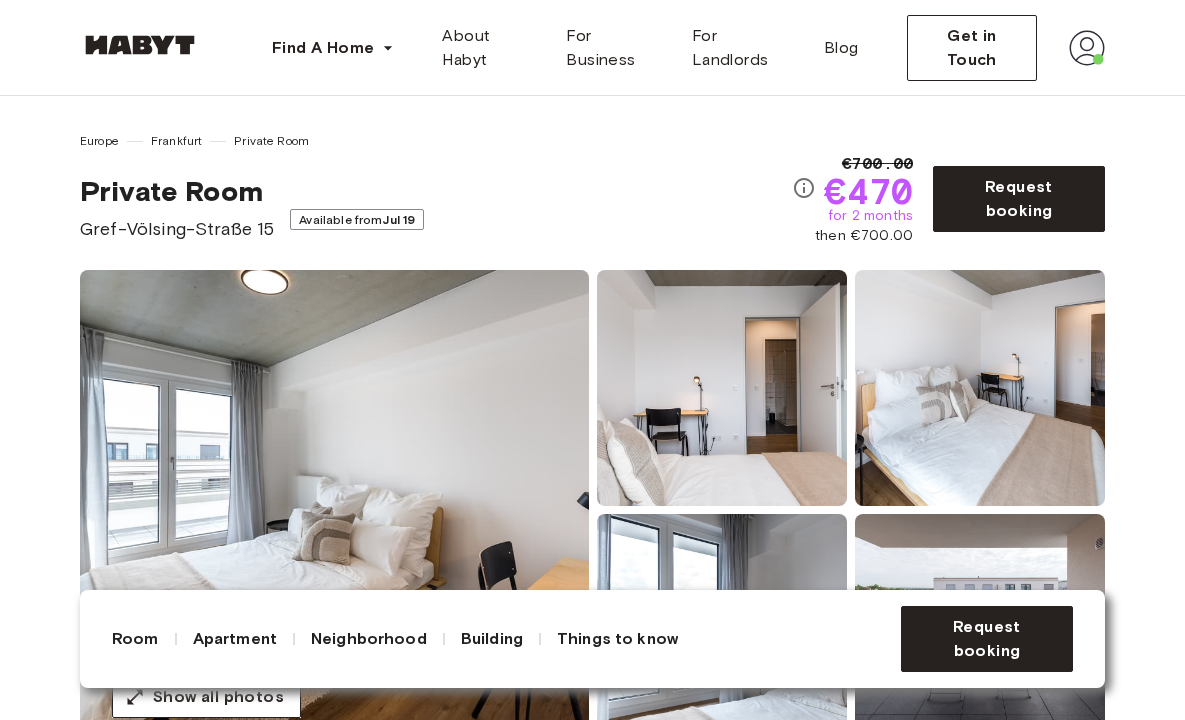 scroll, scrollTop: 0, scrollLeft: 0, axis: both 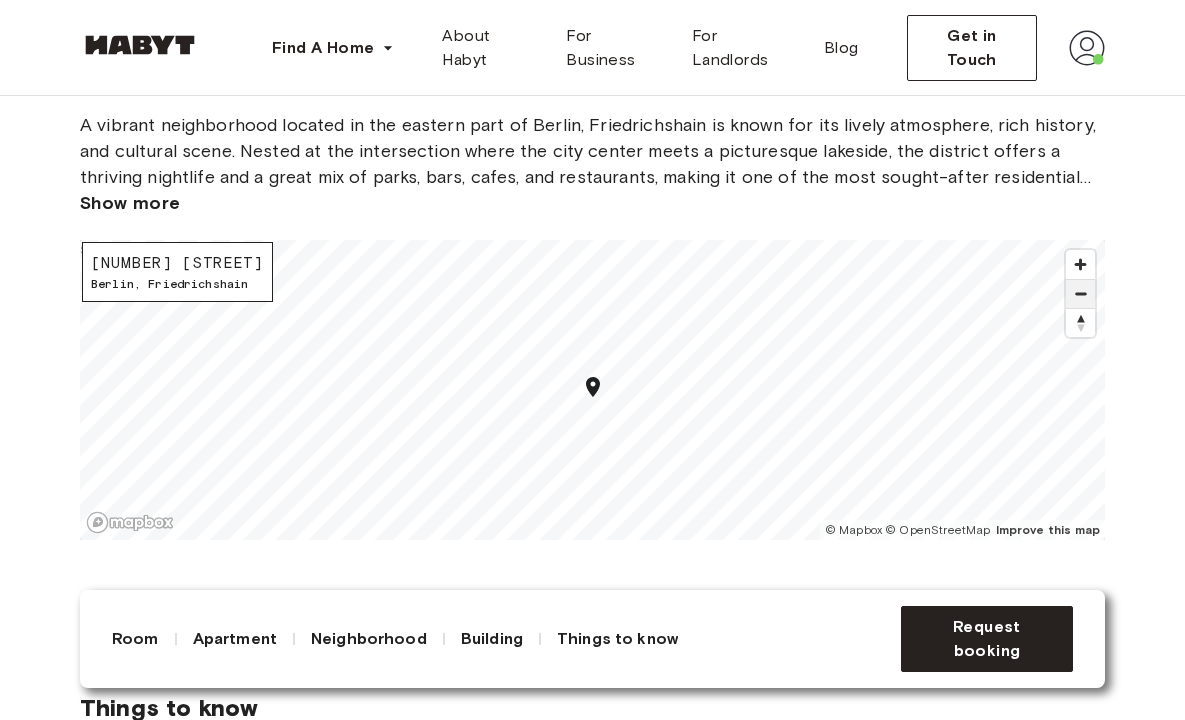 click at bounding box center [1080, 294] 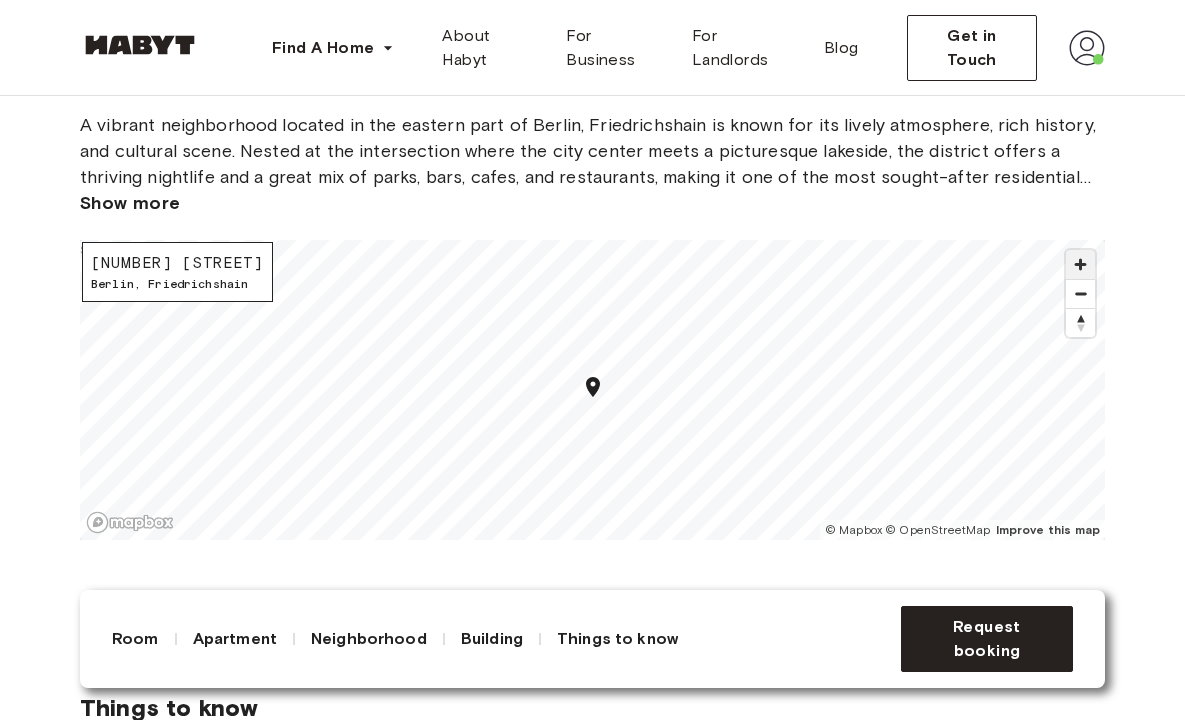 click at bounding box center (1080, 264) 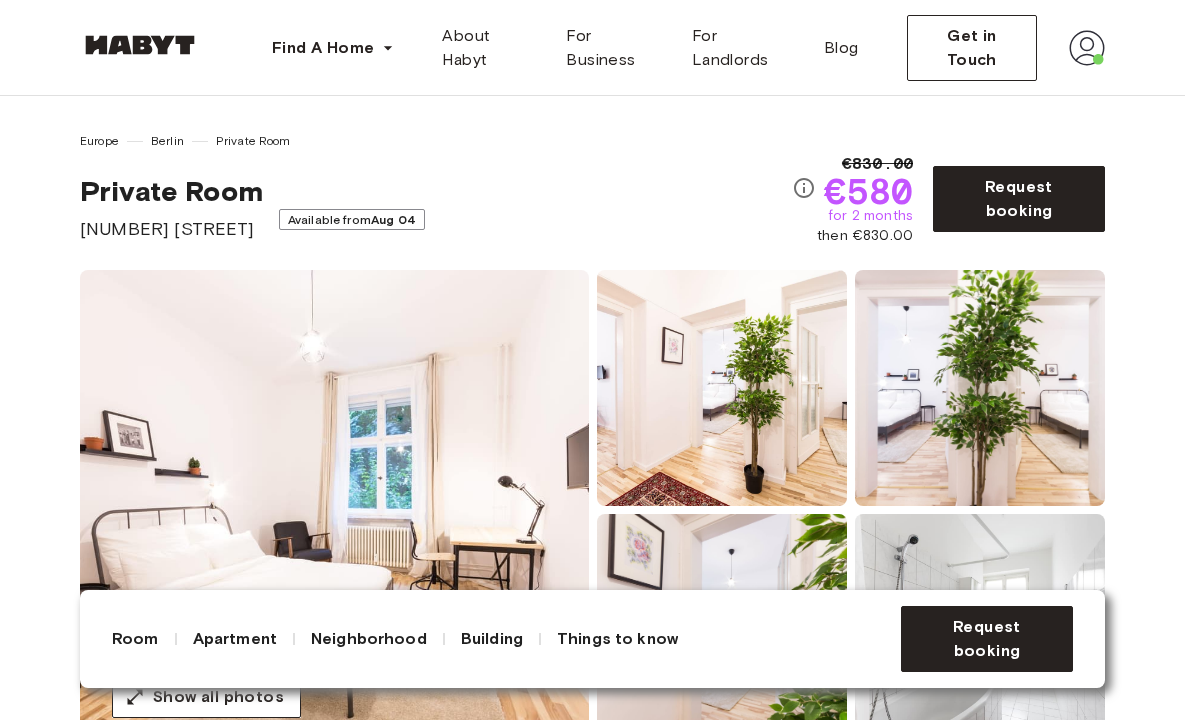 scroll, scrollTop: 0, scrollLeft: 0, axis: both 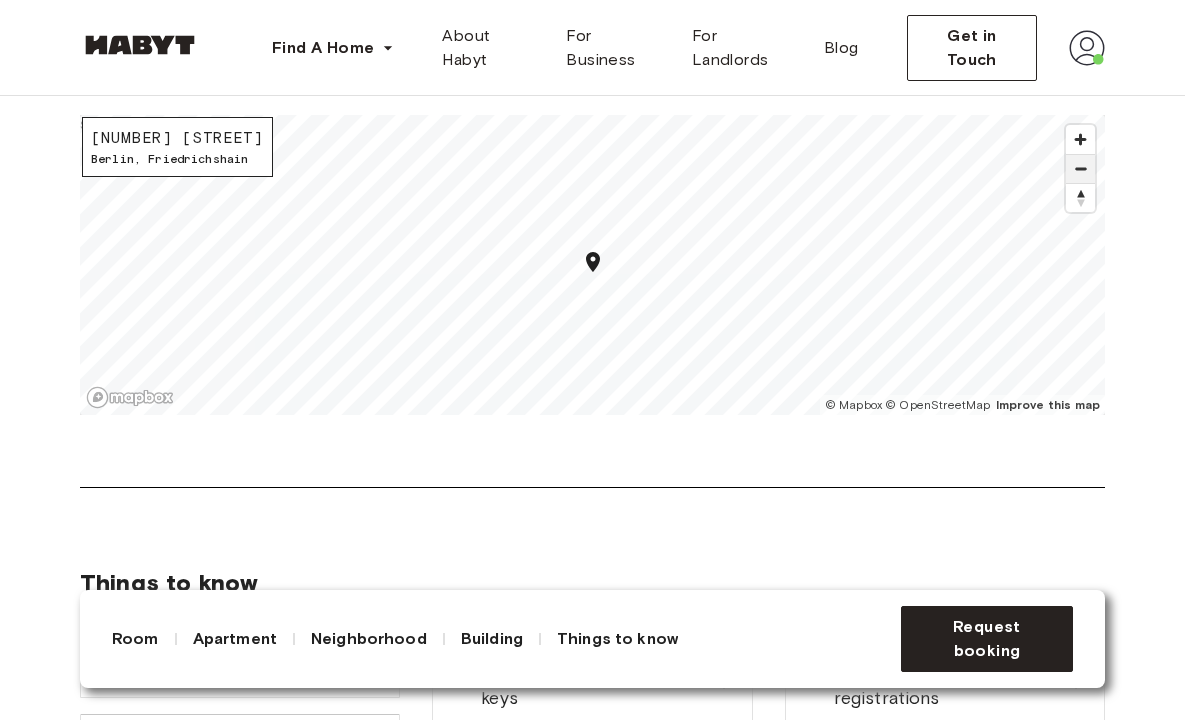 click at bounding box center (1080, 169) 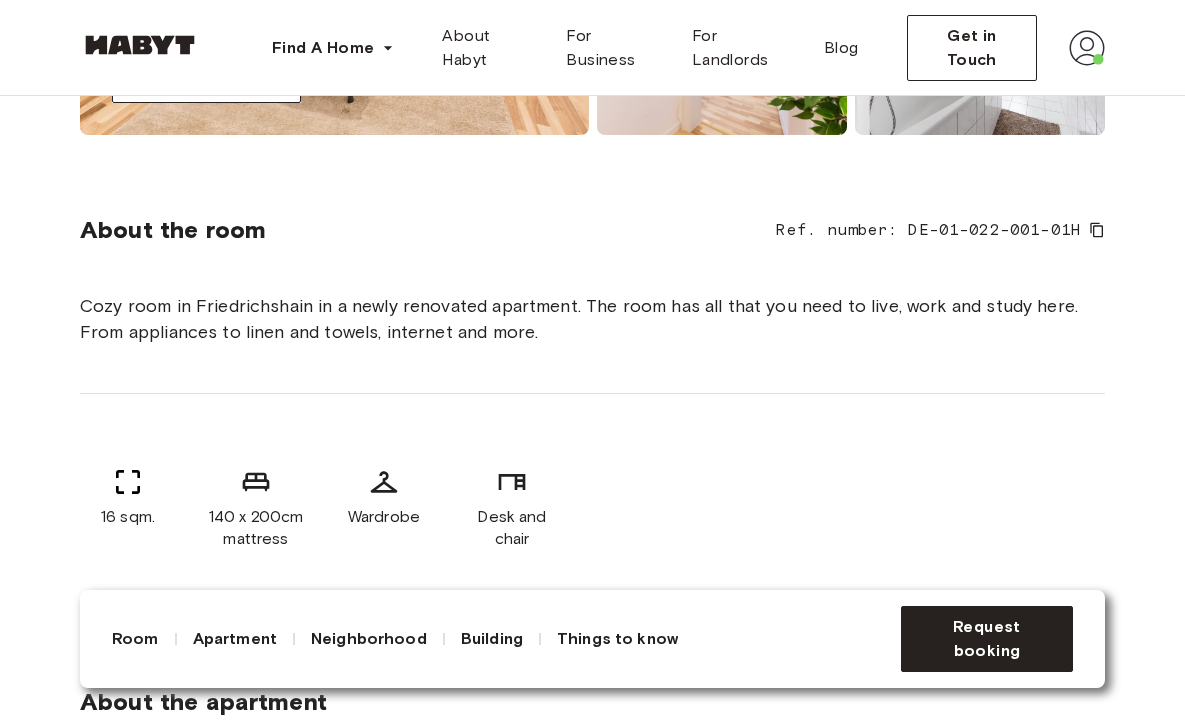 scroll, scrollTop: 0, scrollLeft: 0, axis: both 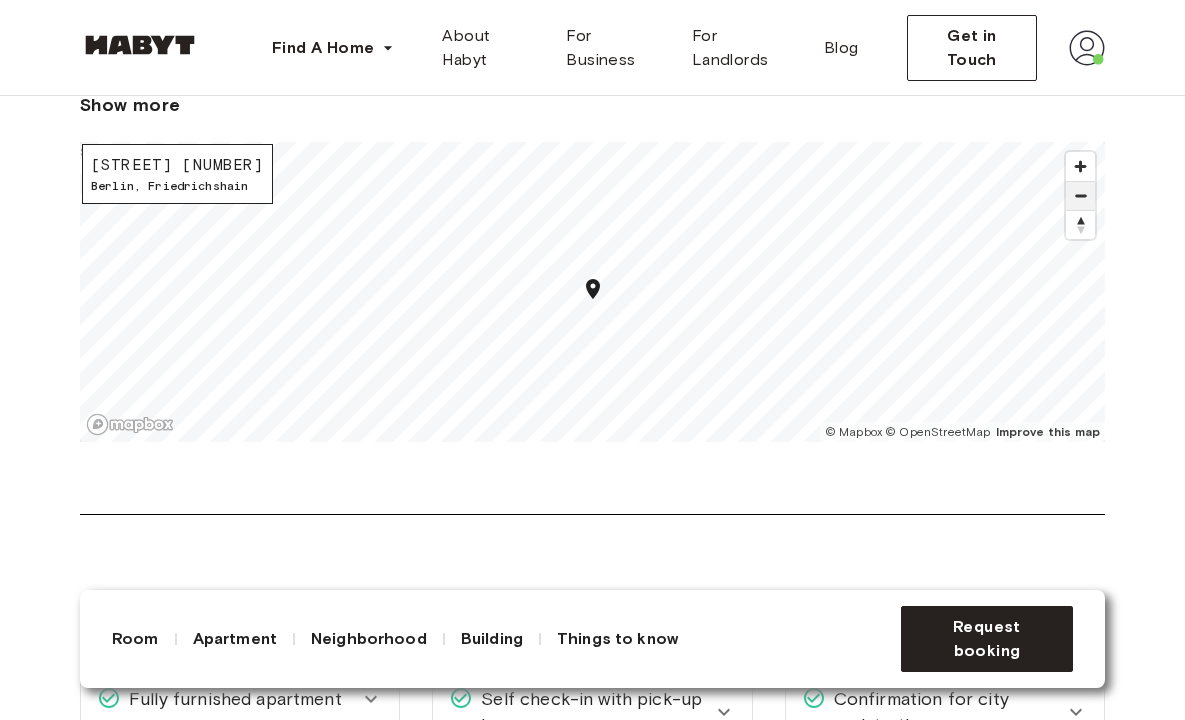 click at bounding box center [1080, 196] 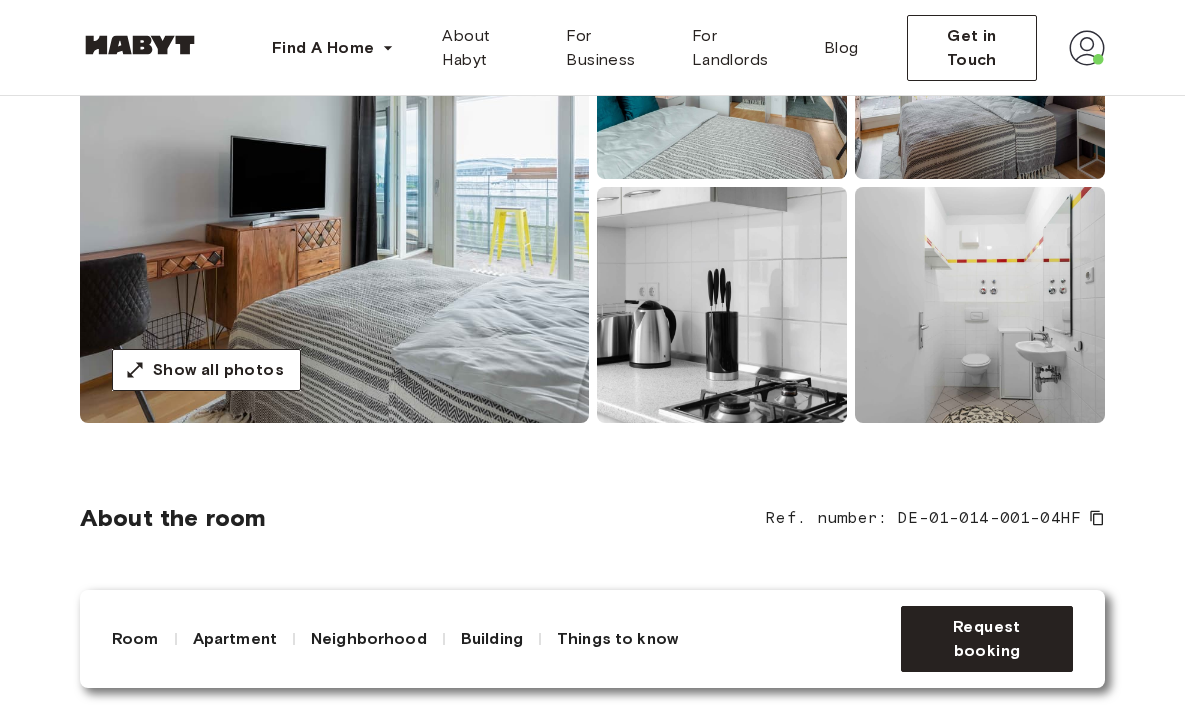scroll, scrollTop: 0, scrollLeft: 0, axis: both 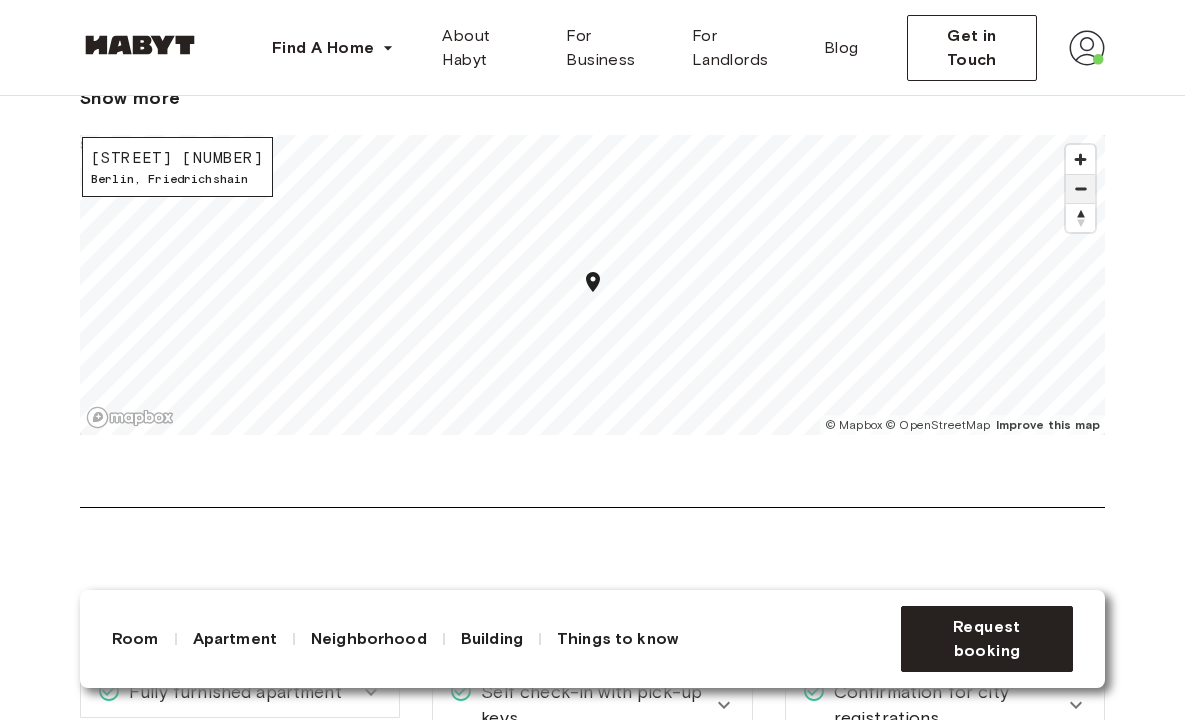 click at bounding box center (1080, 189) 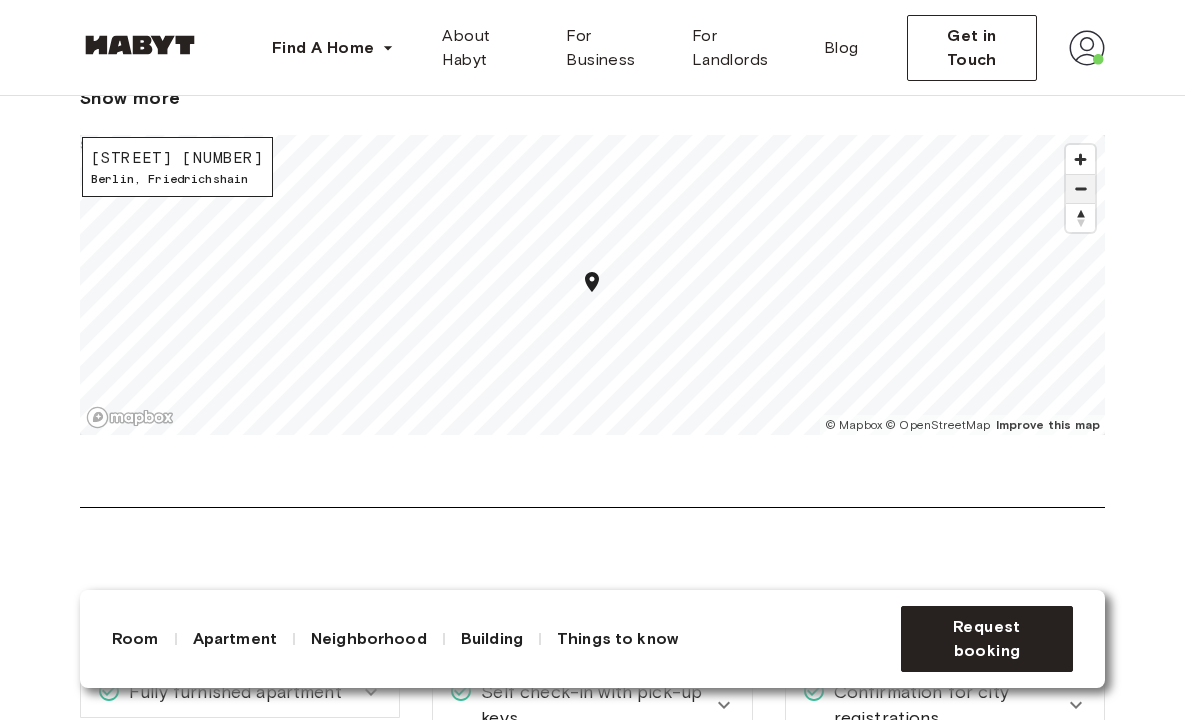 click at bounding box center (1080, 189) 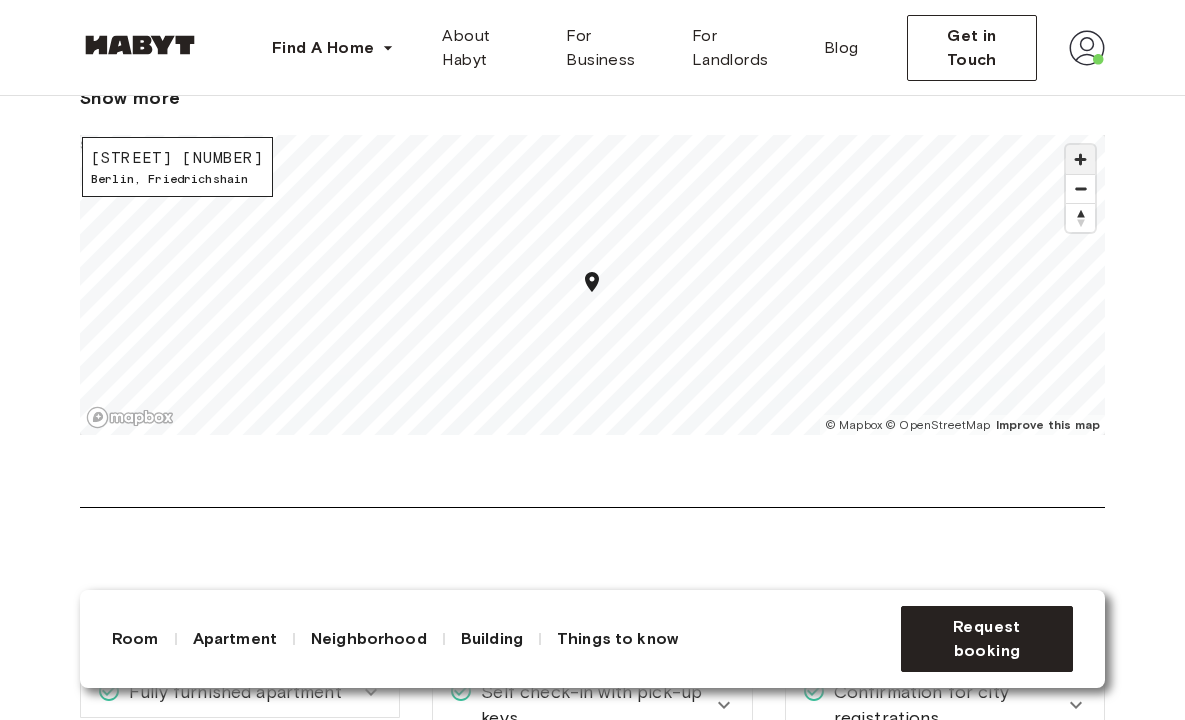 click at bounding box center (1080, 159) 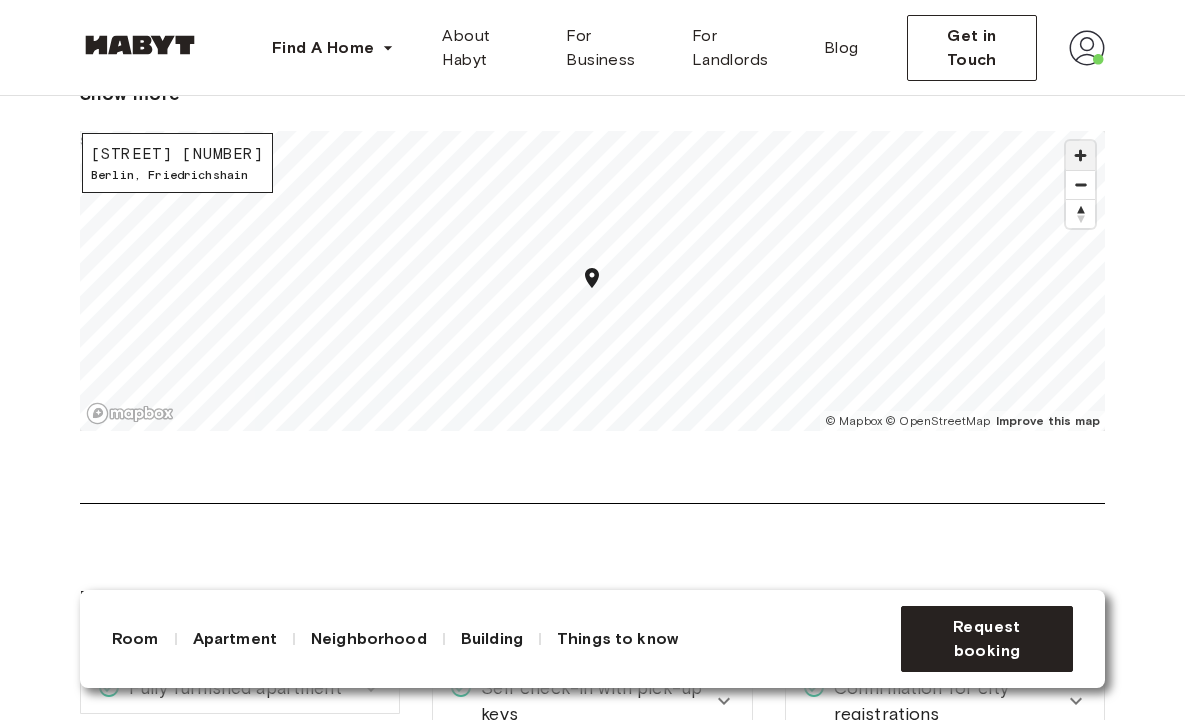 scroll, scrollTop: 2676, scrollLeft: 0, axis: vertical 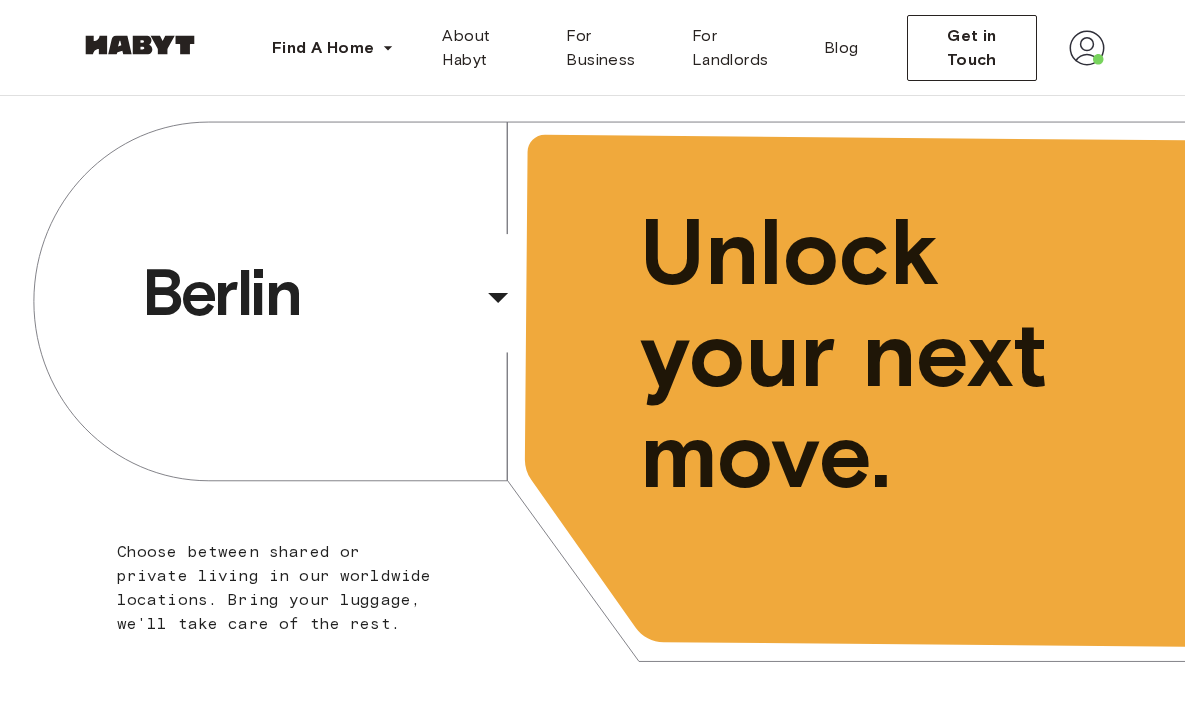 click on "Berlin" at bounding box center (308, 293) 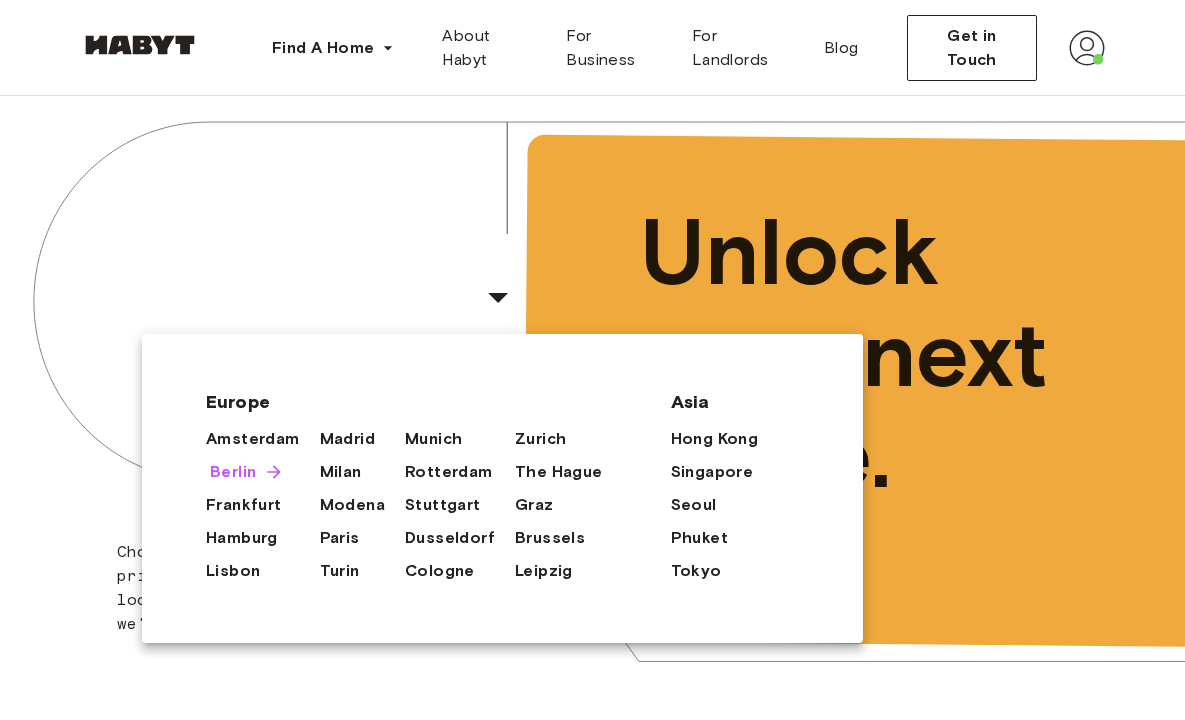 click on "Berlin" at bounding box center [233, 472] 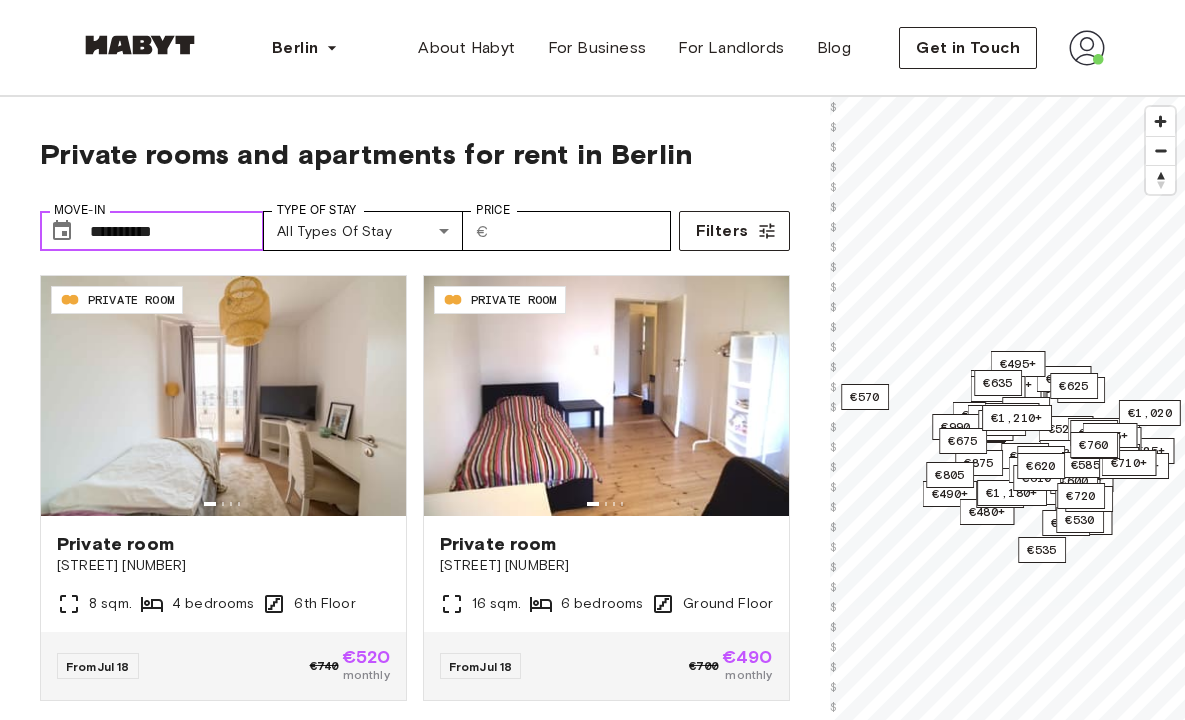 click on "**********" at bounding box center [177, 231] 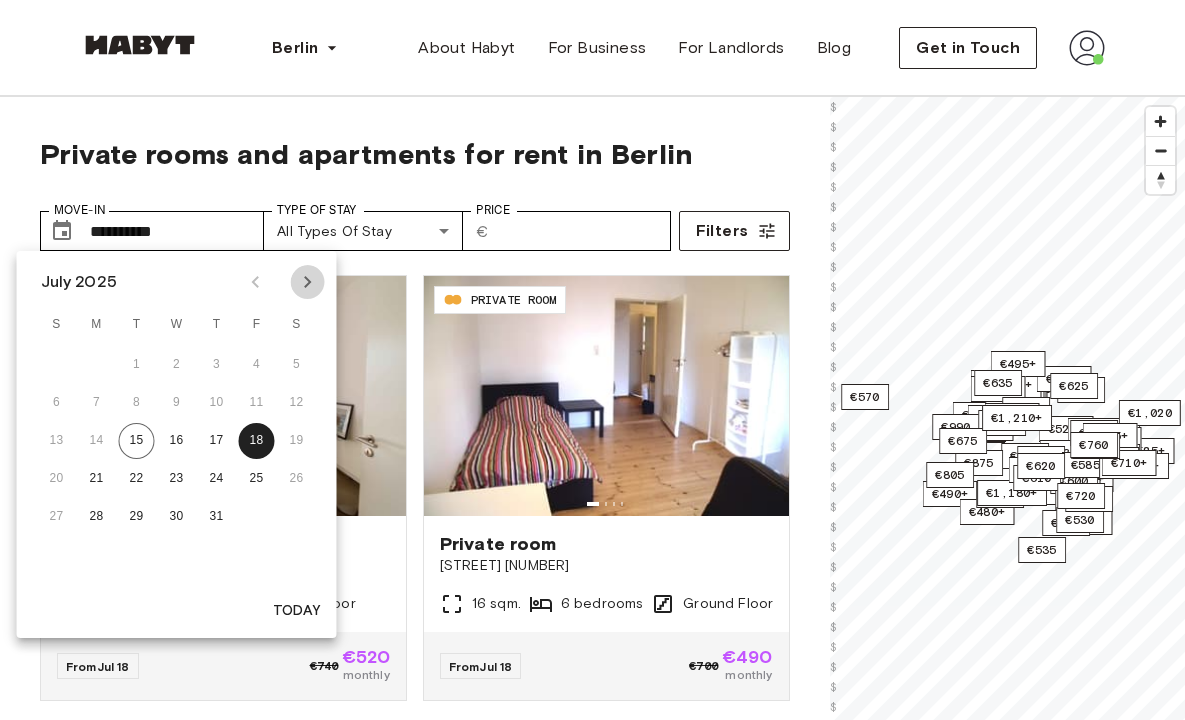 click 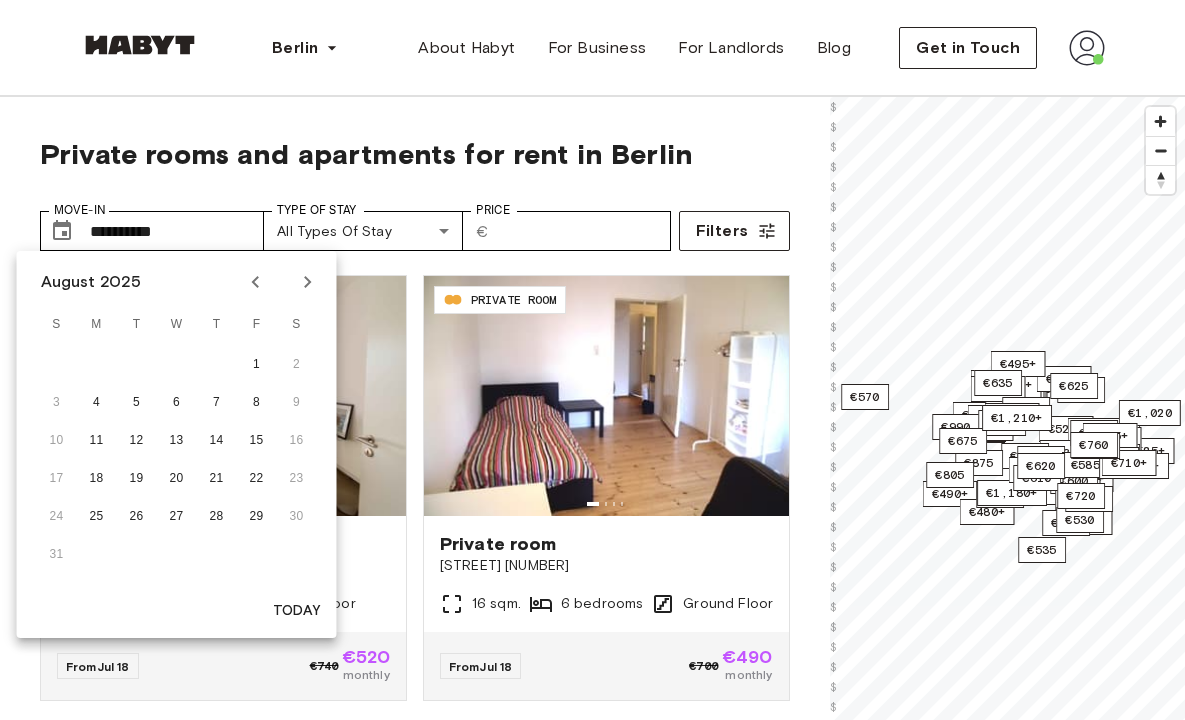 click 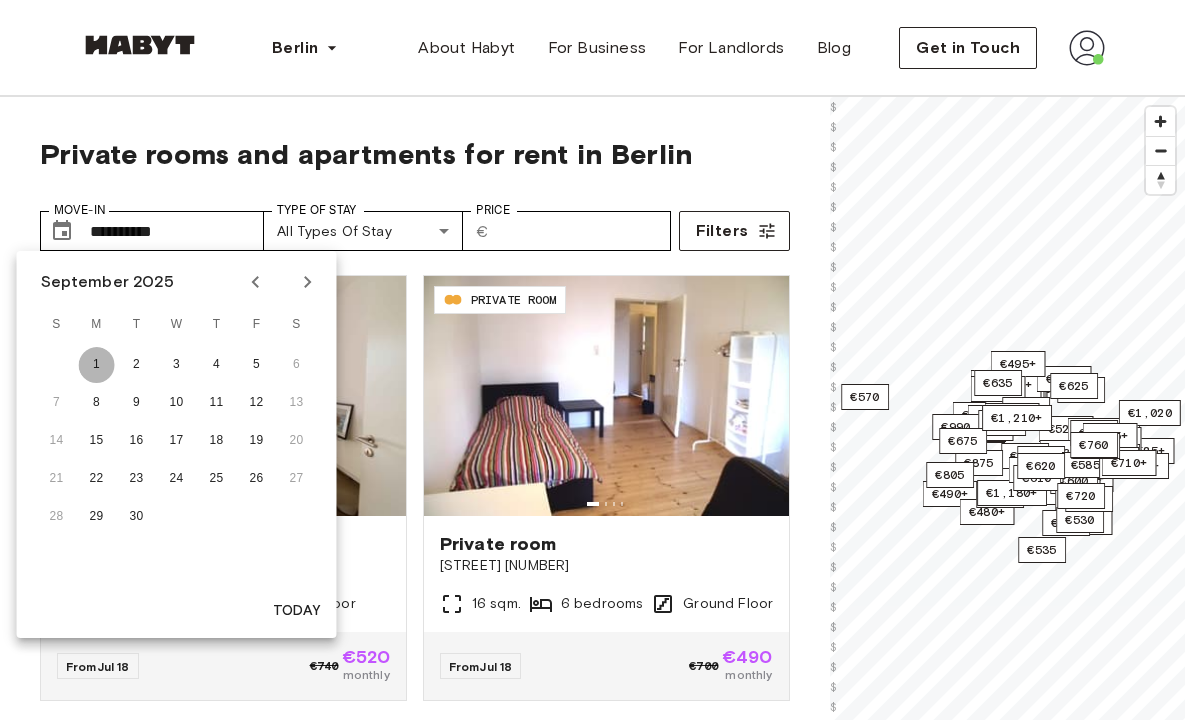 click on "1" at bounding box center (97, 365) 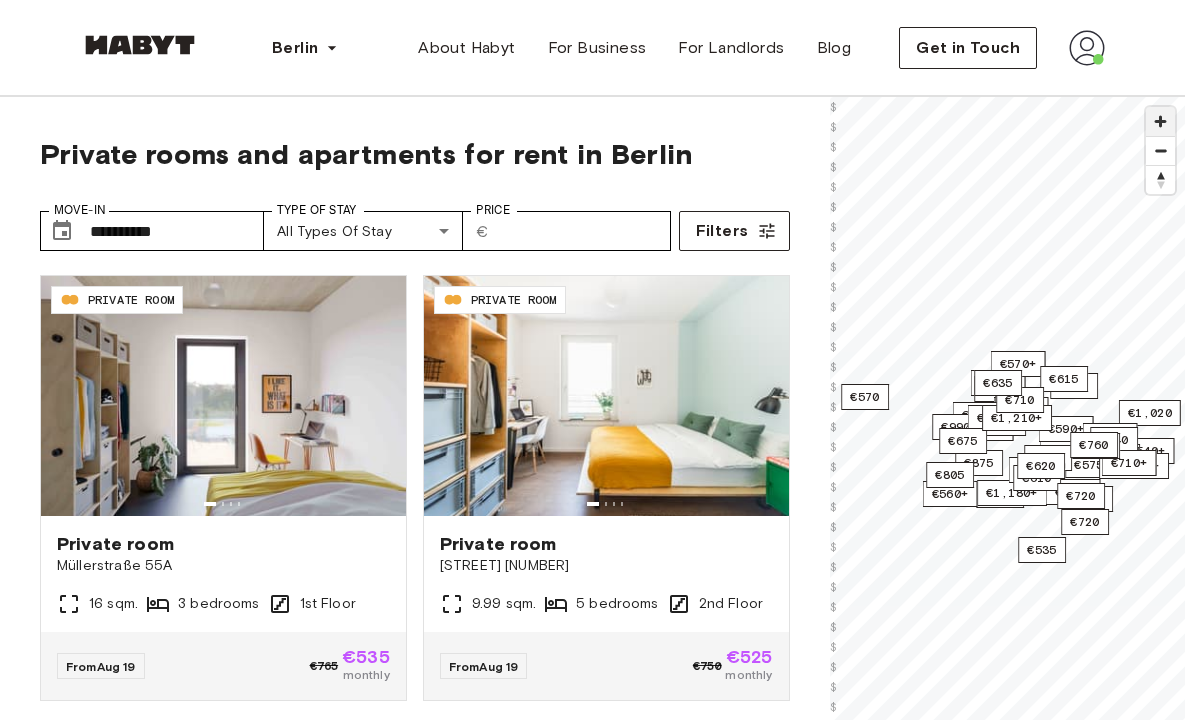 click at bounding box center (1160, 121) 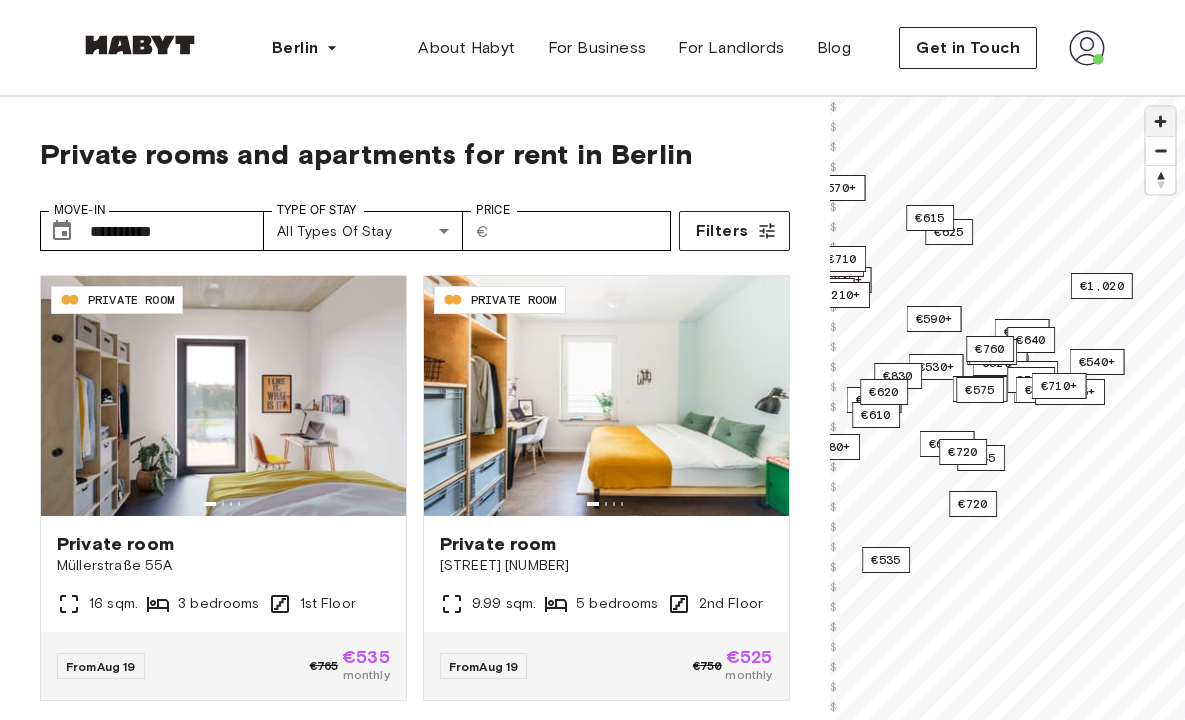 click at bounding box center [1160, 121] 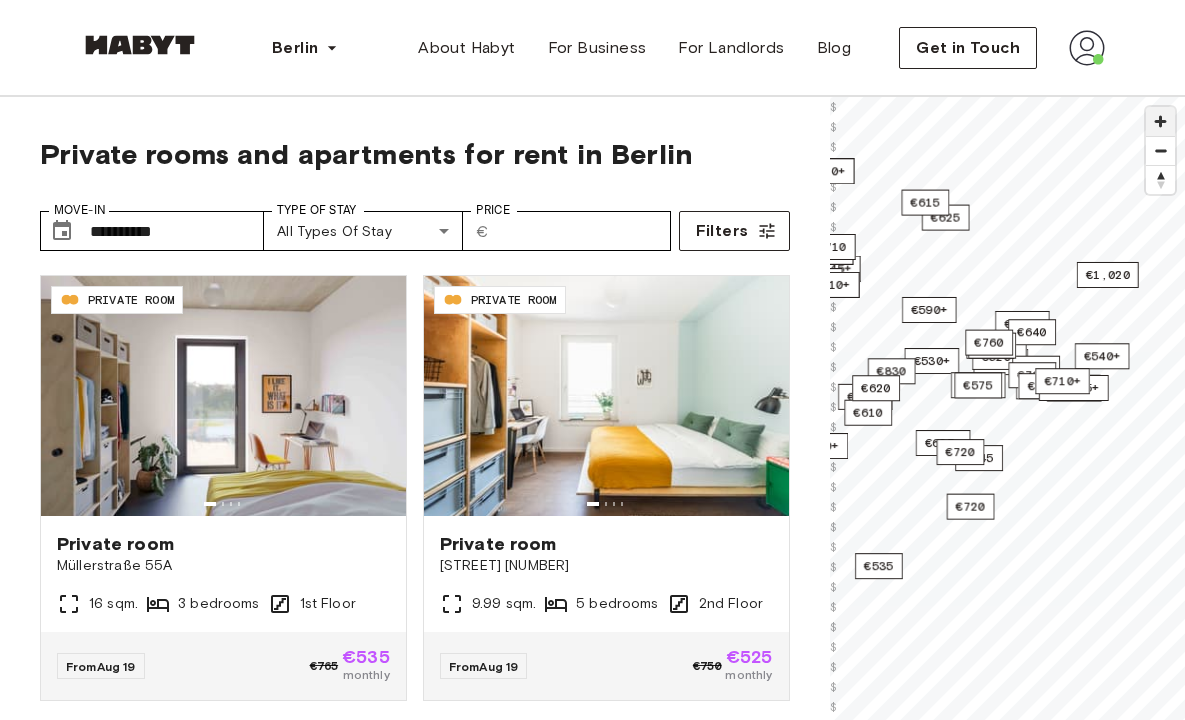 click at bounding box center [1160, 121] 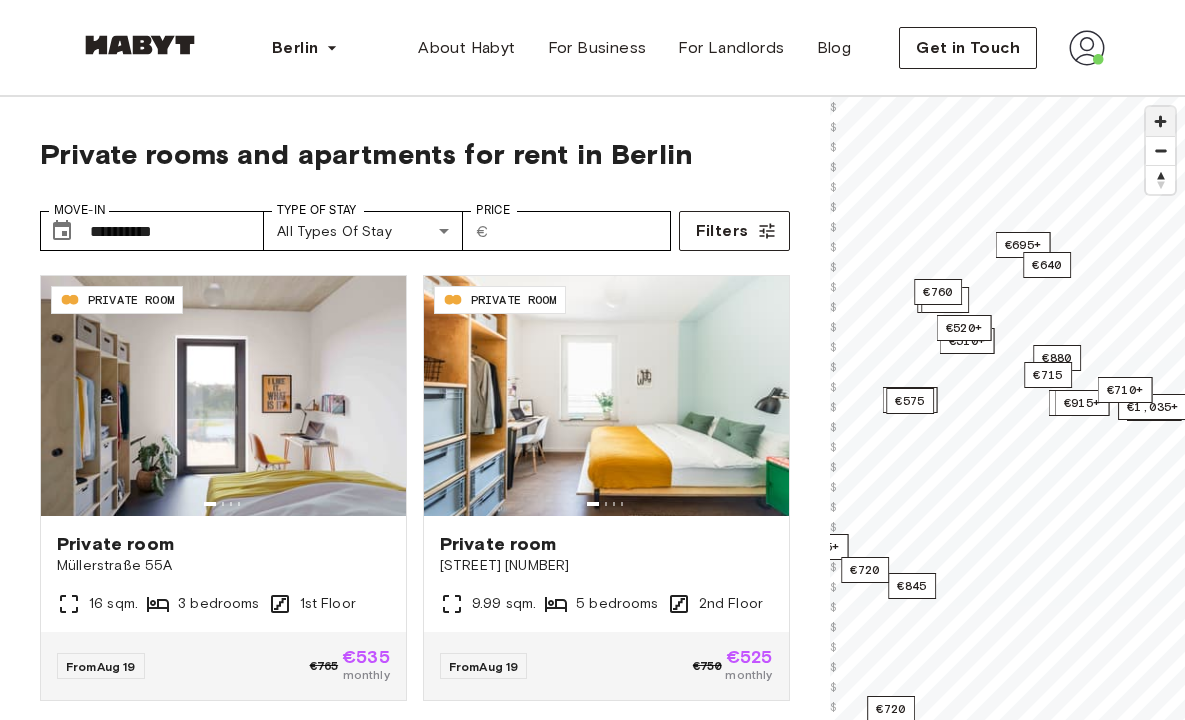 click at bounding box center [1160, 121] 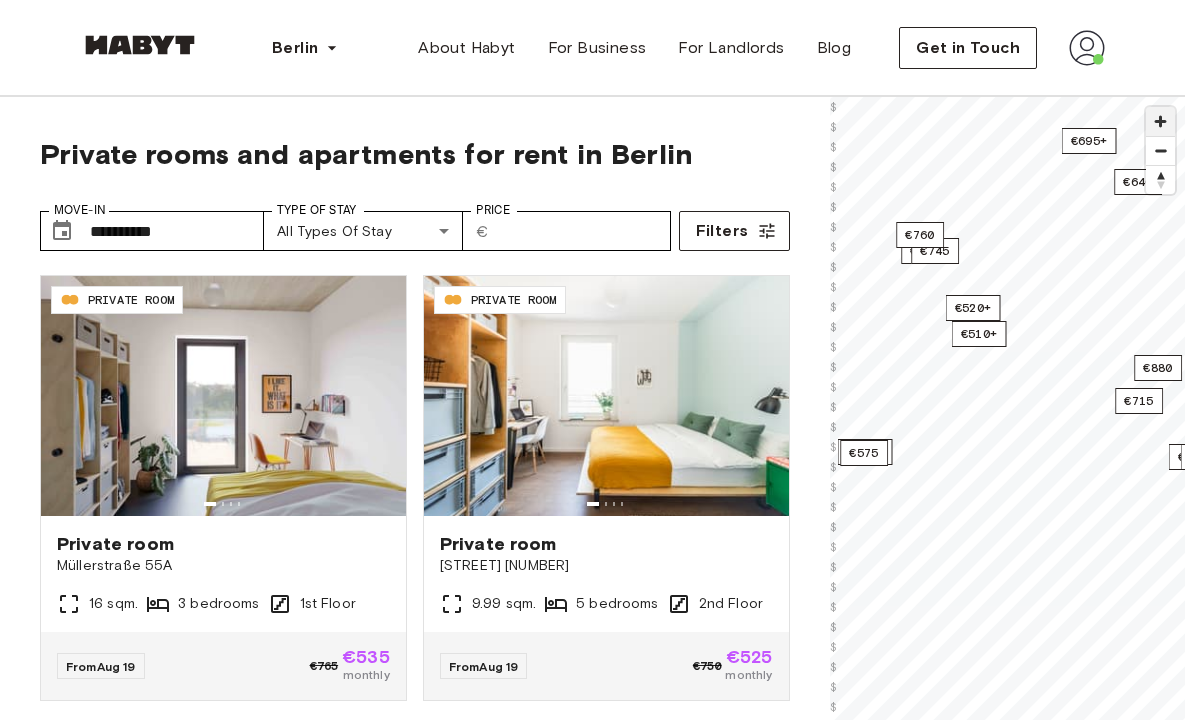 click at bounding box center [1160, 121] 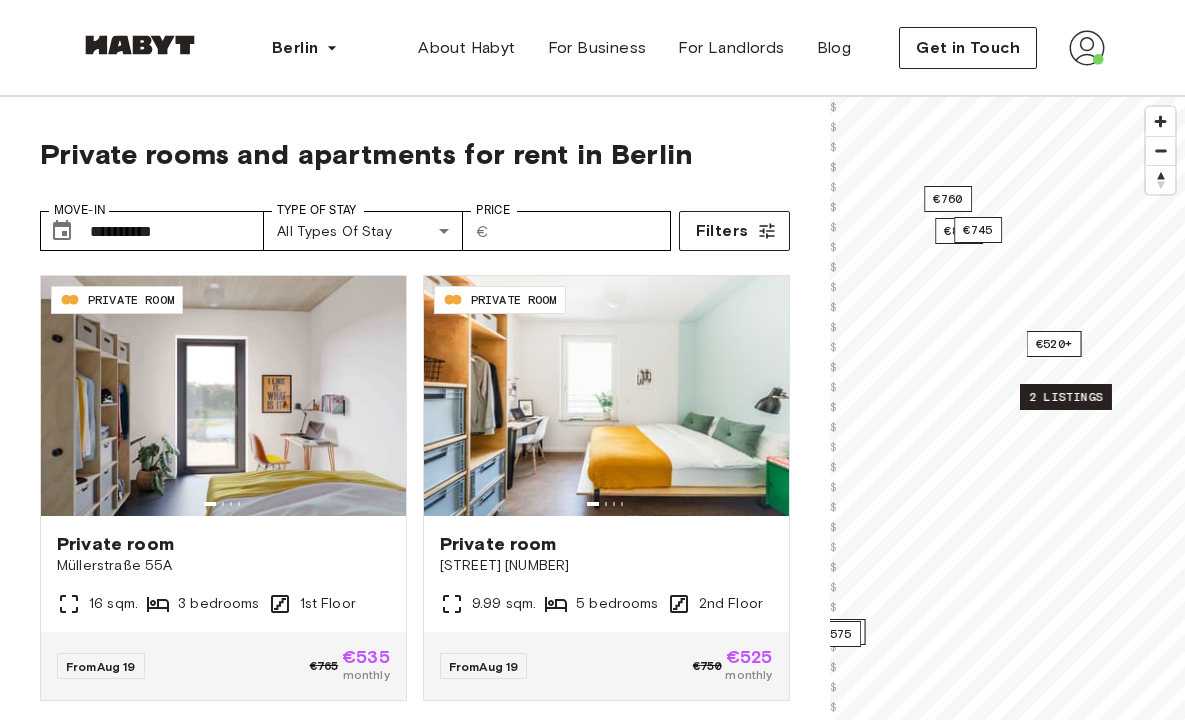 click on "2 listings" at bounding box center (1066, 397) 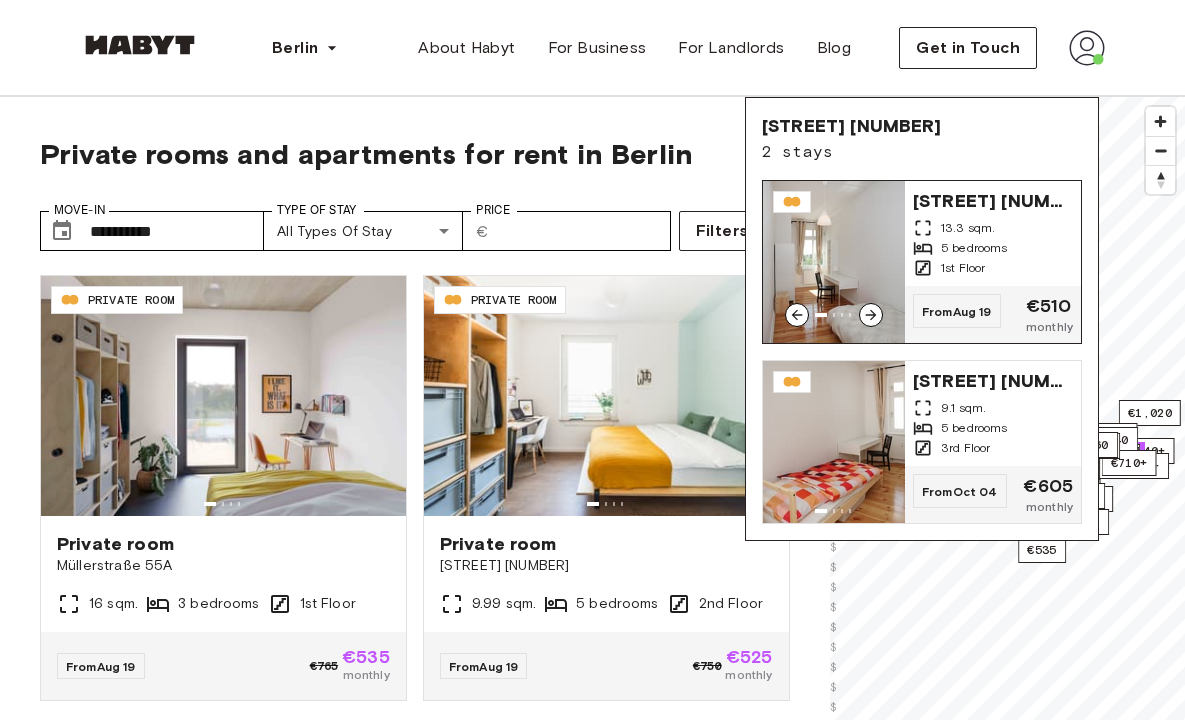 click 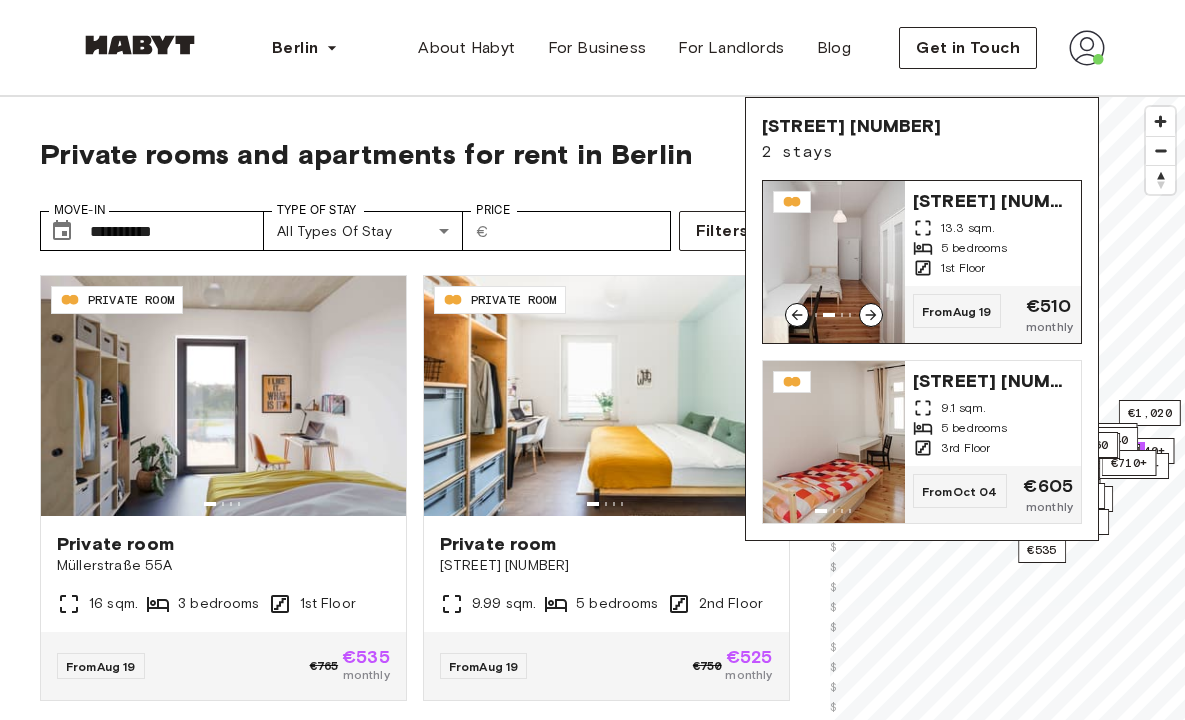 click 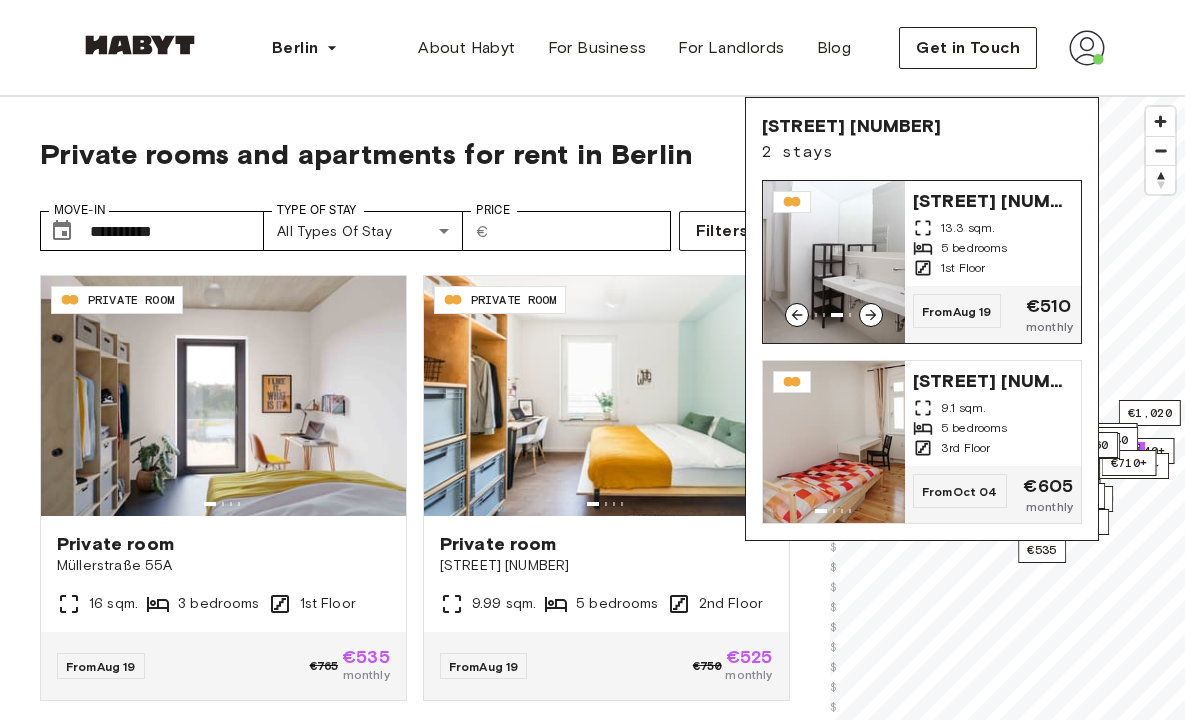 click 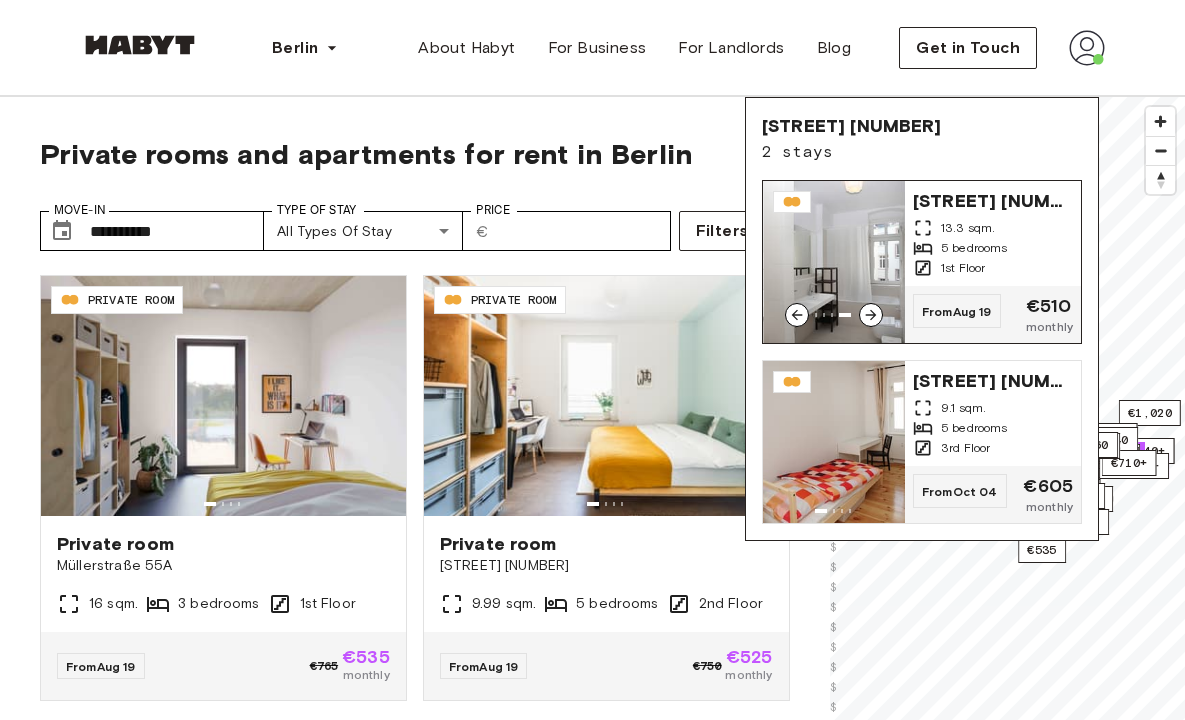 click 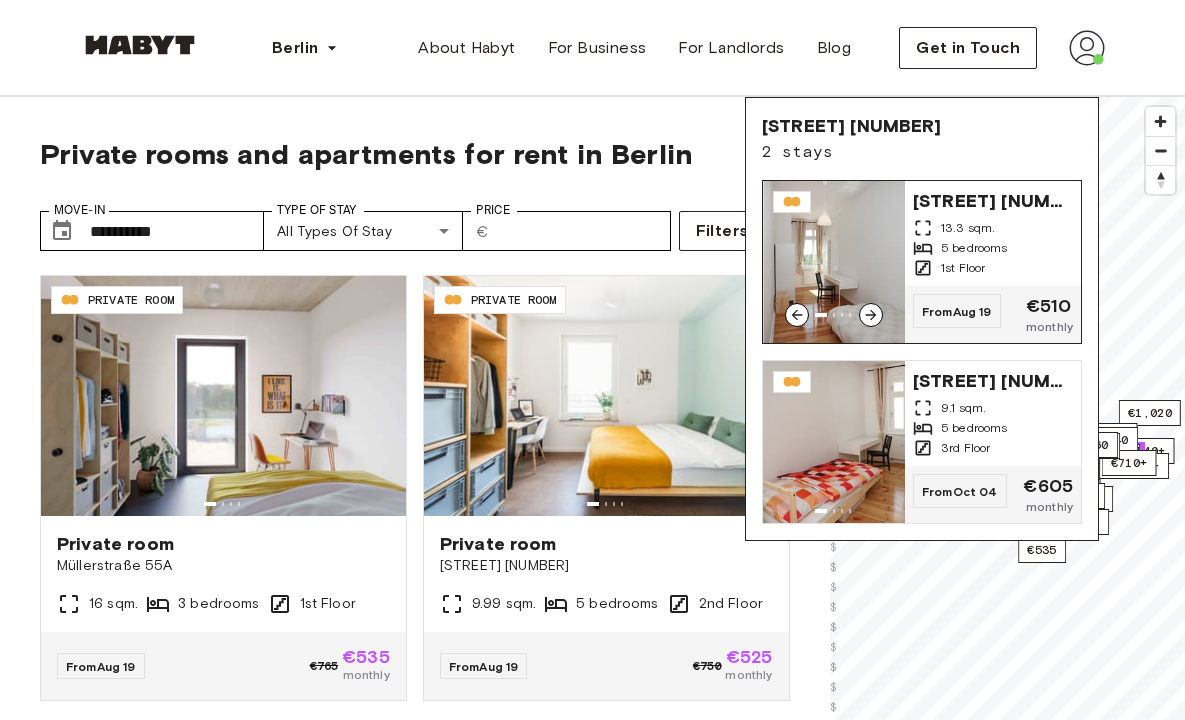 click 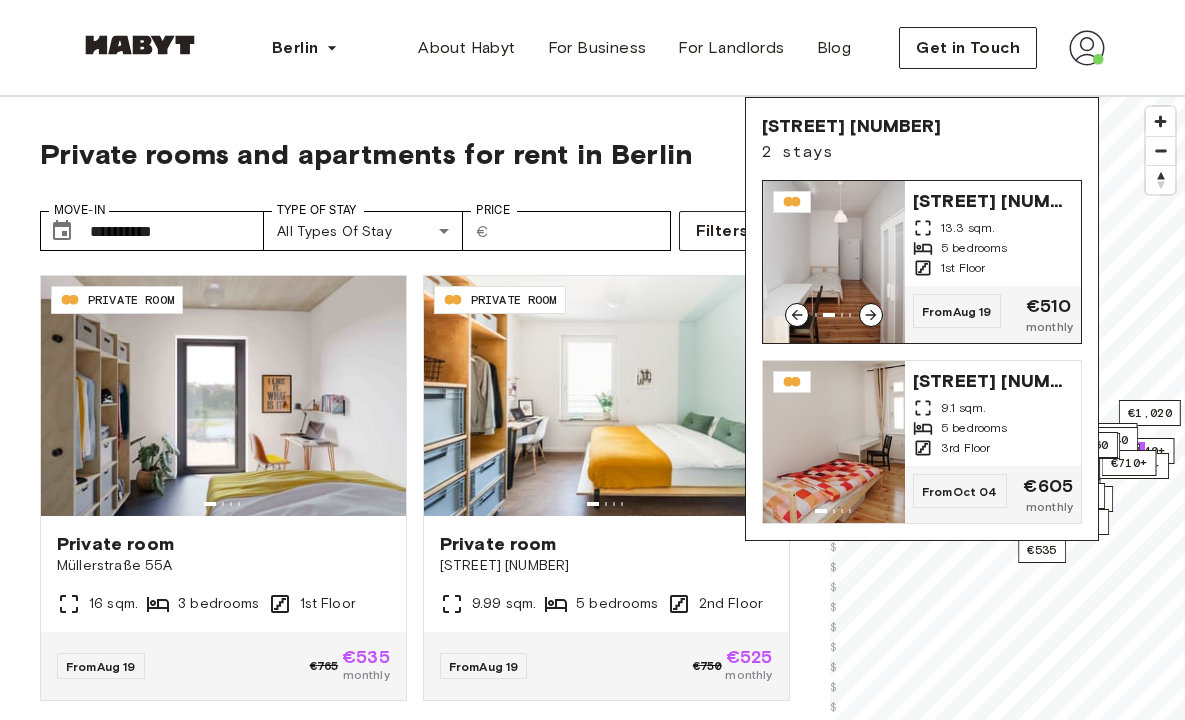click 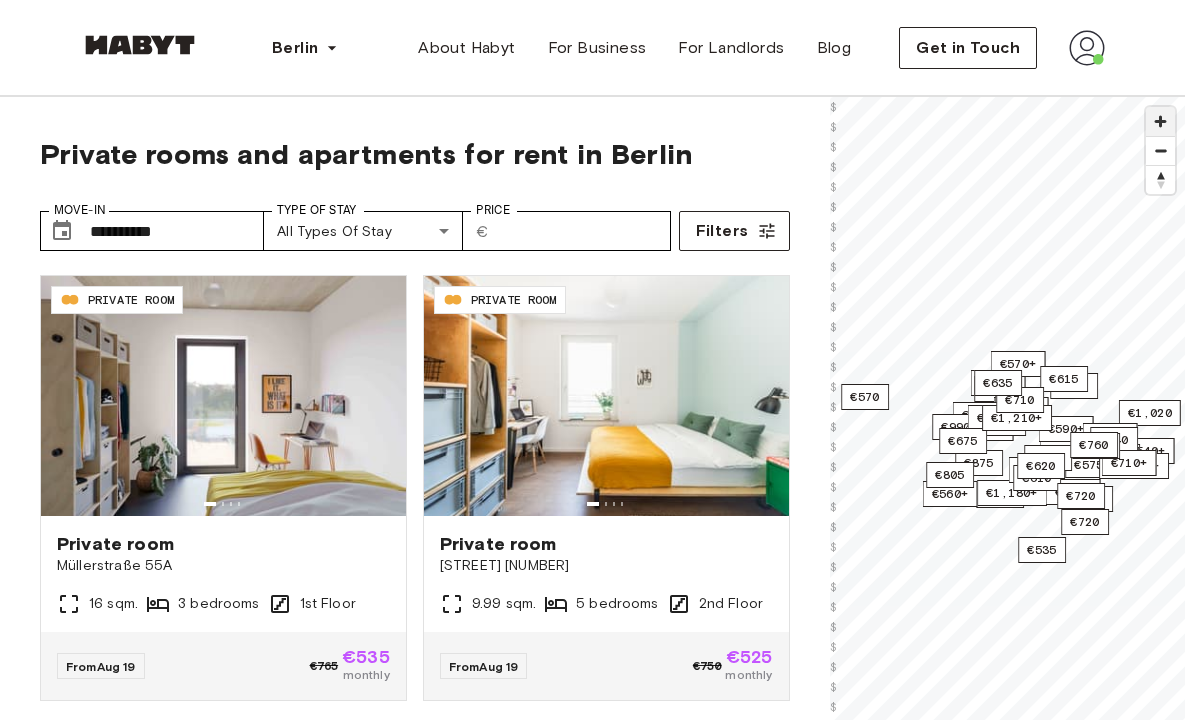 click at bounding box center [1160, 121] 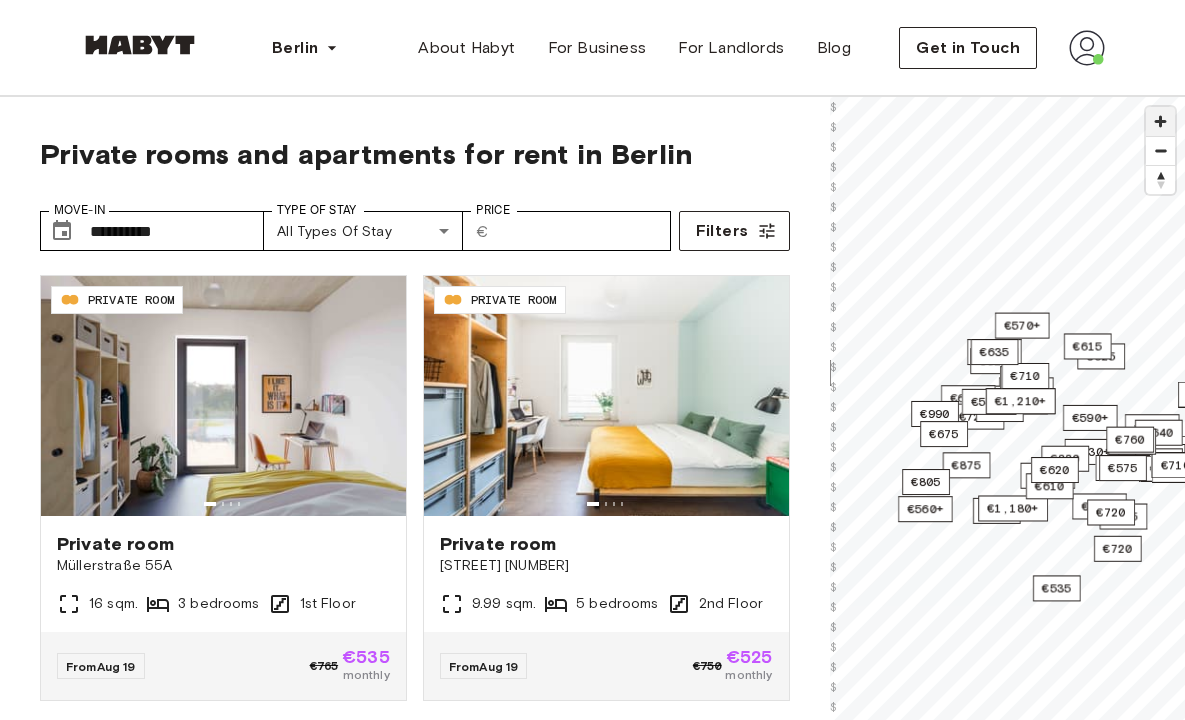 click at bounding box center [1160, 121] 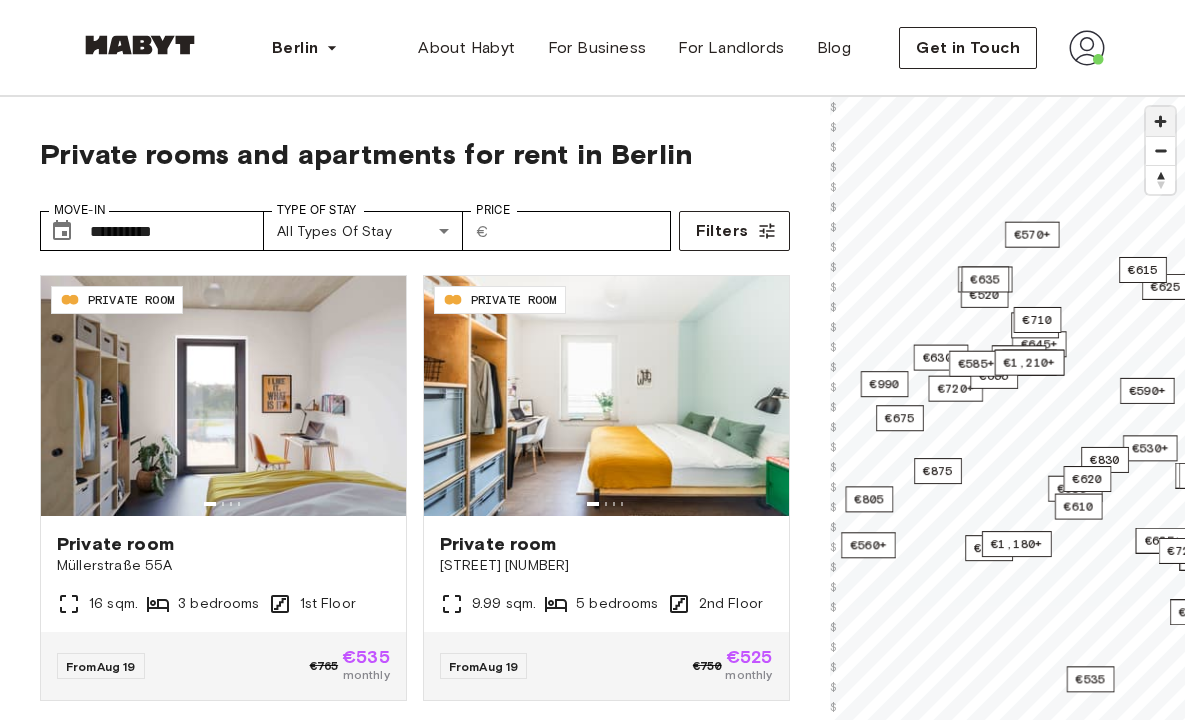 click at bounding box center (1160, 121) 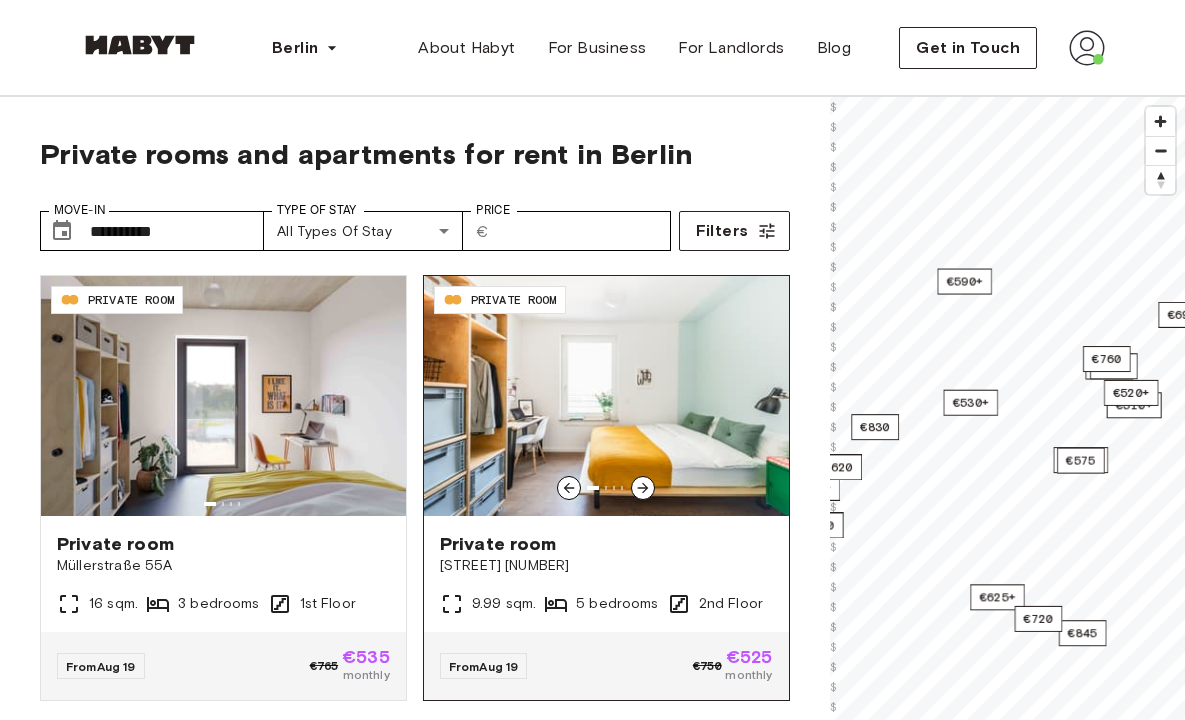 click on "**********" at bounding box center (592, 546) 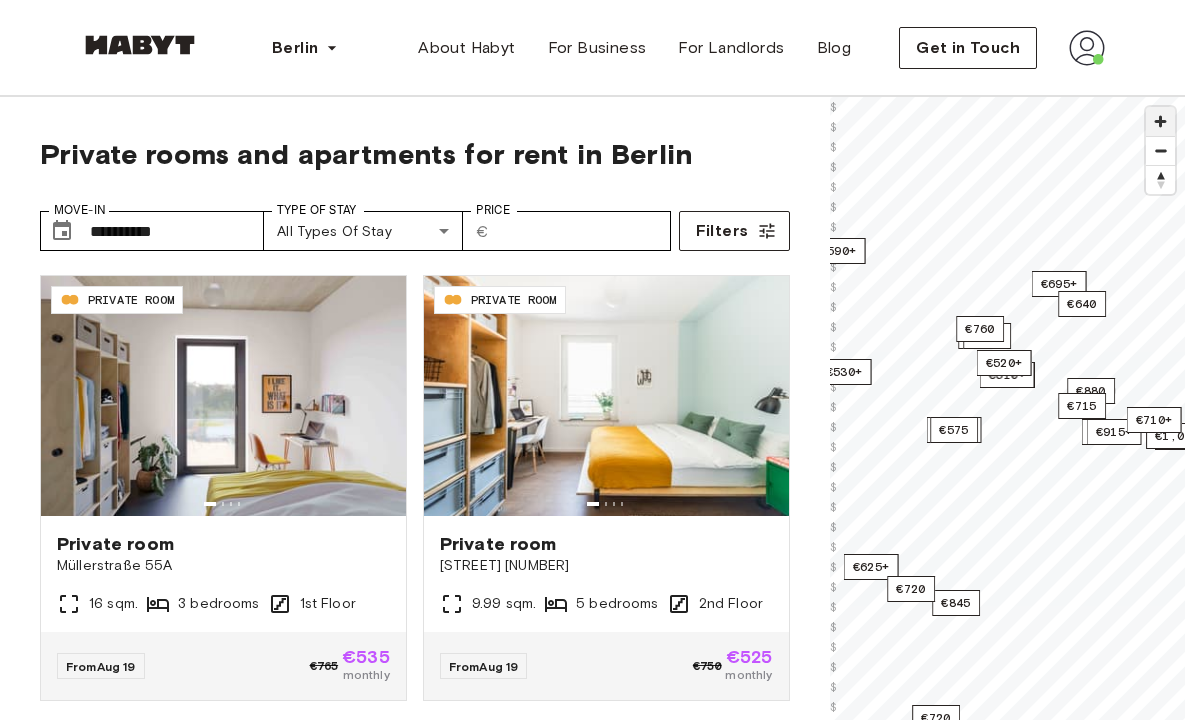 click at bounding box center [1160, 121] 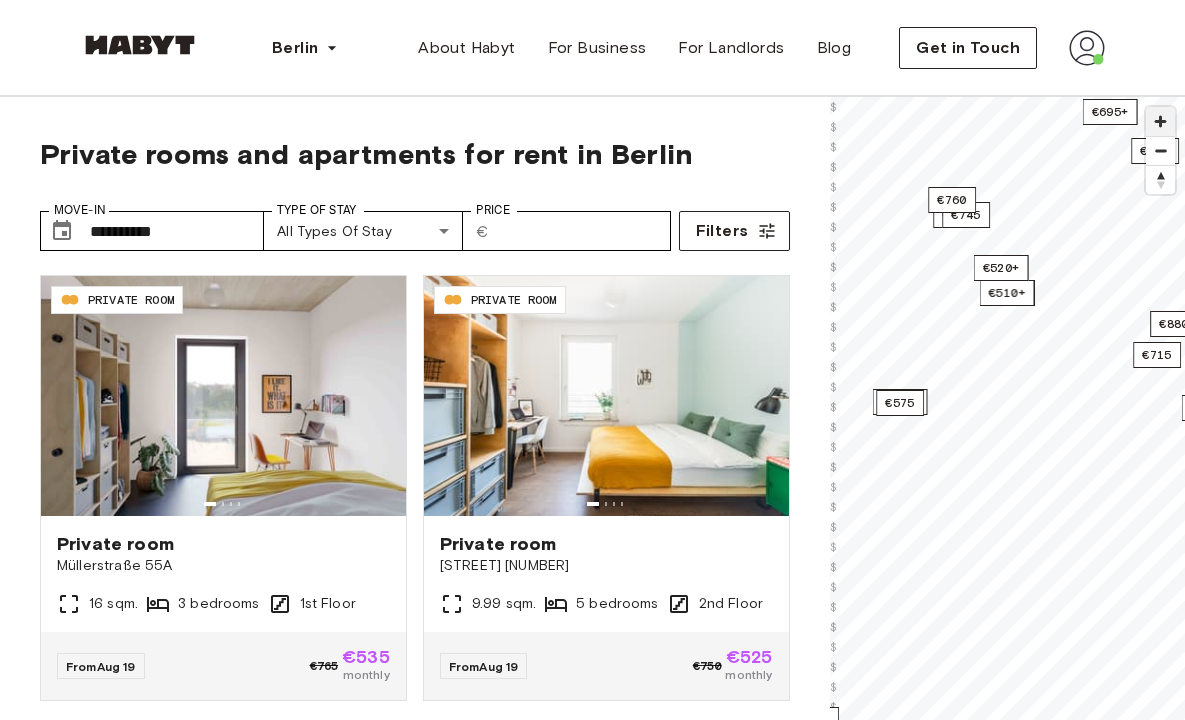 click at bounding box center [1160, 121] 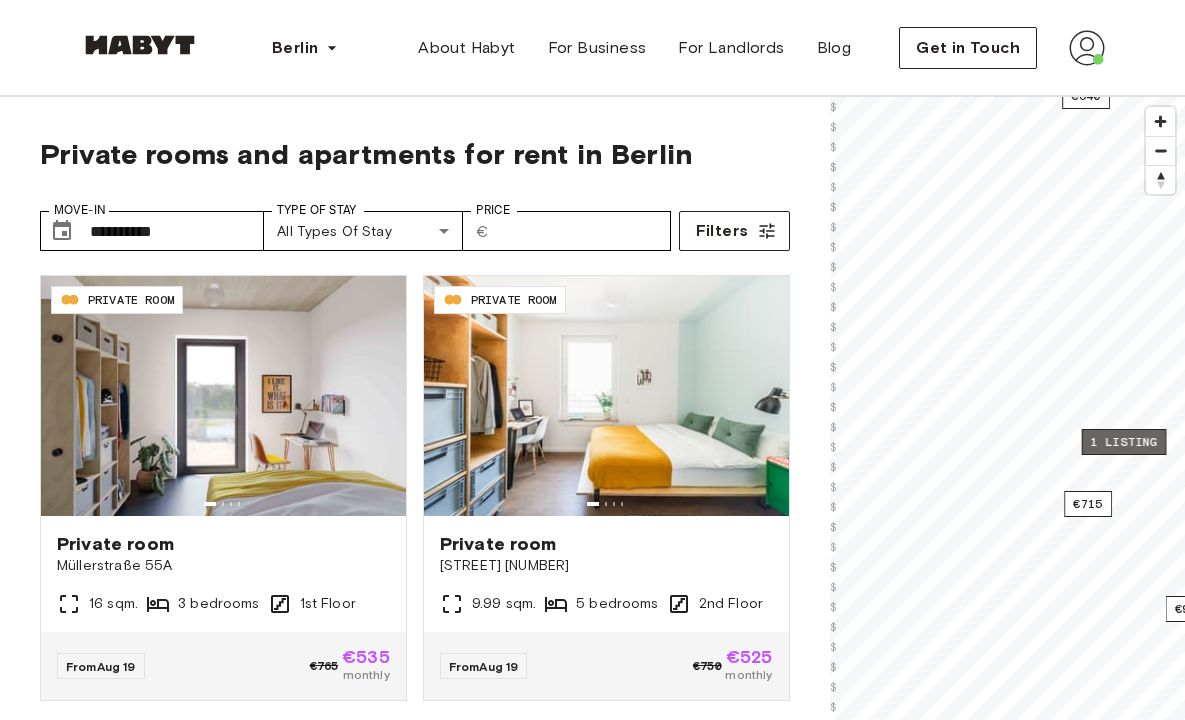 click on "1 listing" at bounding box center [1123, 442] 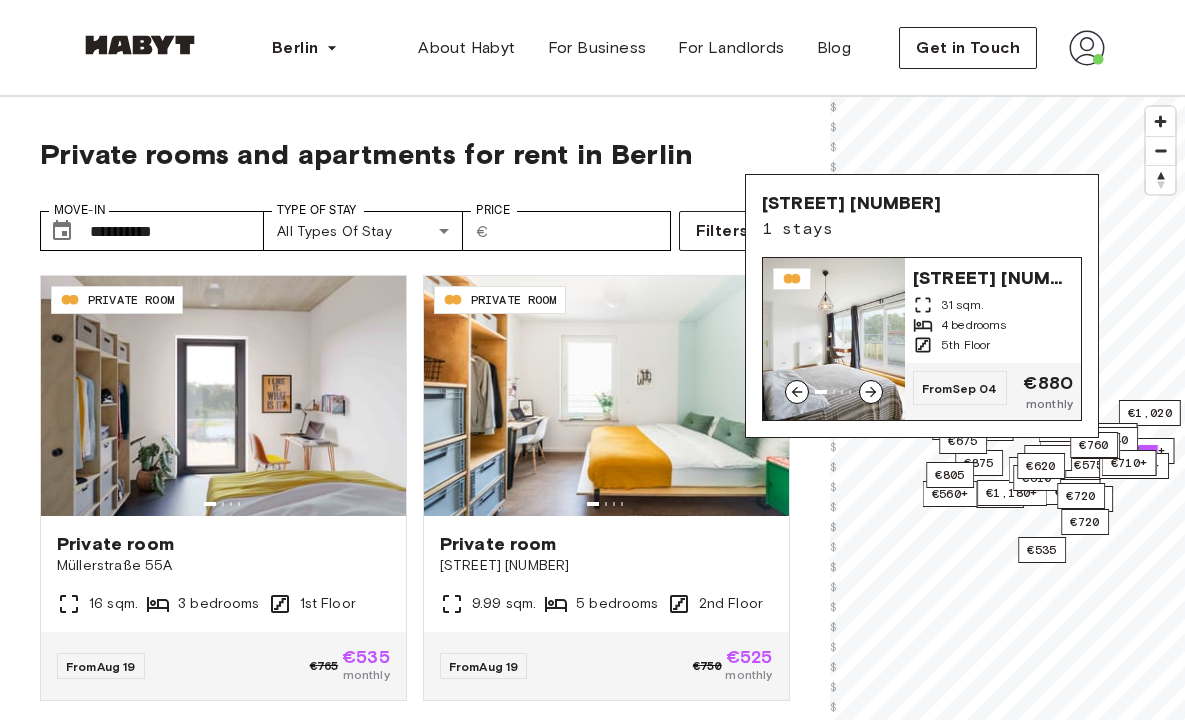 click 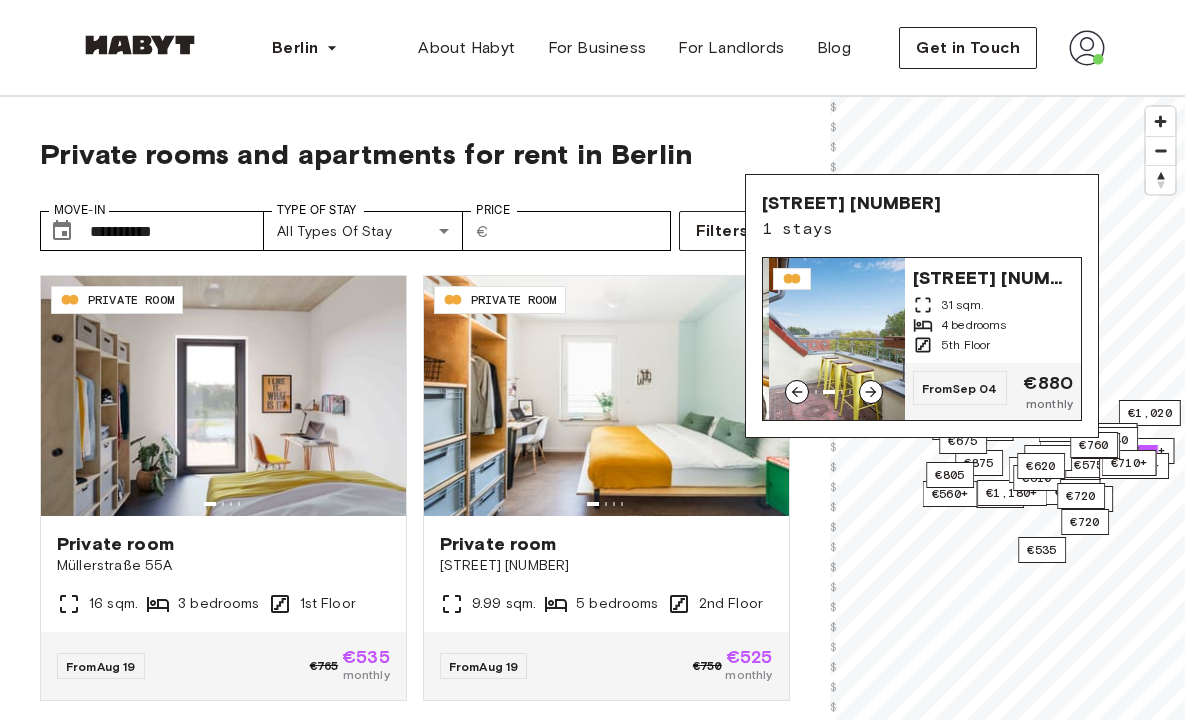 click 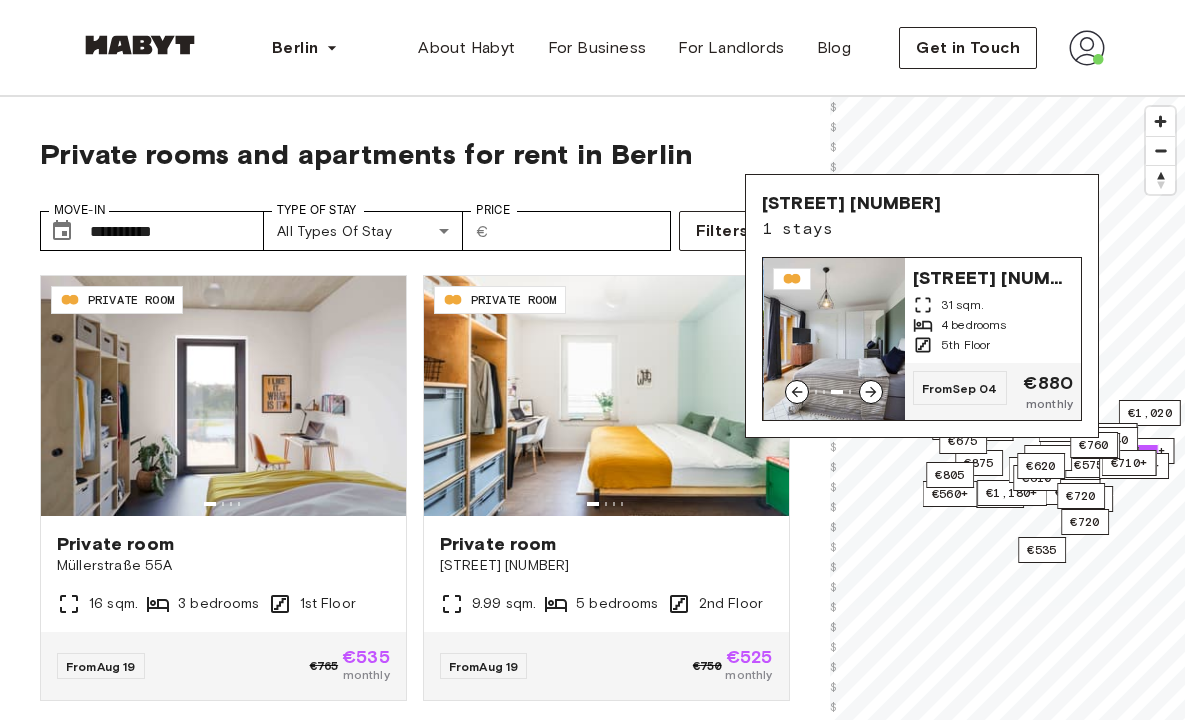 click 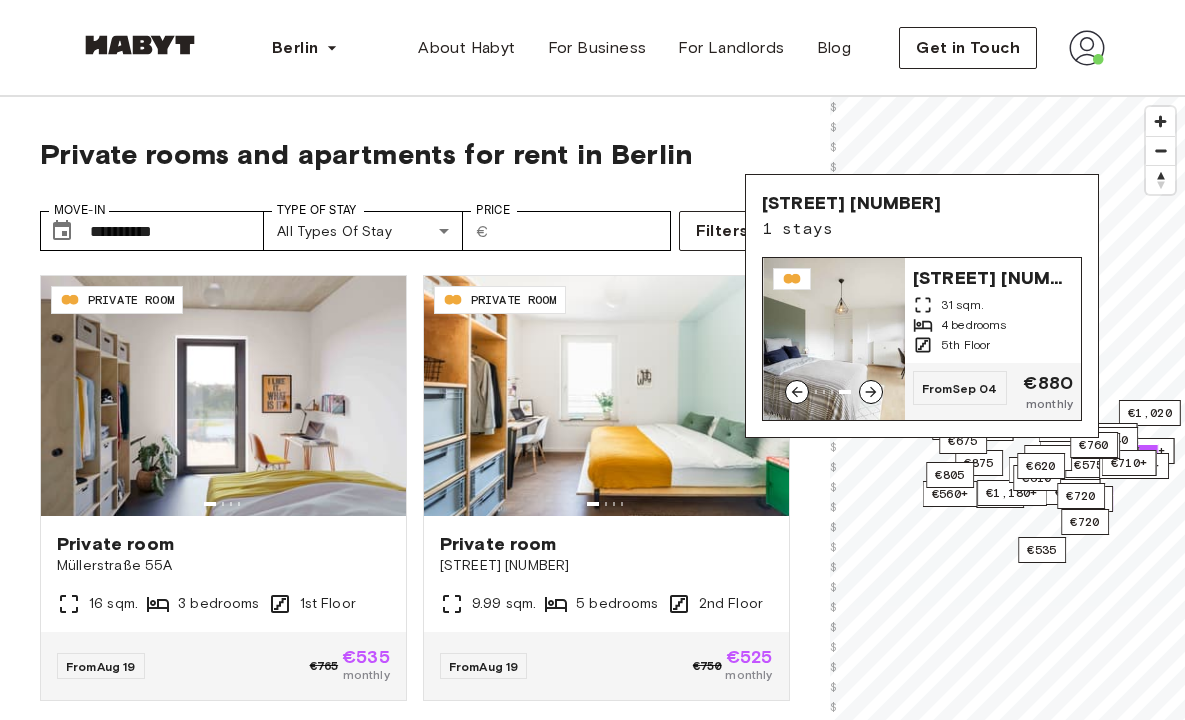 click 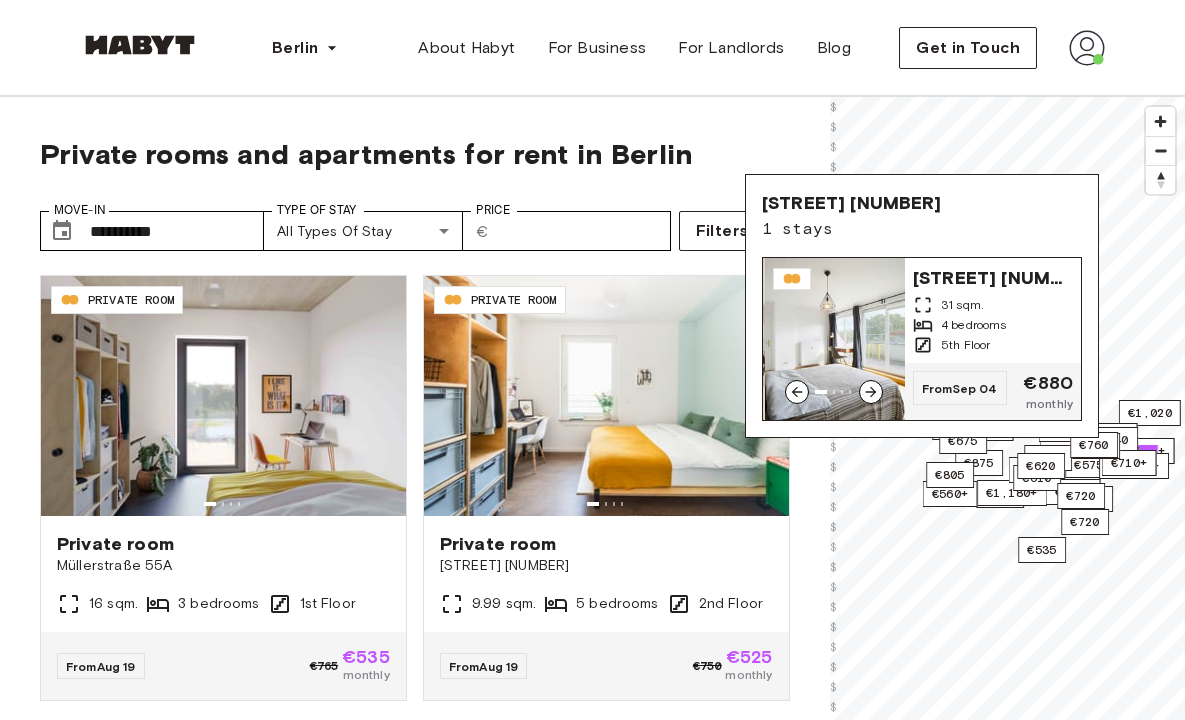 click 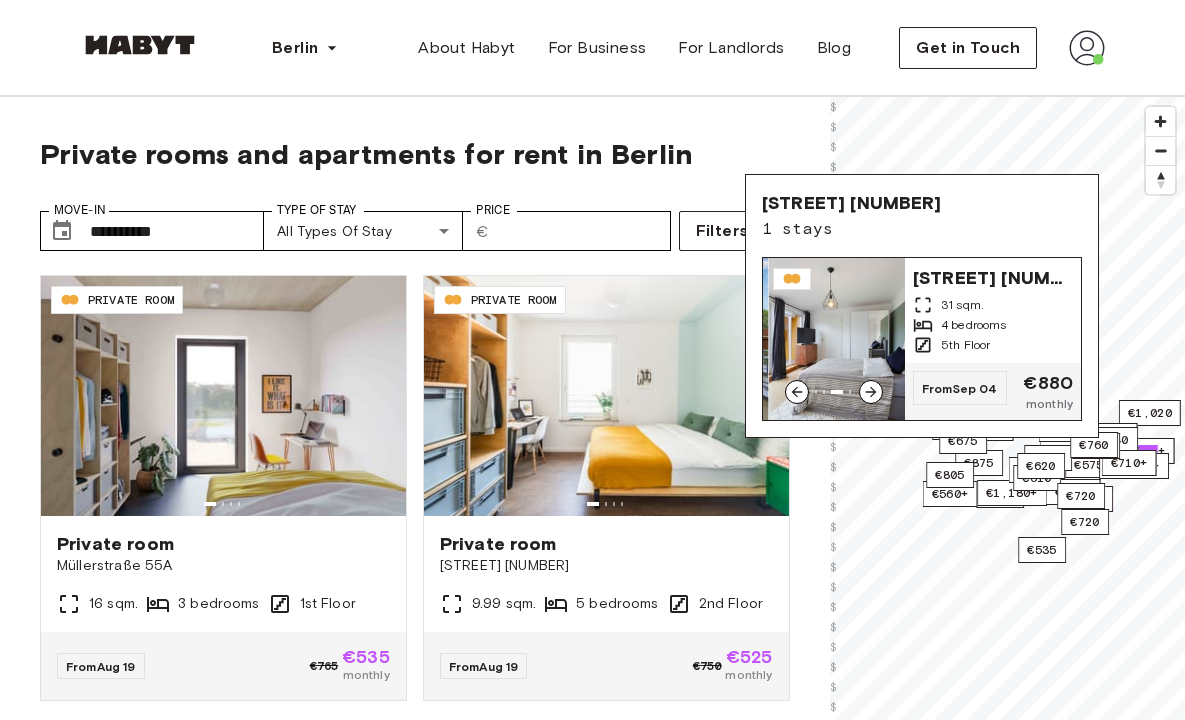 click 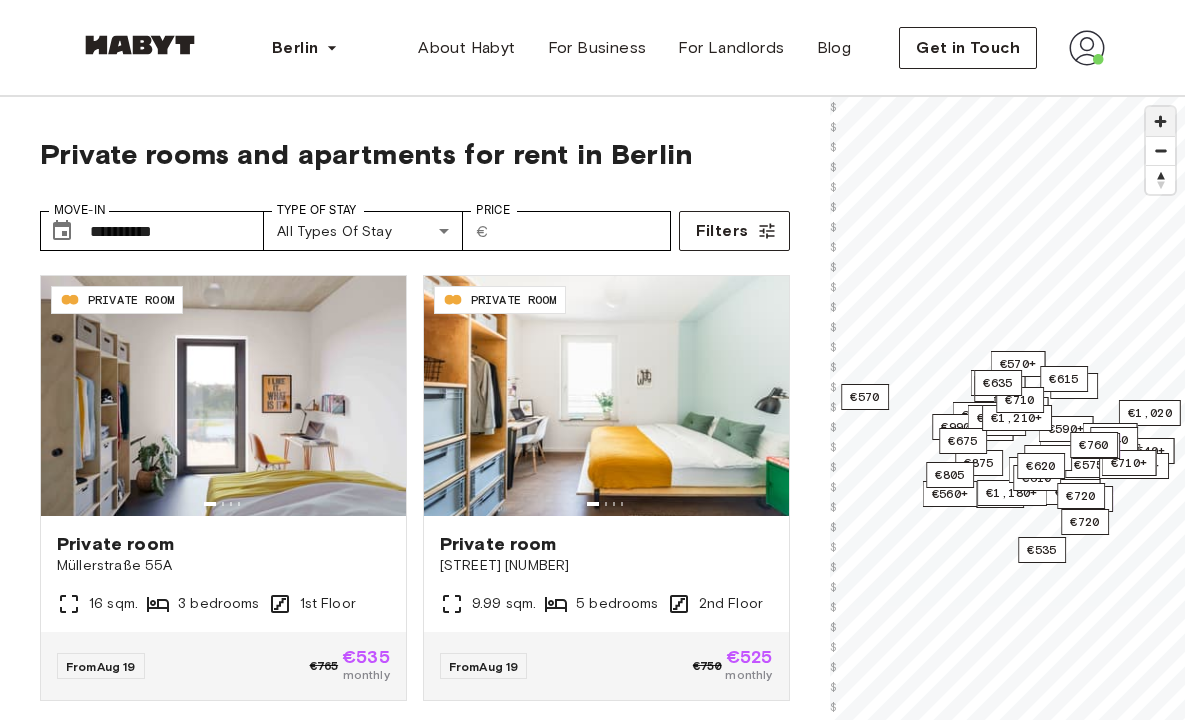 click at bounding box center (1160, 121) 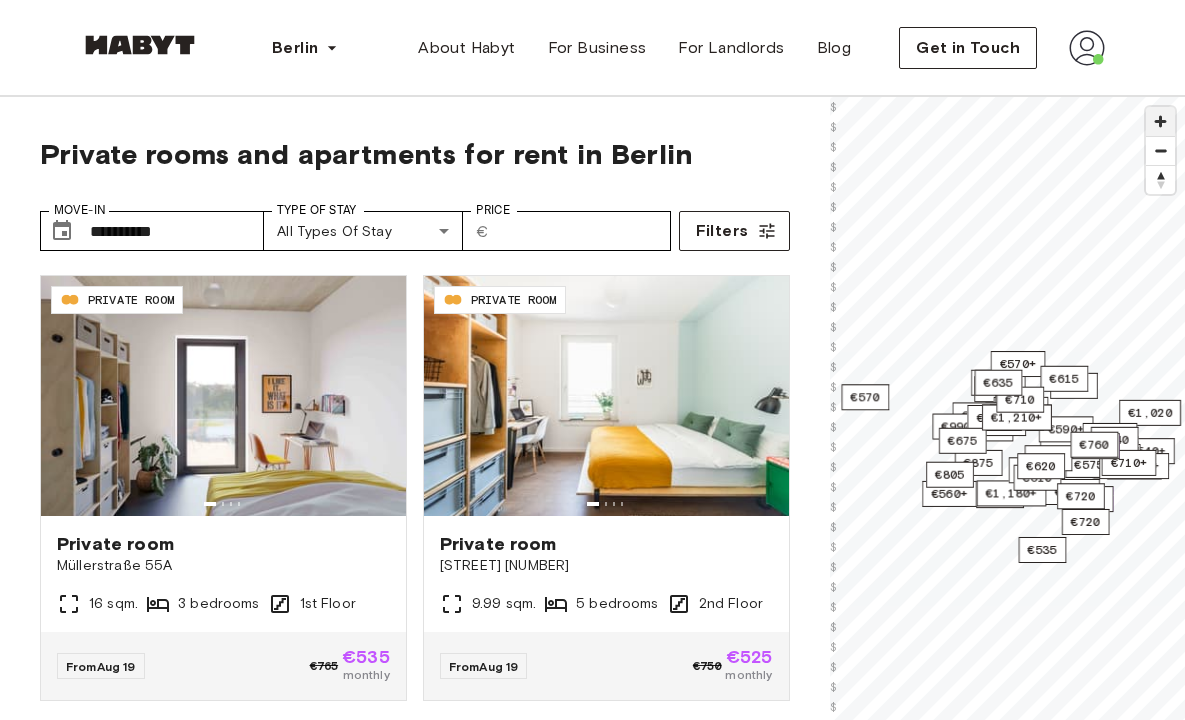 click at bounding box center (1160, 121) 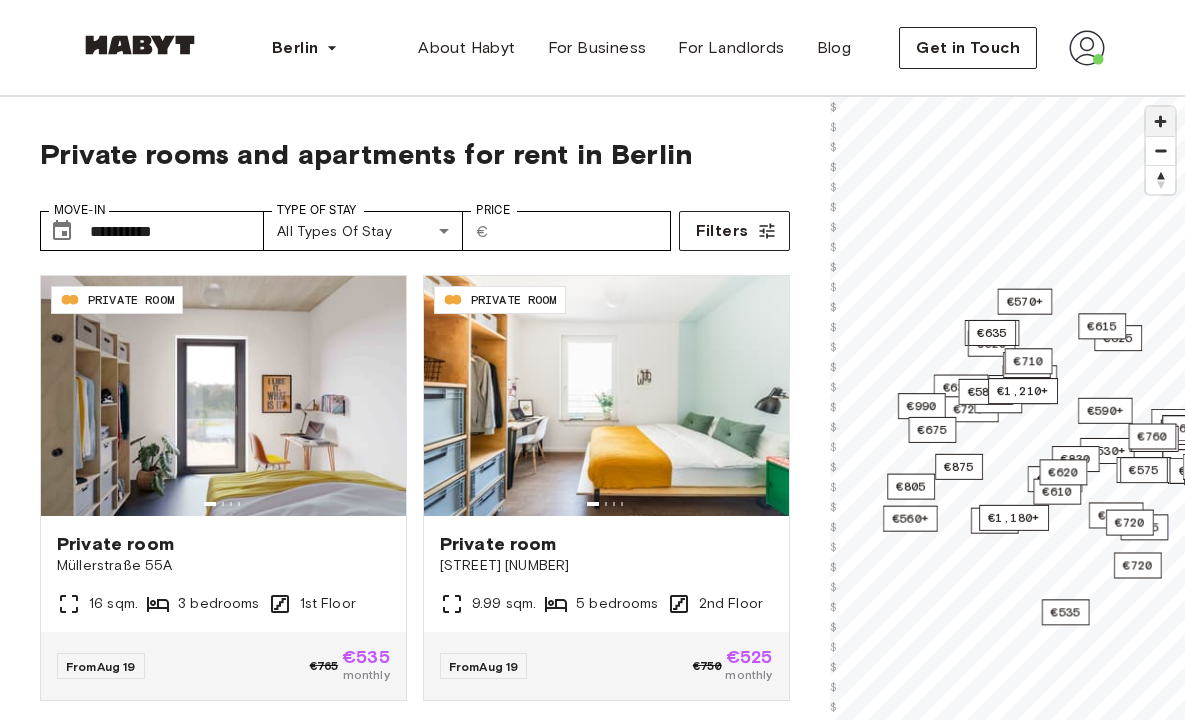 click at bounding box center [1160, 121] 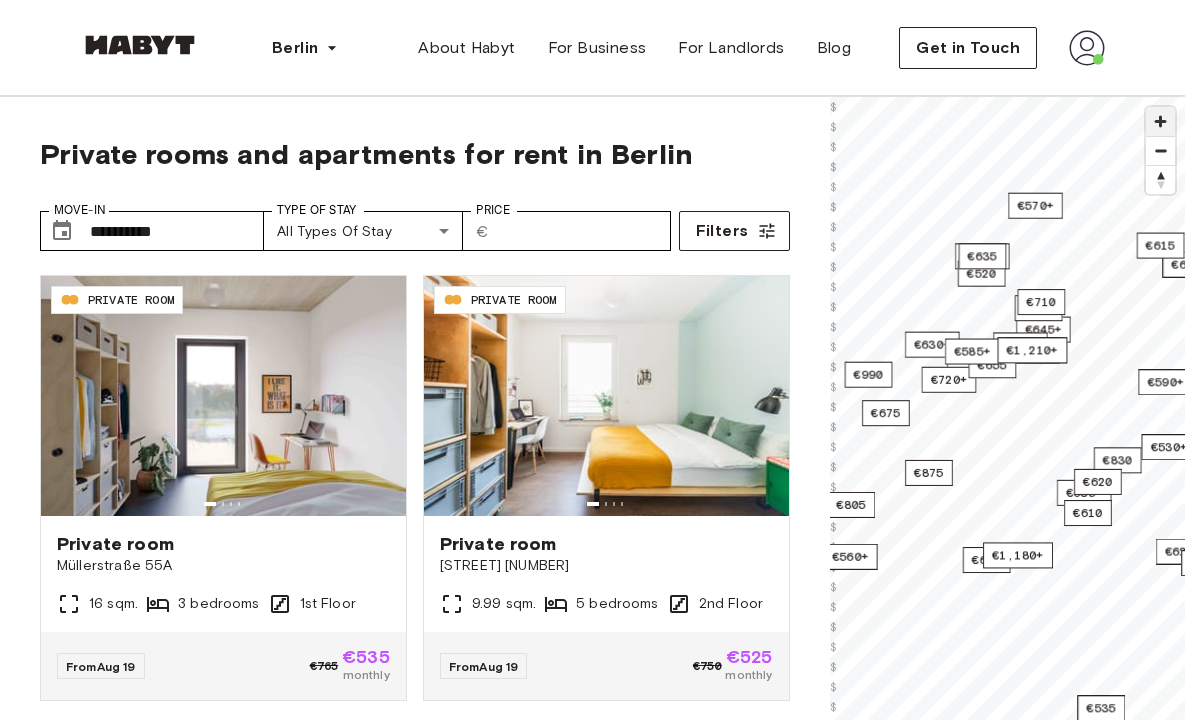 click at bounding box center [1160, 121] 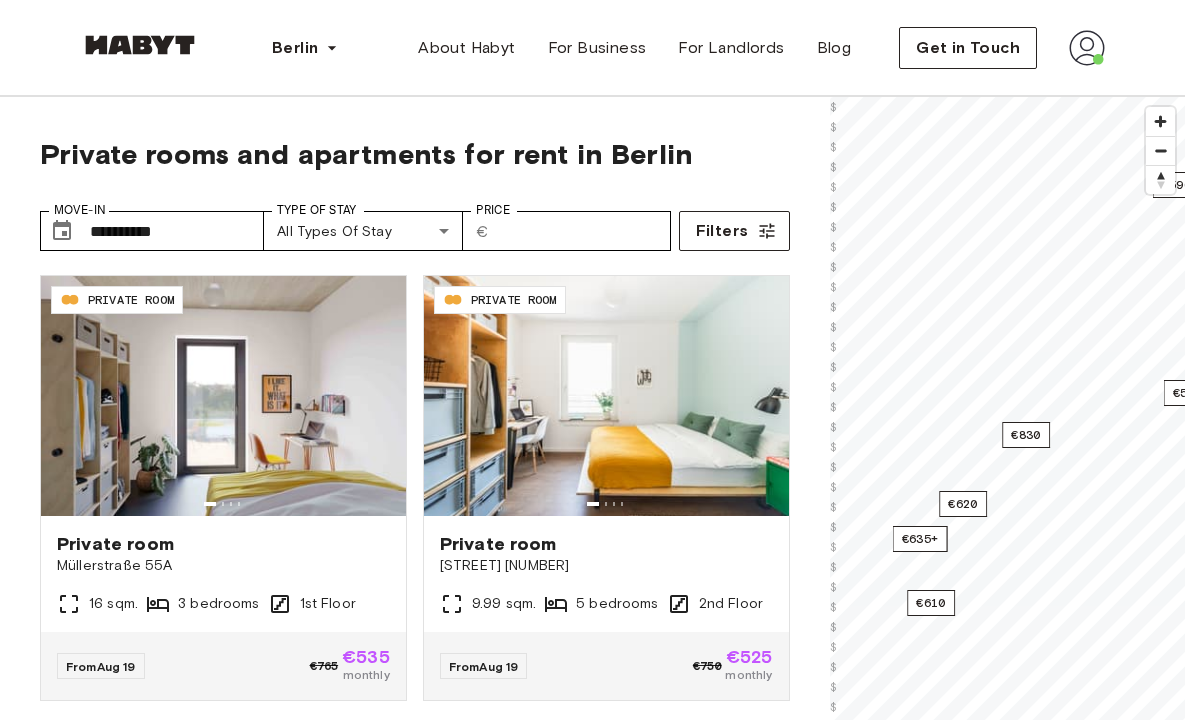click on "**********" at bounding box center (592, 546) 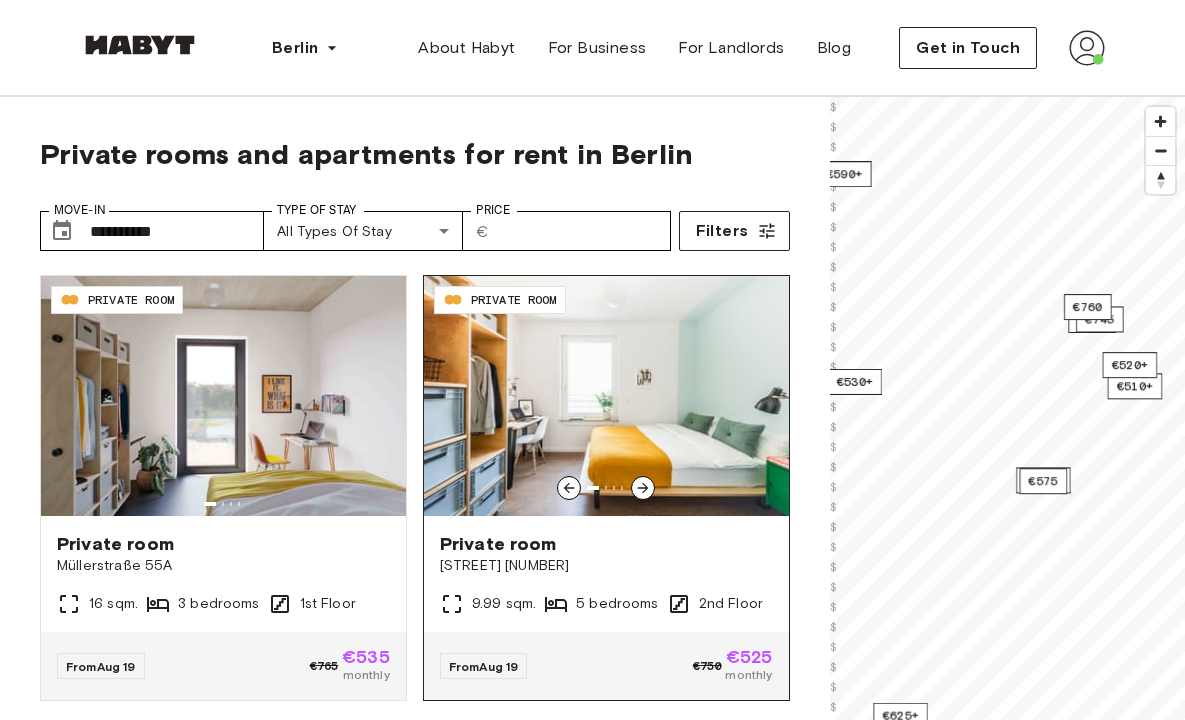 click on "**********" at bounding box center [592, 546] 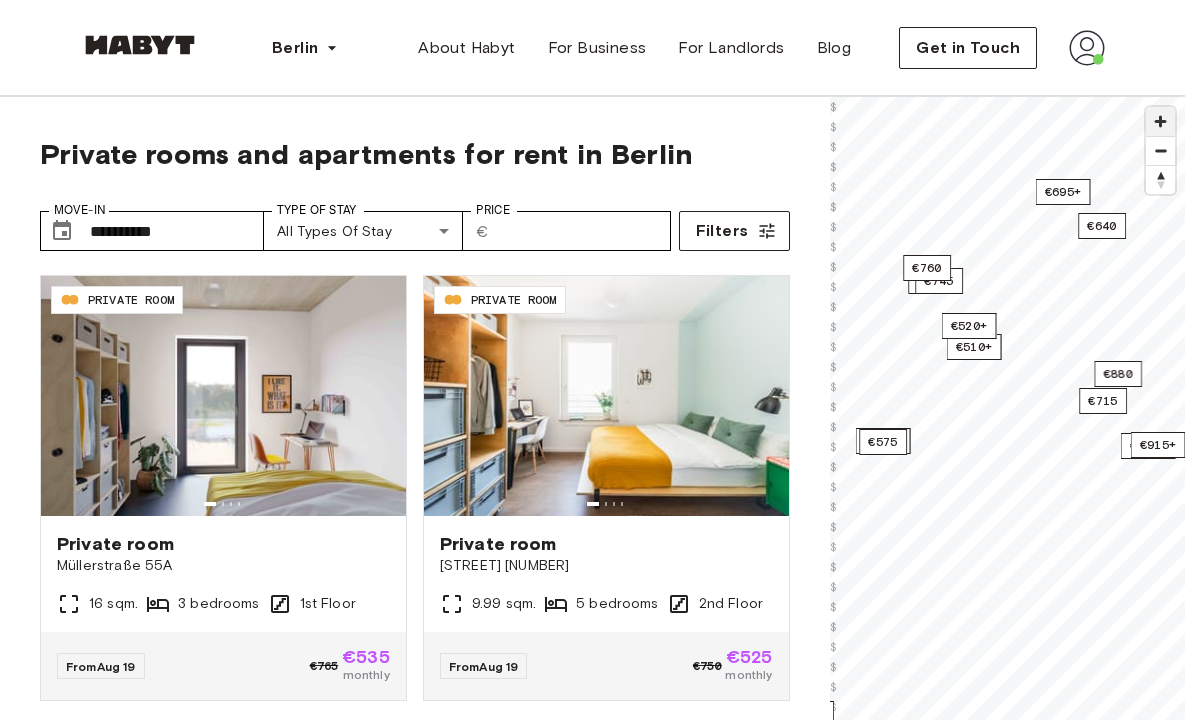 click at bounding box center (1160, 121) 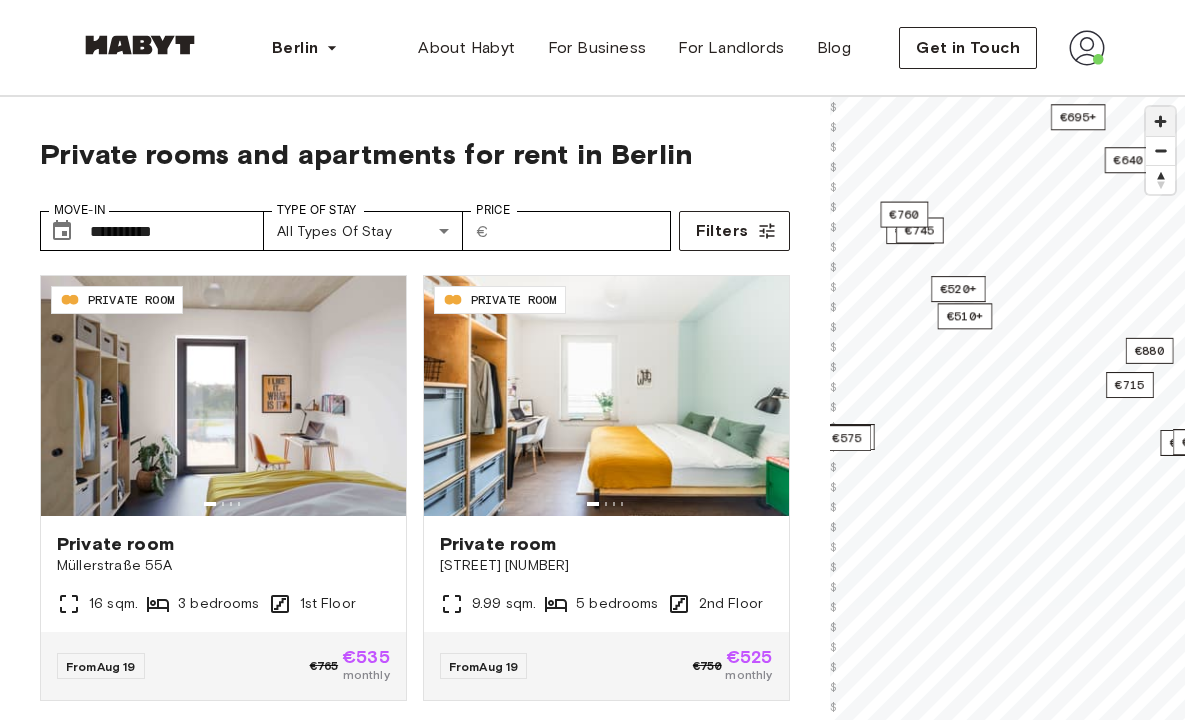 click at bounding box center [1160, 121] 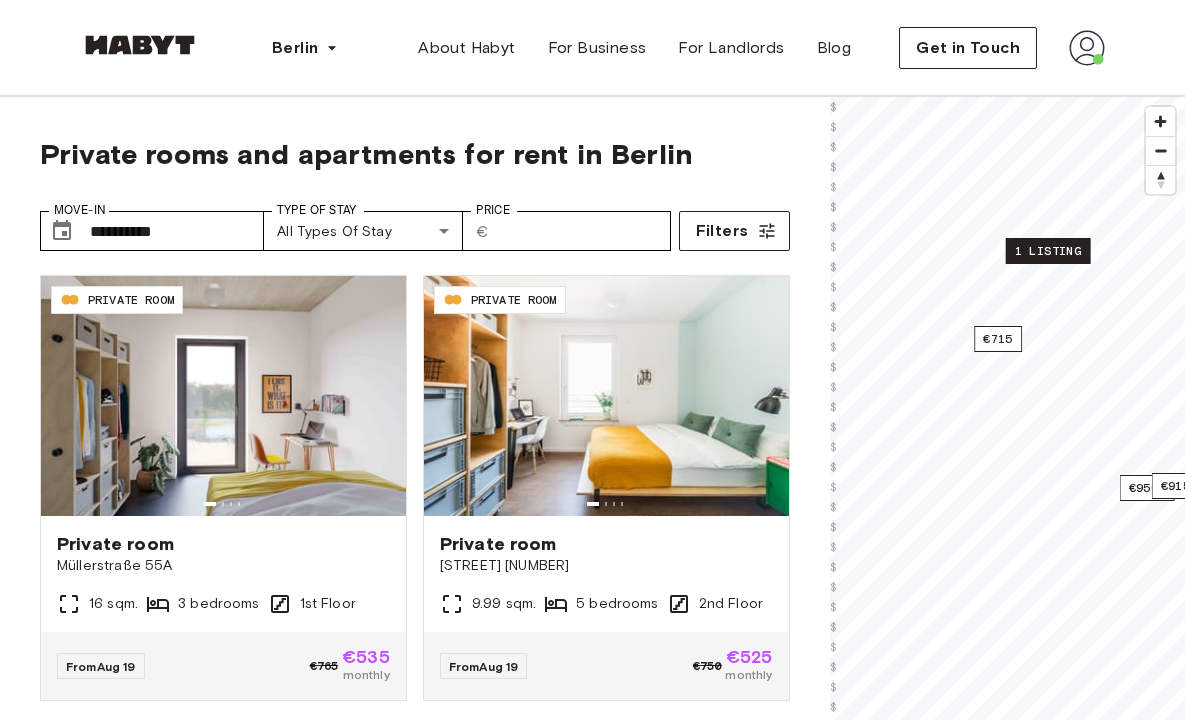click on "1 listing" at bounding box center (1047, 251) 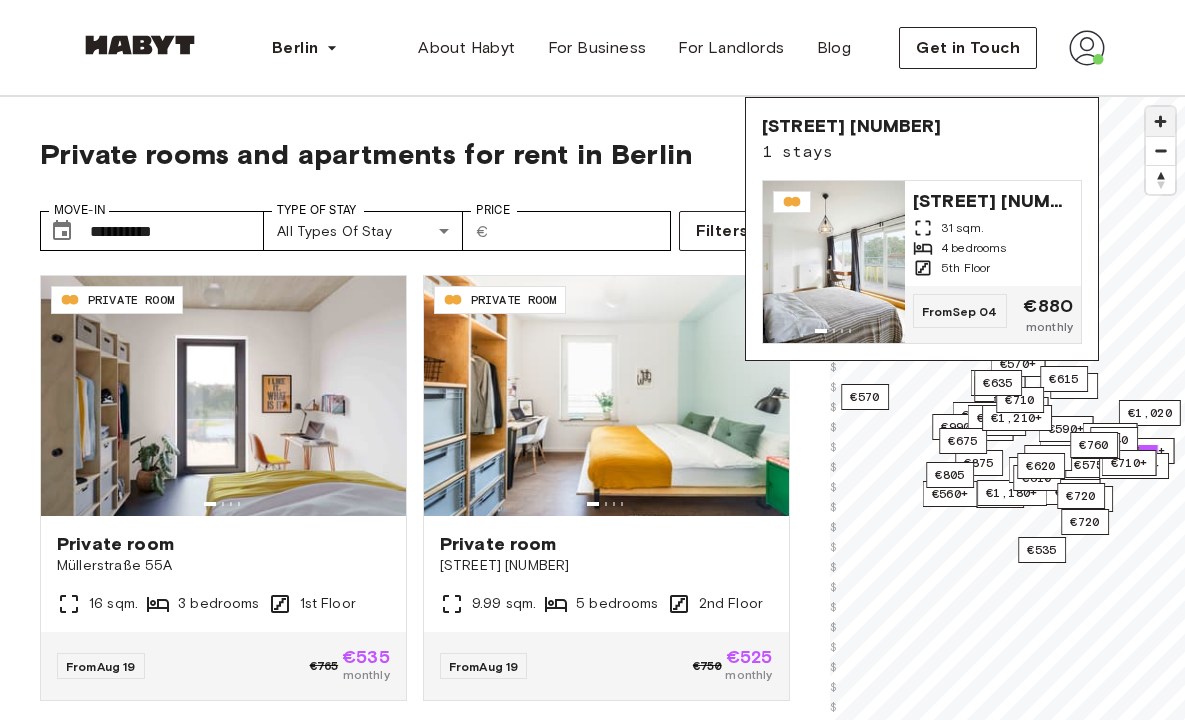 click at bounding box center (1160, 121) 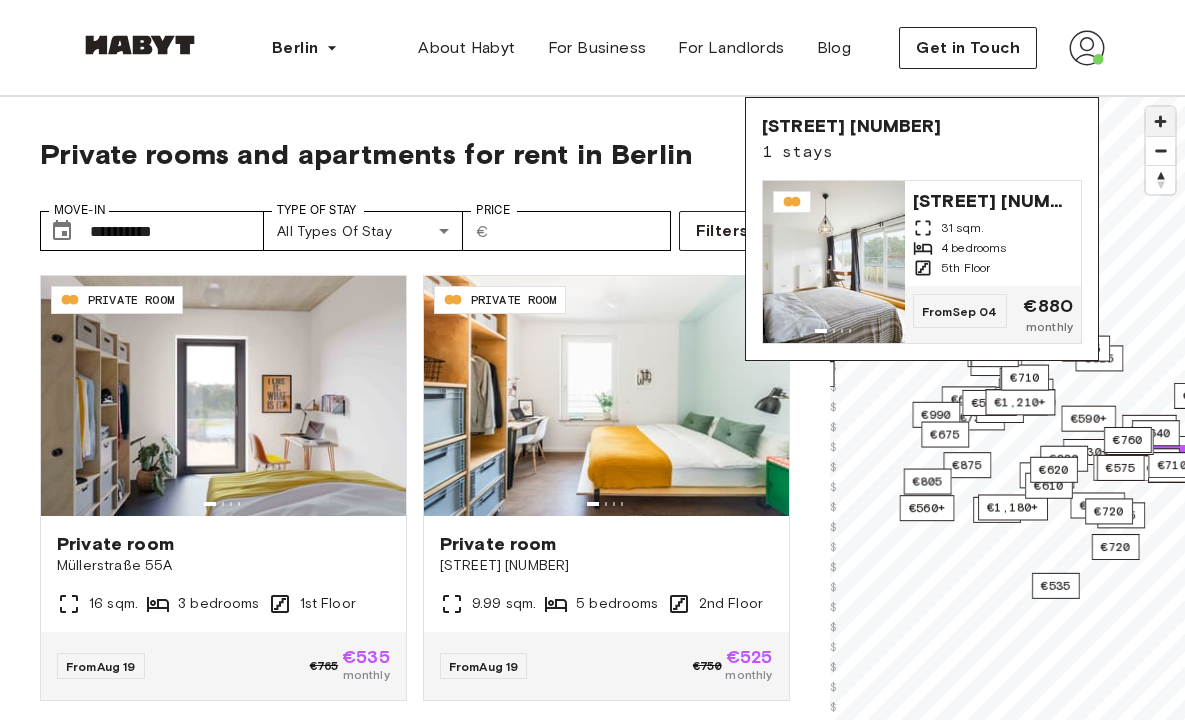 click at bounding box center [1160, 121] 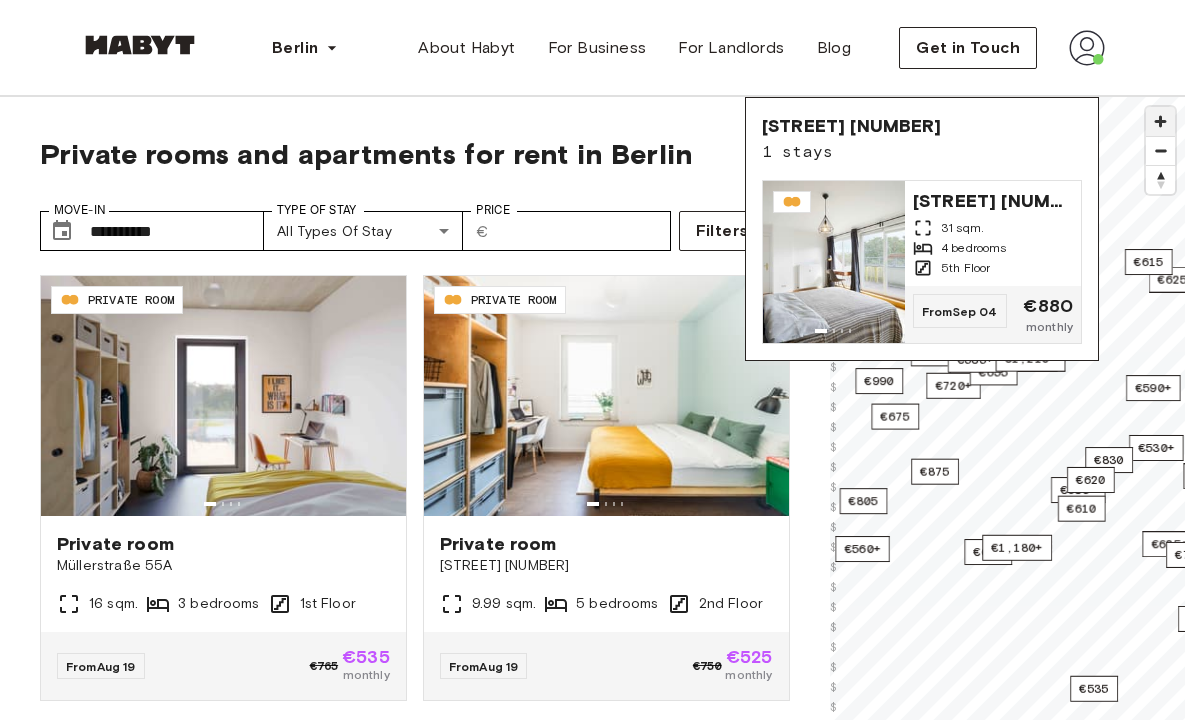 click at bounding box center [1160, 121] 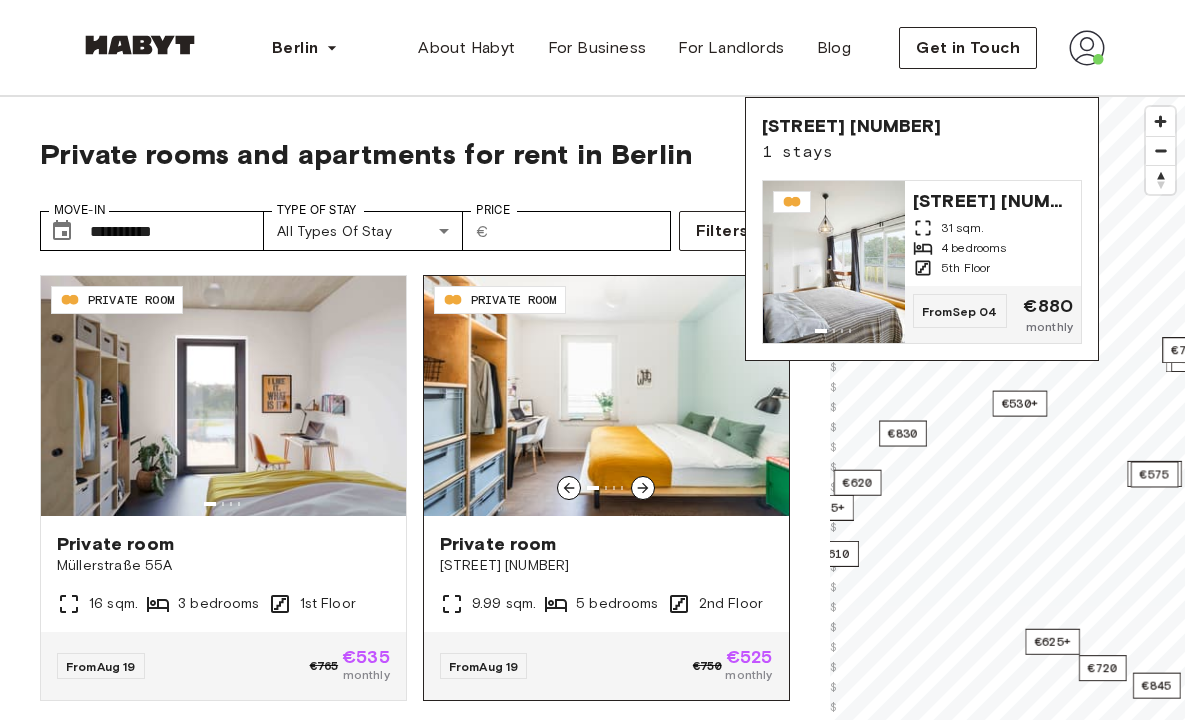 click on "**********" at bounding box center (592, 546) 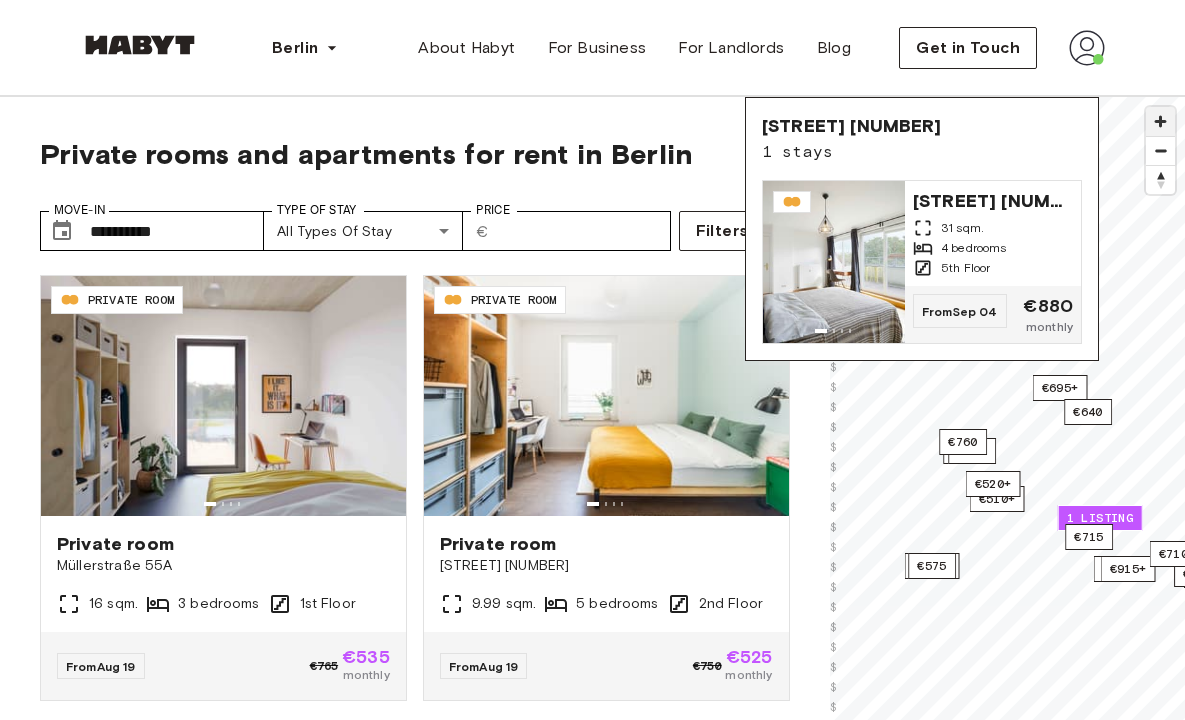 click at bounding box center (1160, 121) 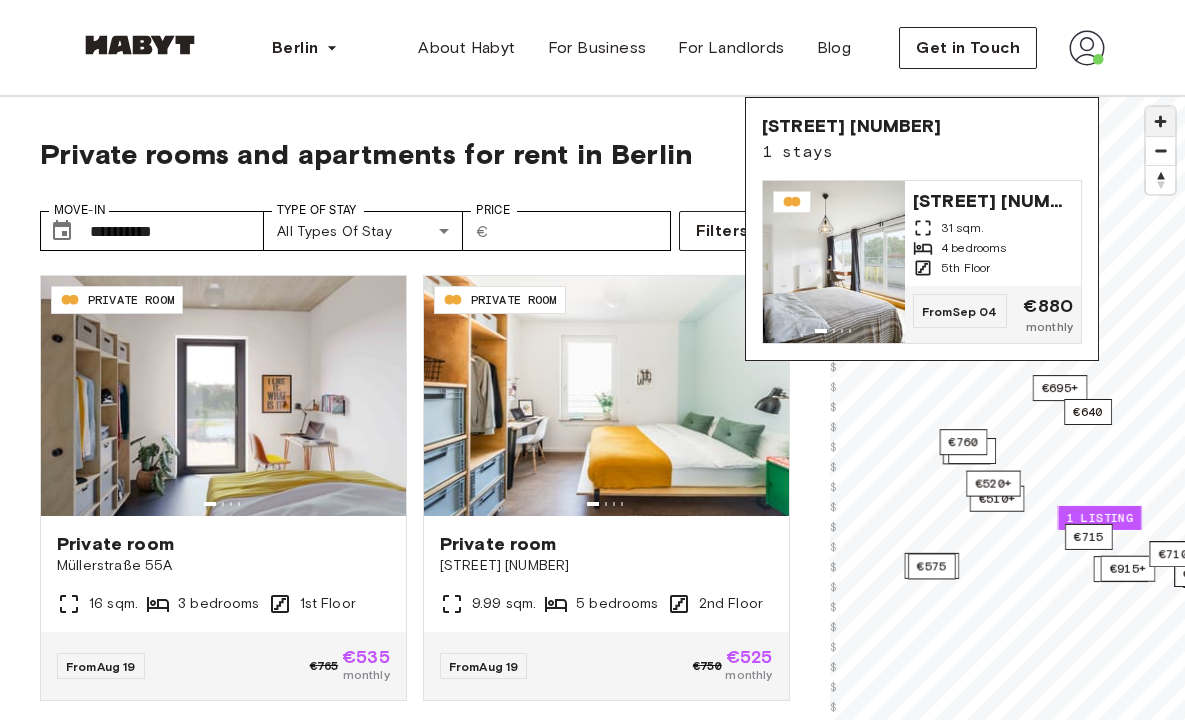 click at bounding box center [1160, 121] 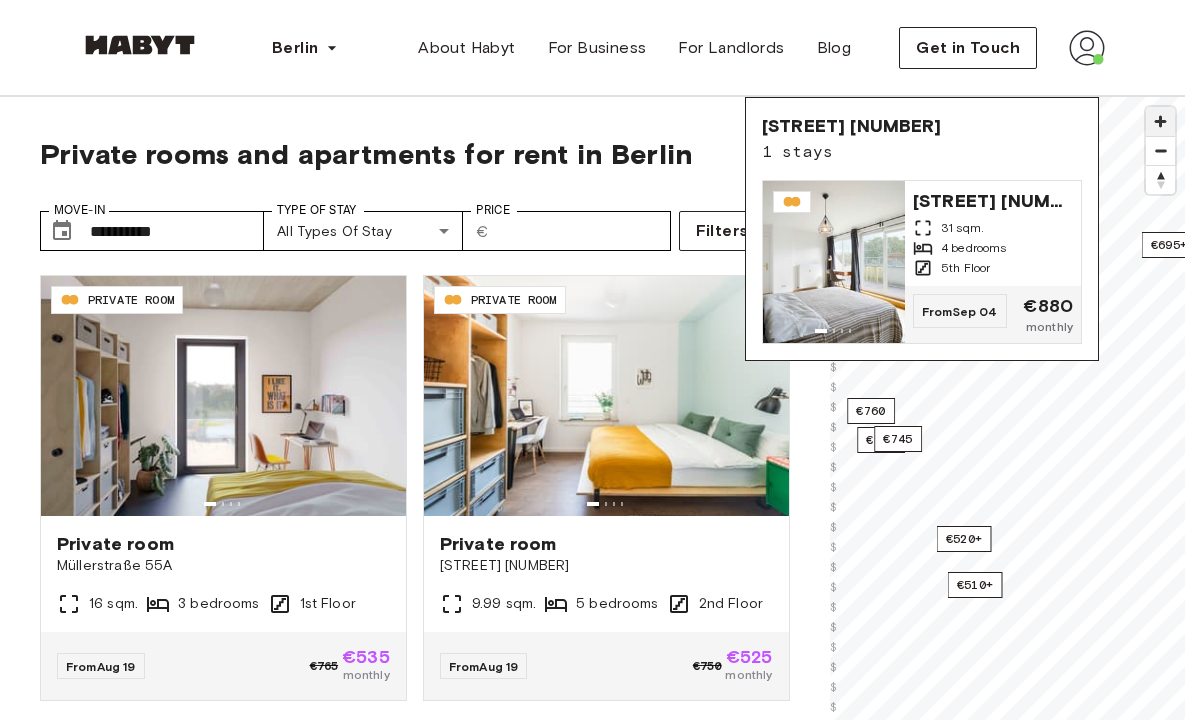 click at bounding box center (1160, 121) 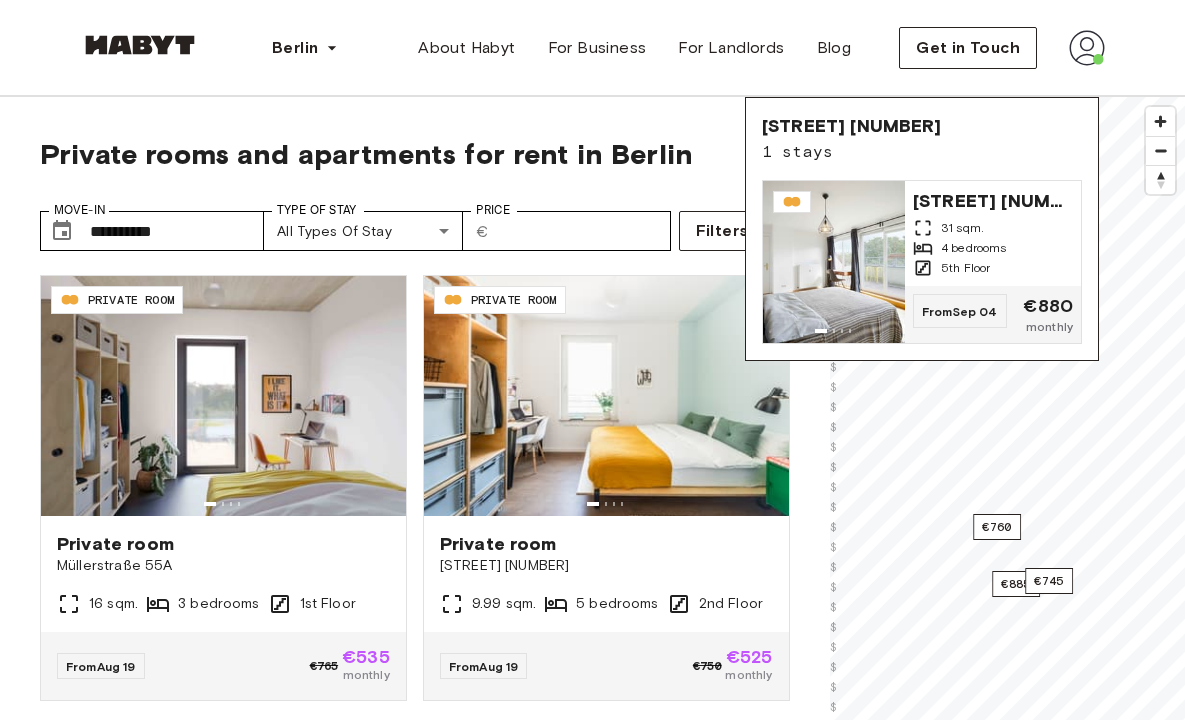 click on "**********" at bounding box center [592, 2471] 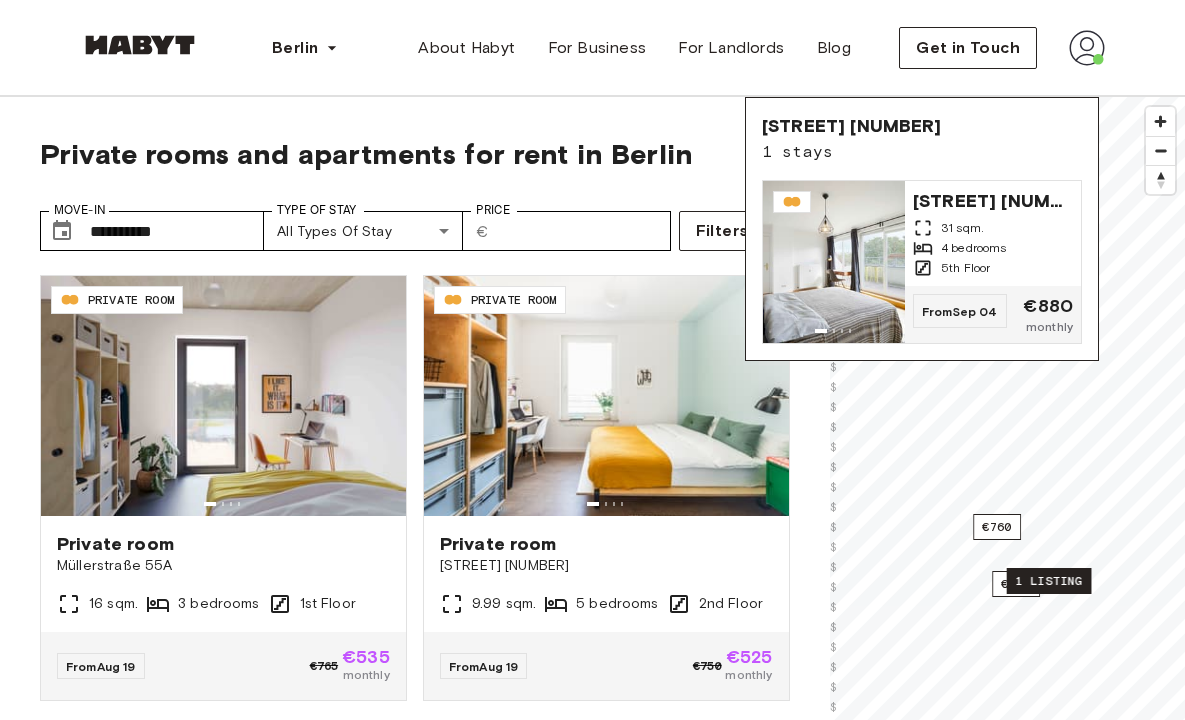 click on "1 listing" at bounding box center (1048, 581) 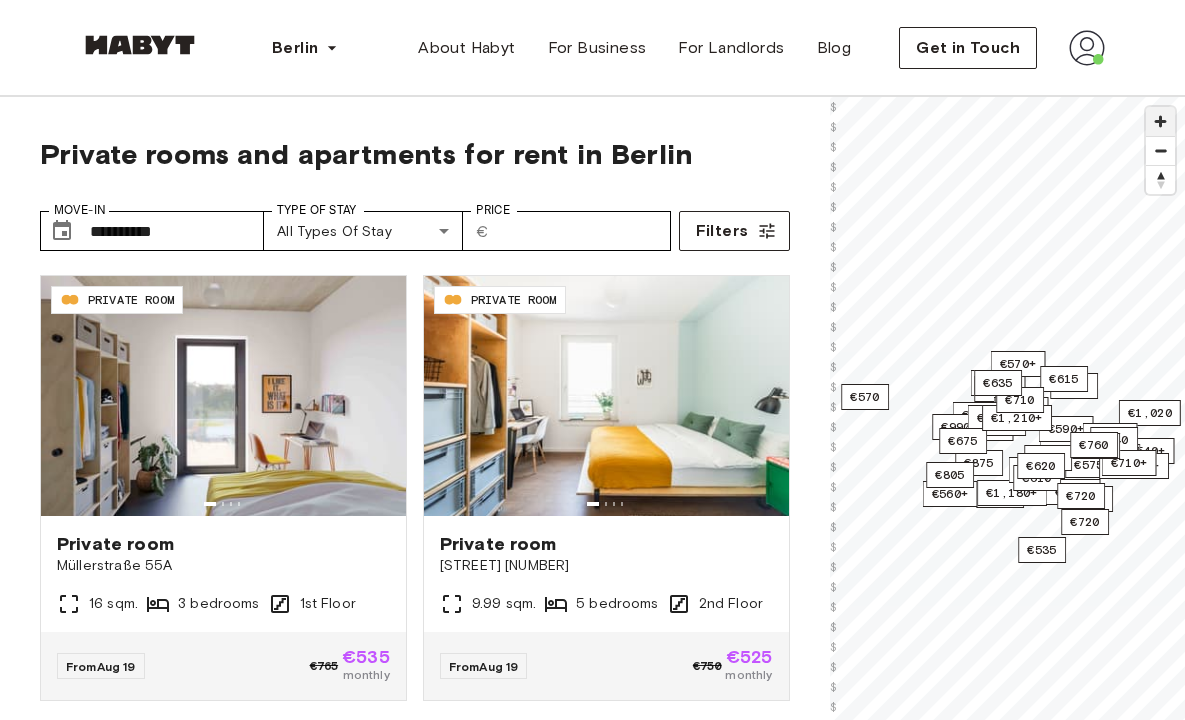 click at bounding box center (1160, 121) 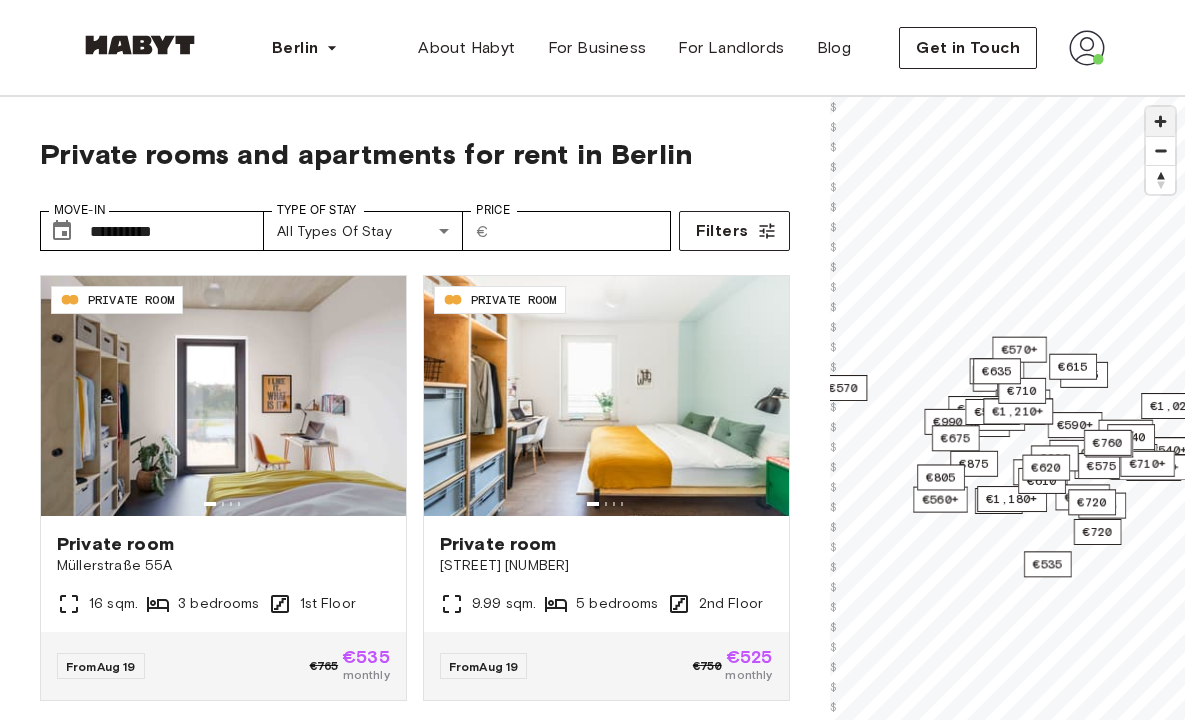 click at bounding box center (1160, 121) 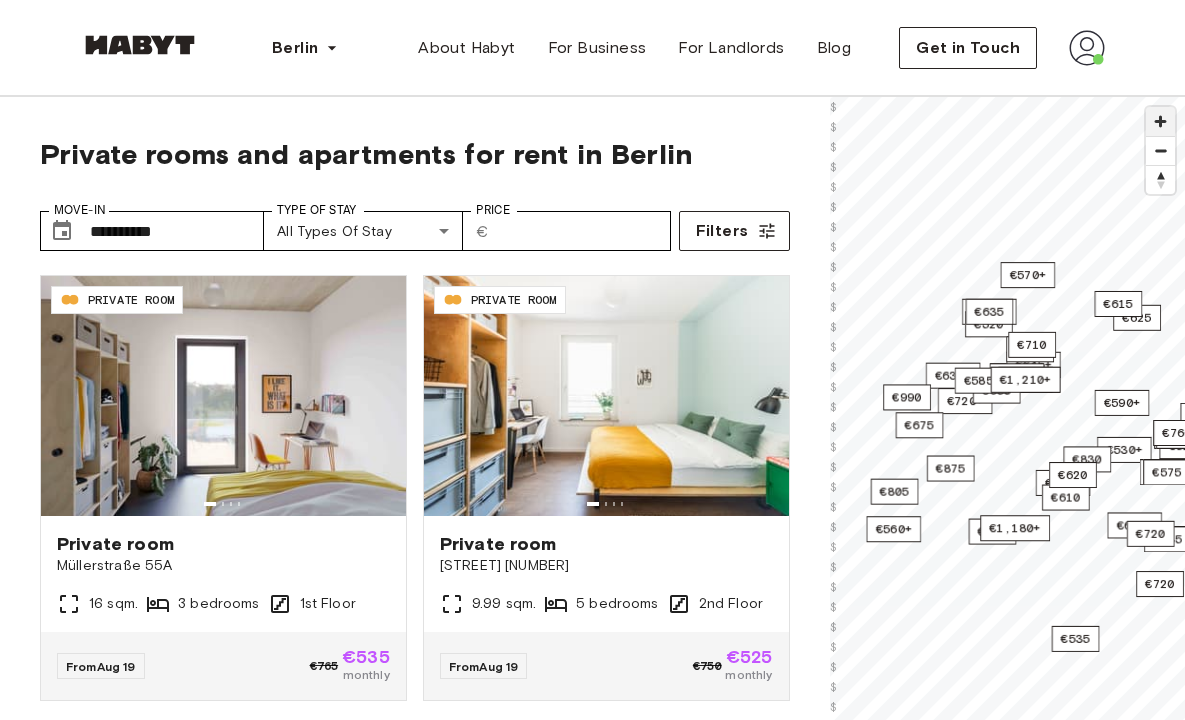 click at bounding box center (1160, 121) 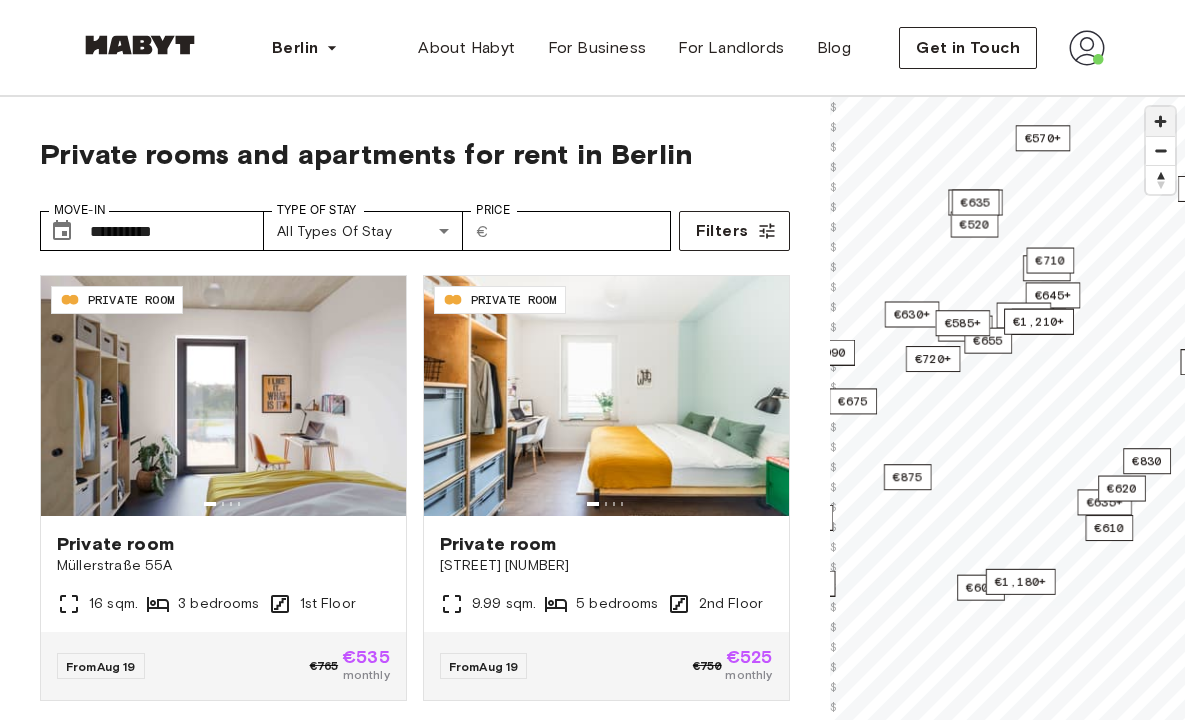 click at bounding box center [1160, 121] 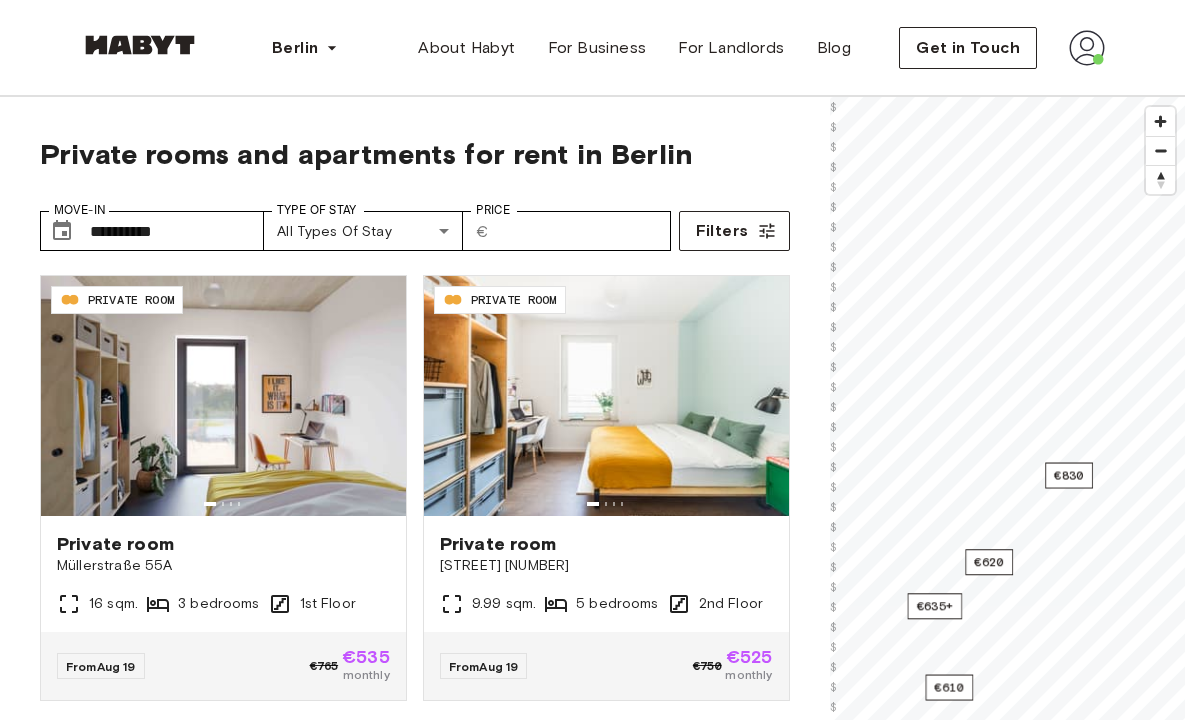 click on "**********" at bounding box center [592, 546] 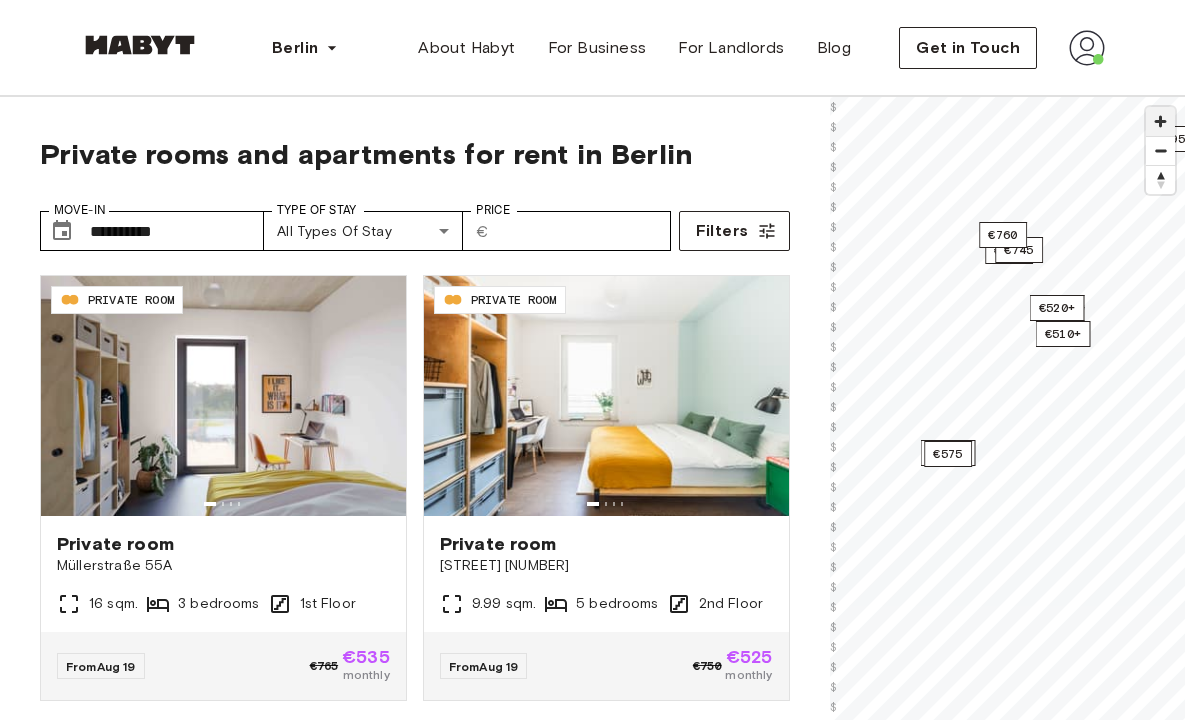 click at bounding box center [1160, 121] 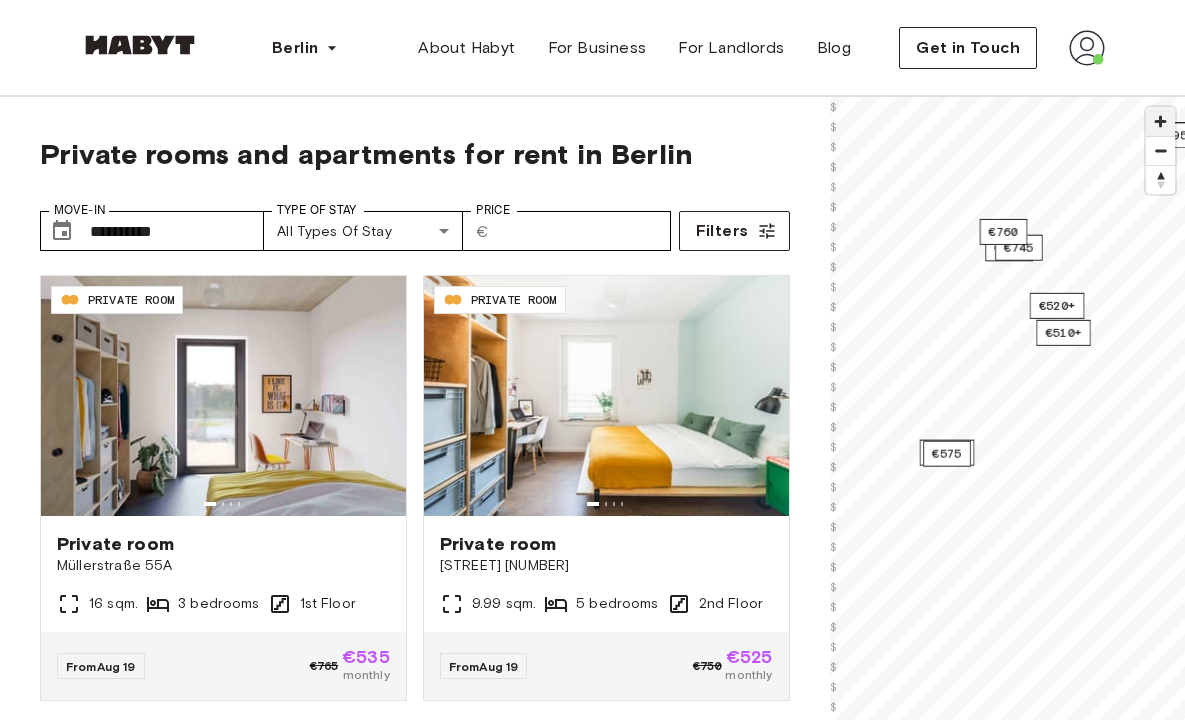 click at bounding box center (1160, 121) 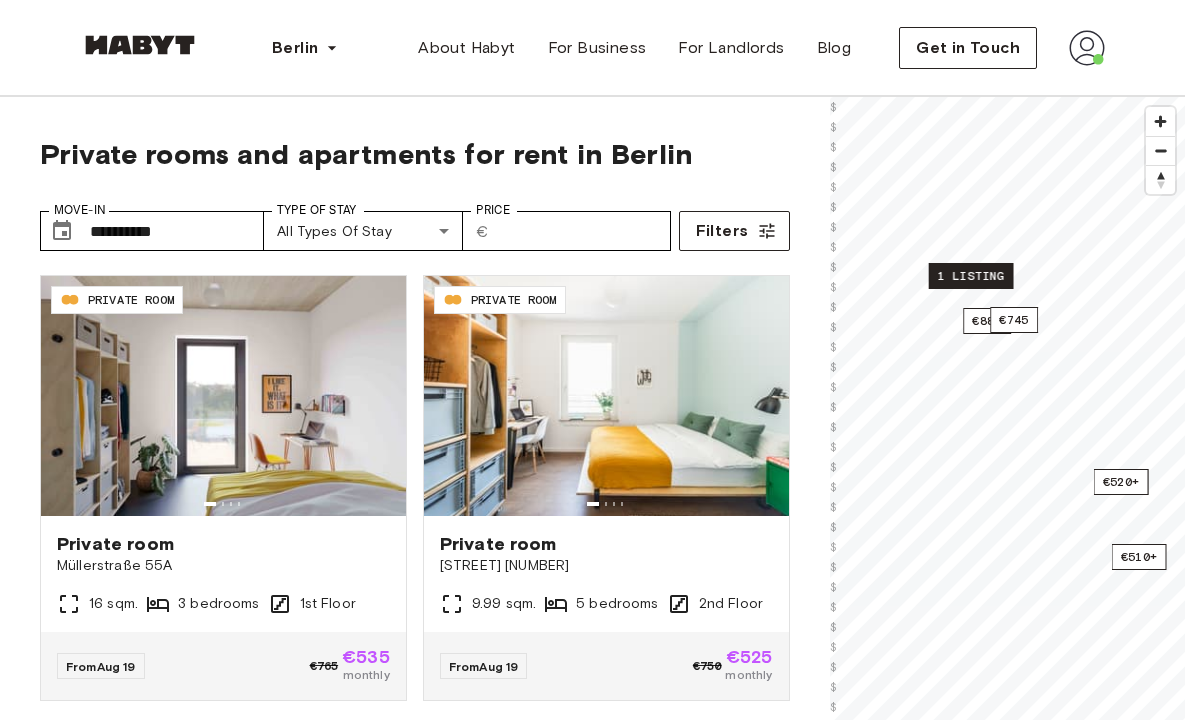 click on "1 listing" at bounding box center (970, 276) 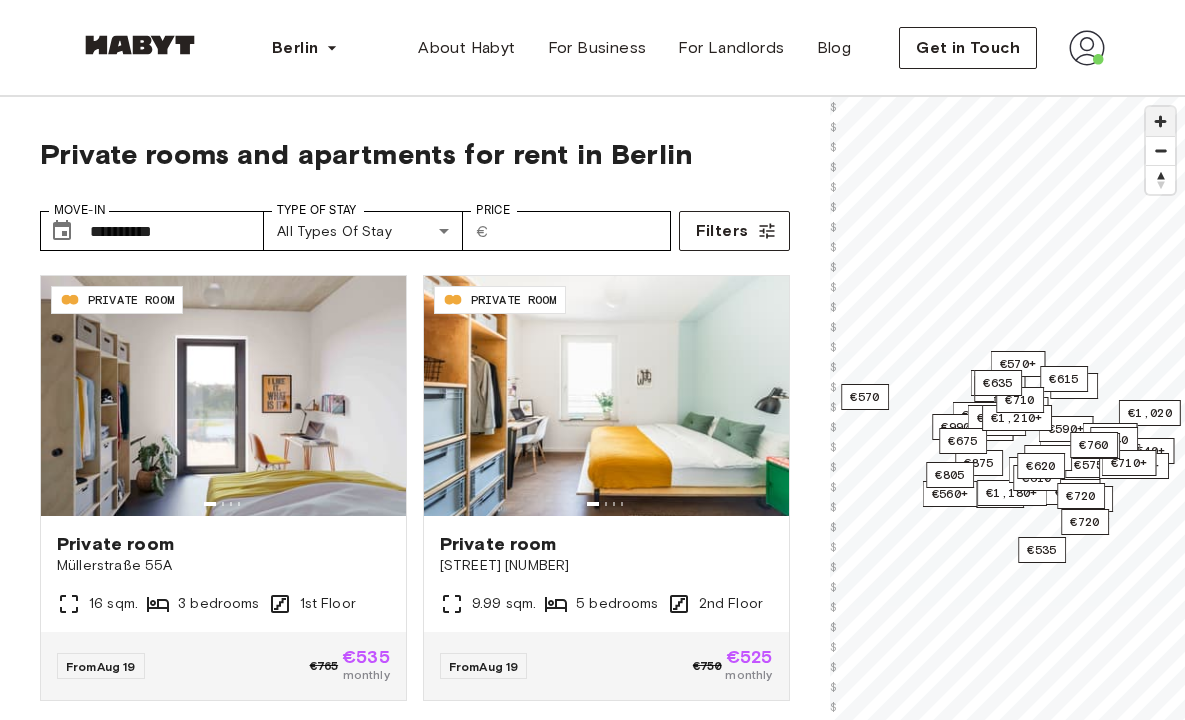 click at bounding box center (1160, 121) 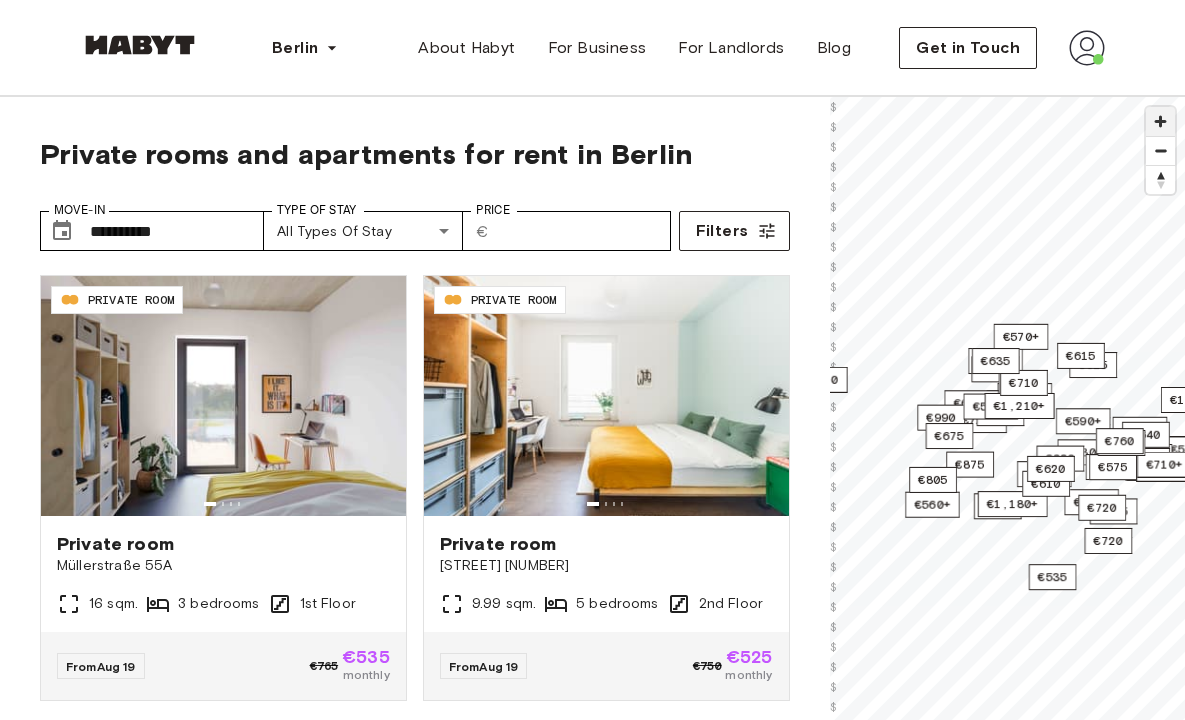 click at bounding box center [1160, 121] 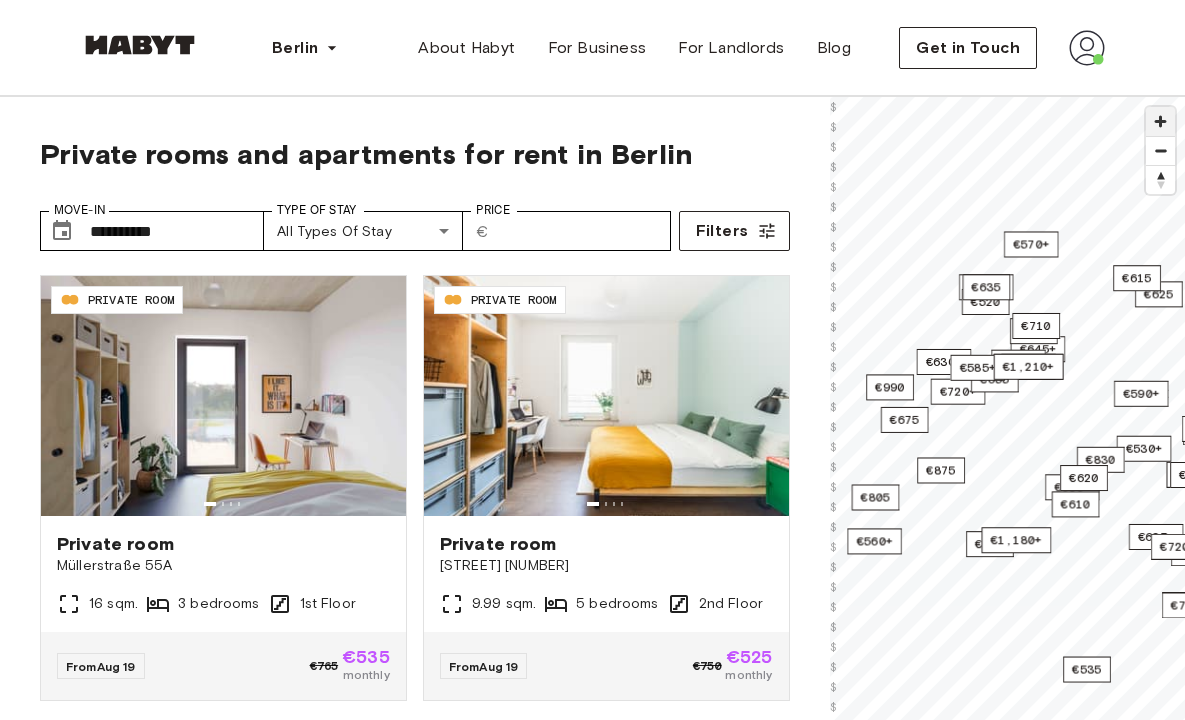 click at bounding box center [1160, 121] 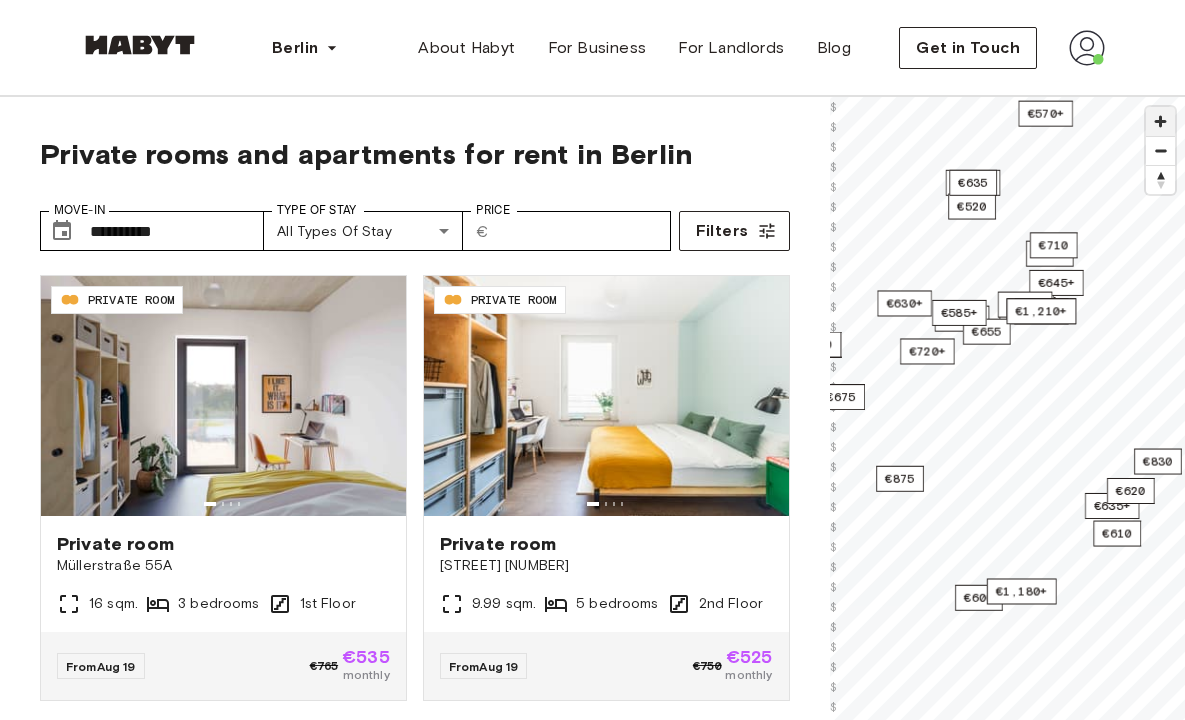click at bounding box center [1160, 121] 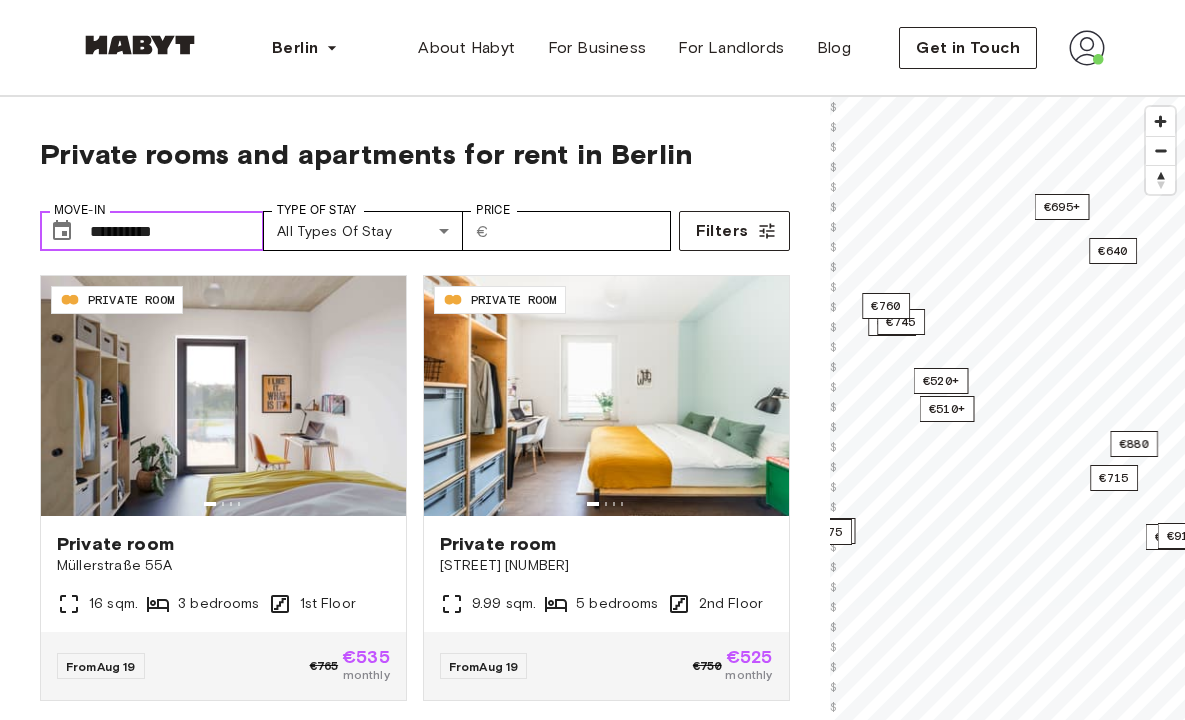 click on "**********" at bounding box center [177, 231] 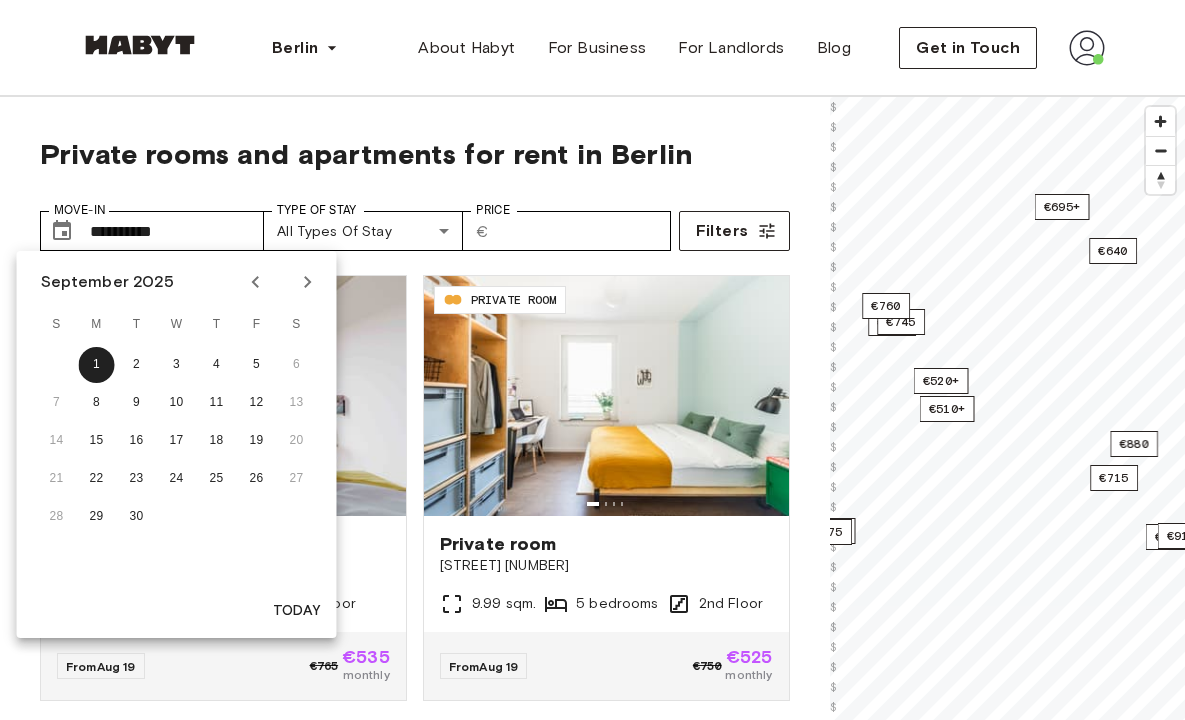click 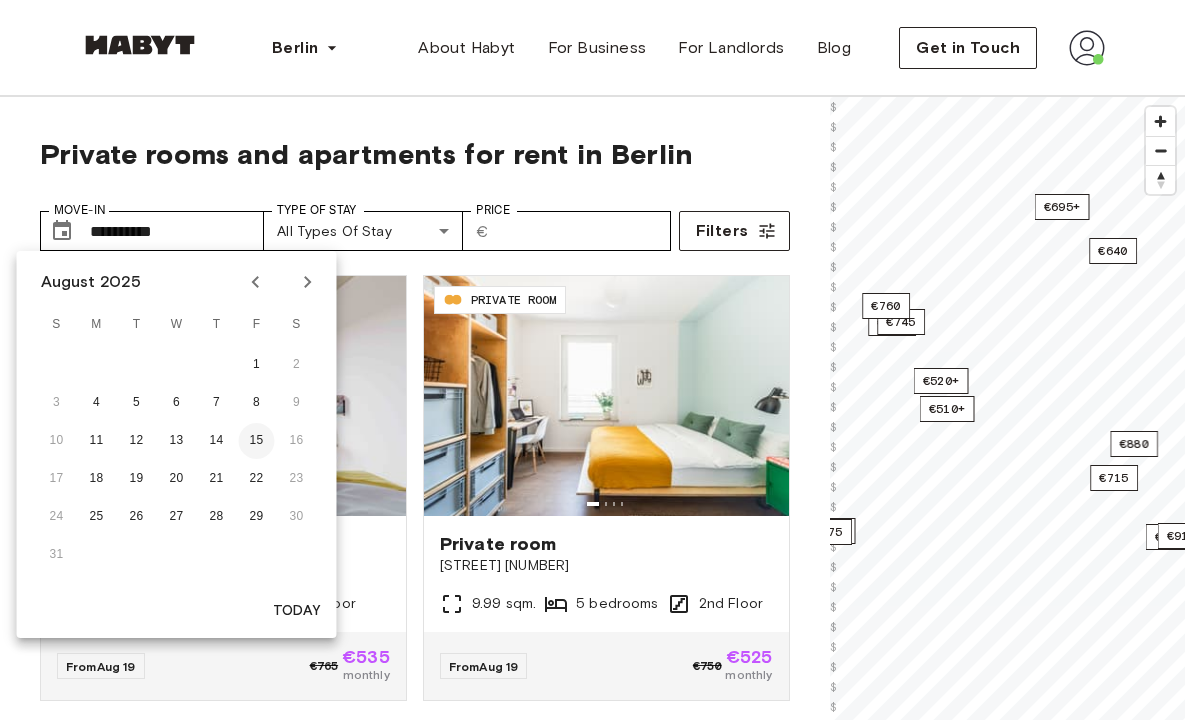 click on "15" at bounding box center (257, 441) 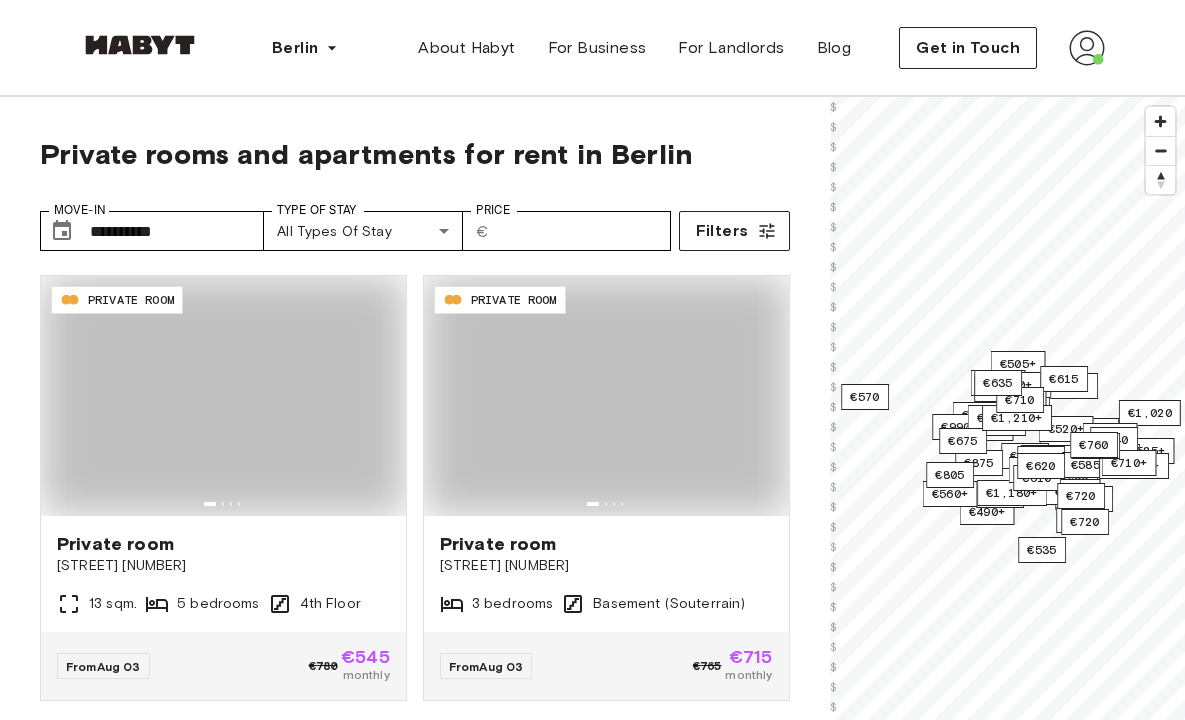 type on "**********" 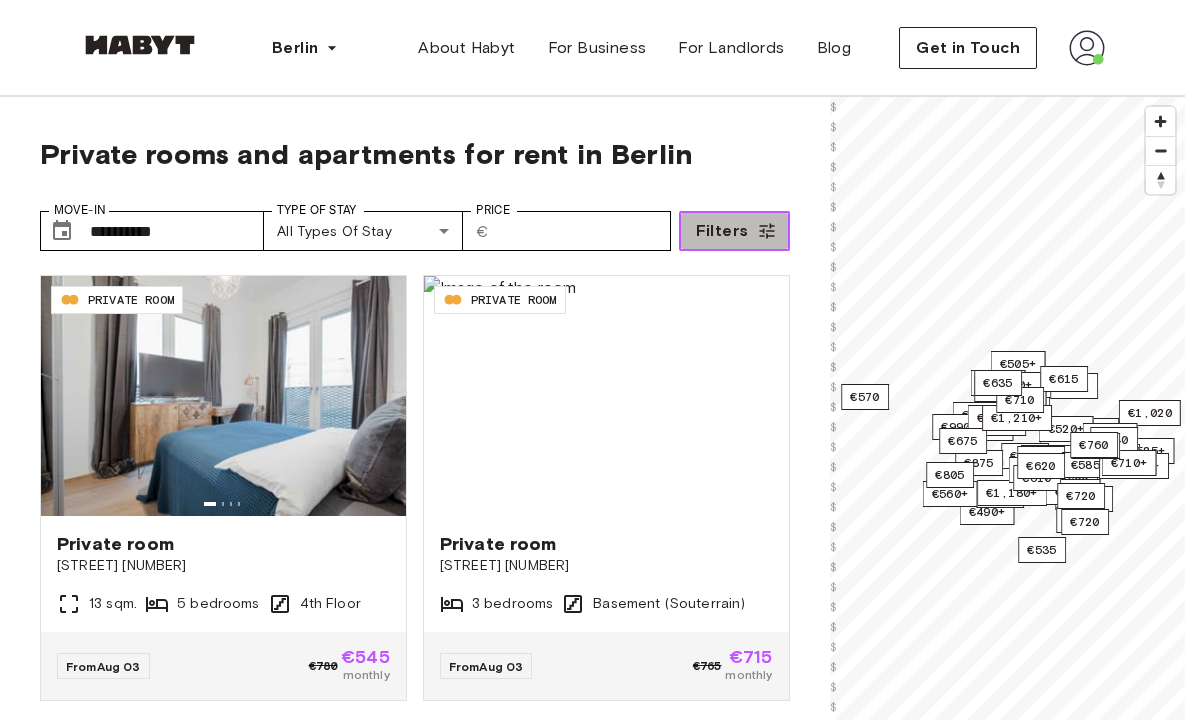 click on "Filters" at bounding box center (734, 231) 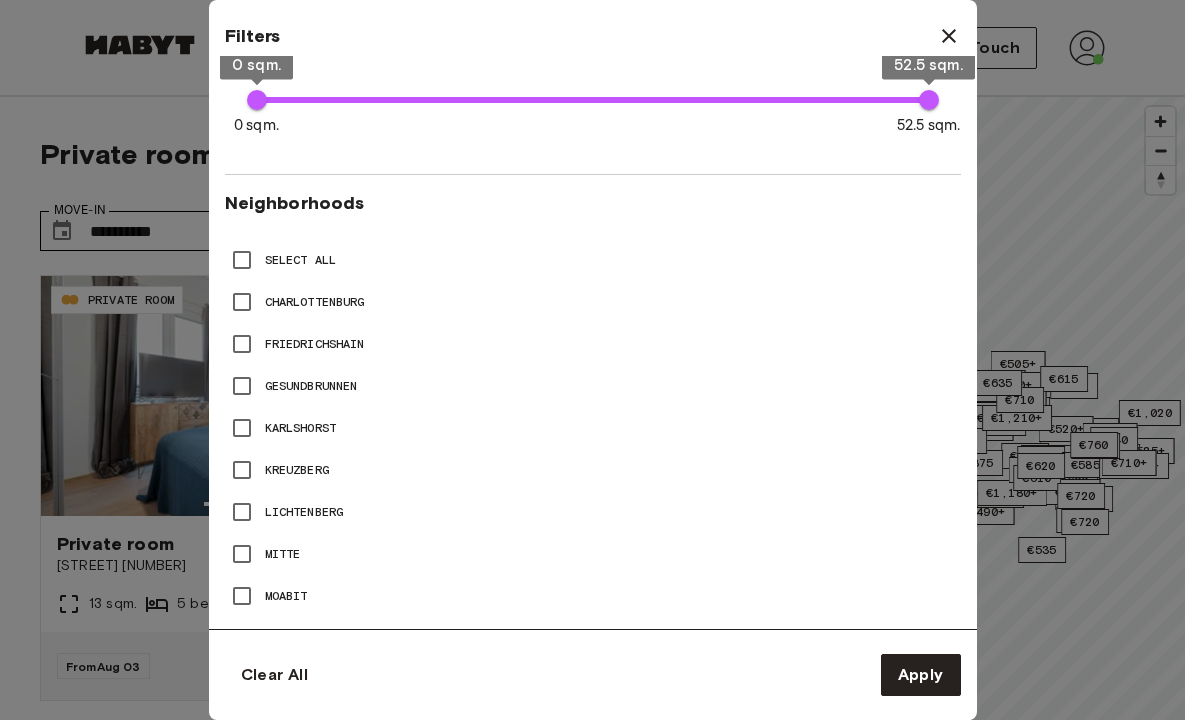 scroll, scrollTop: 777, scrollLeft: 0, axis: vertical 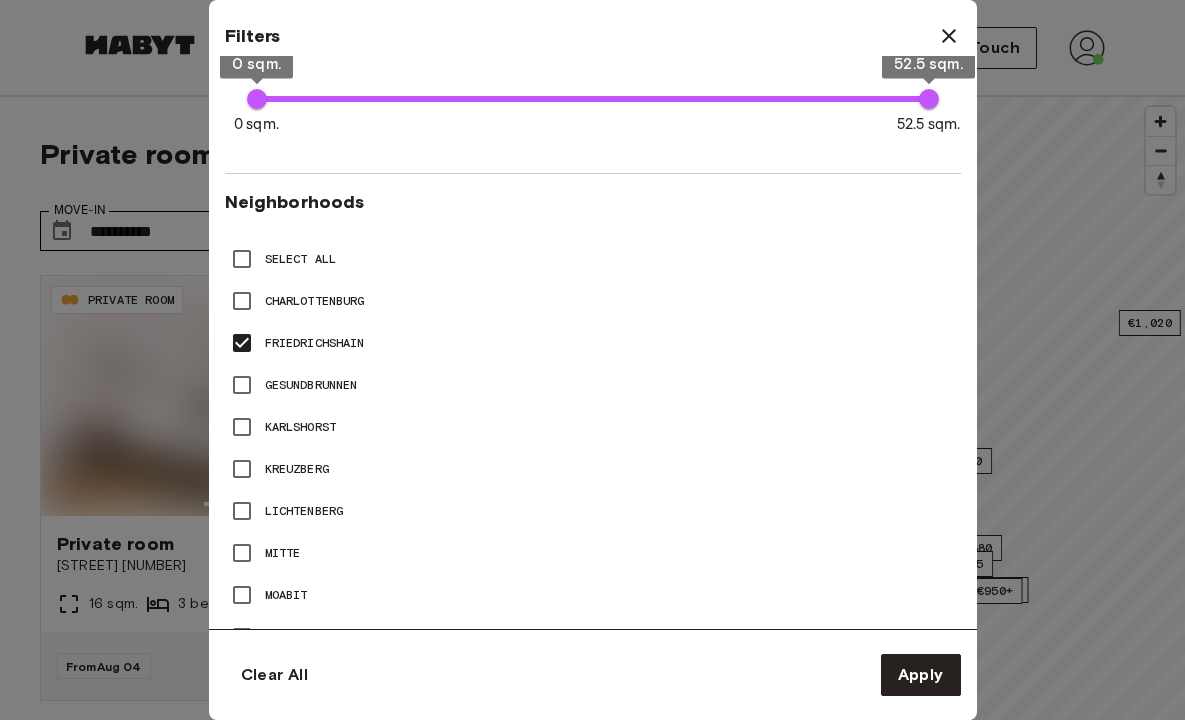 type on "**" 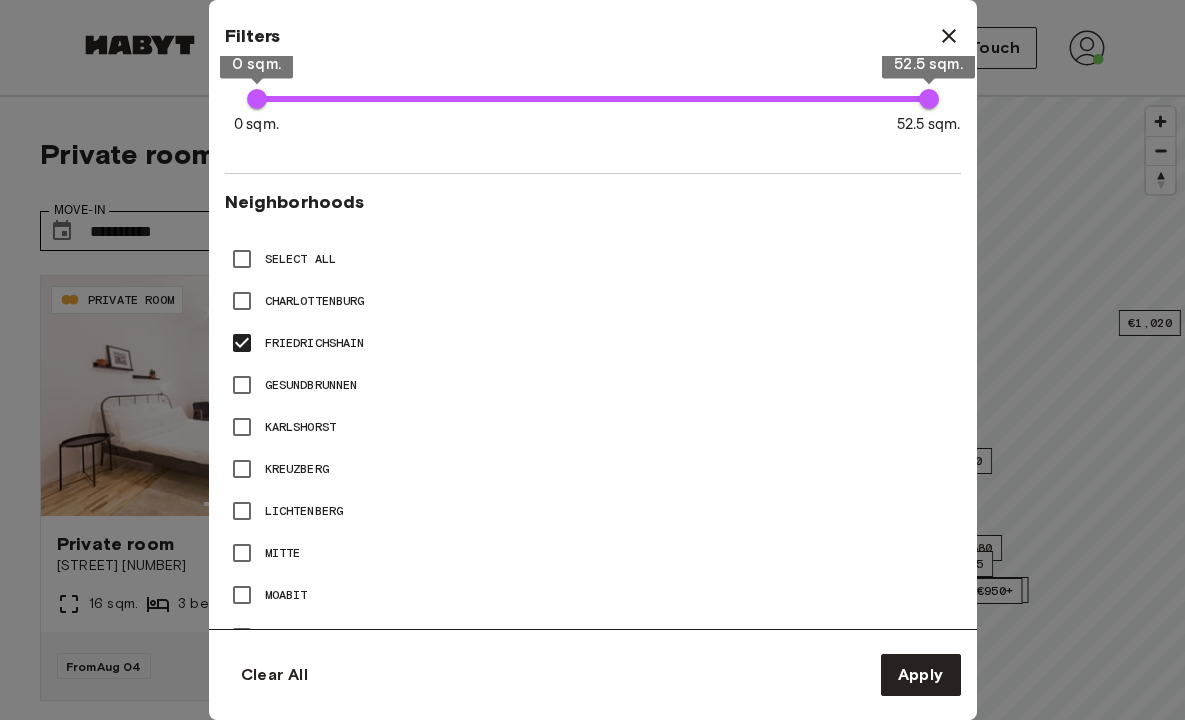 click on "Clear All Apply" at bounding box center (593, 675) 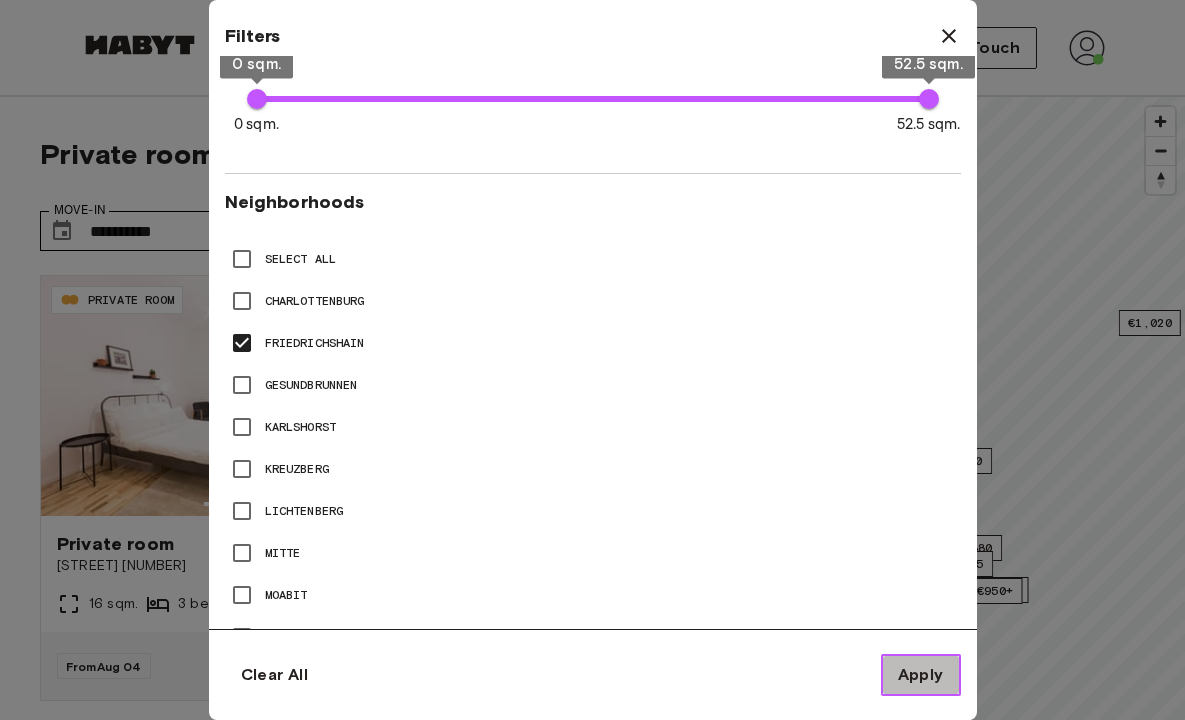 click on "Apply" at bounding box center [921, 675] 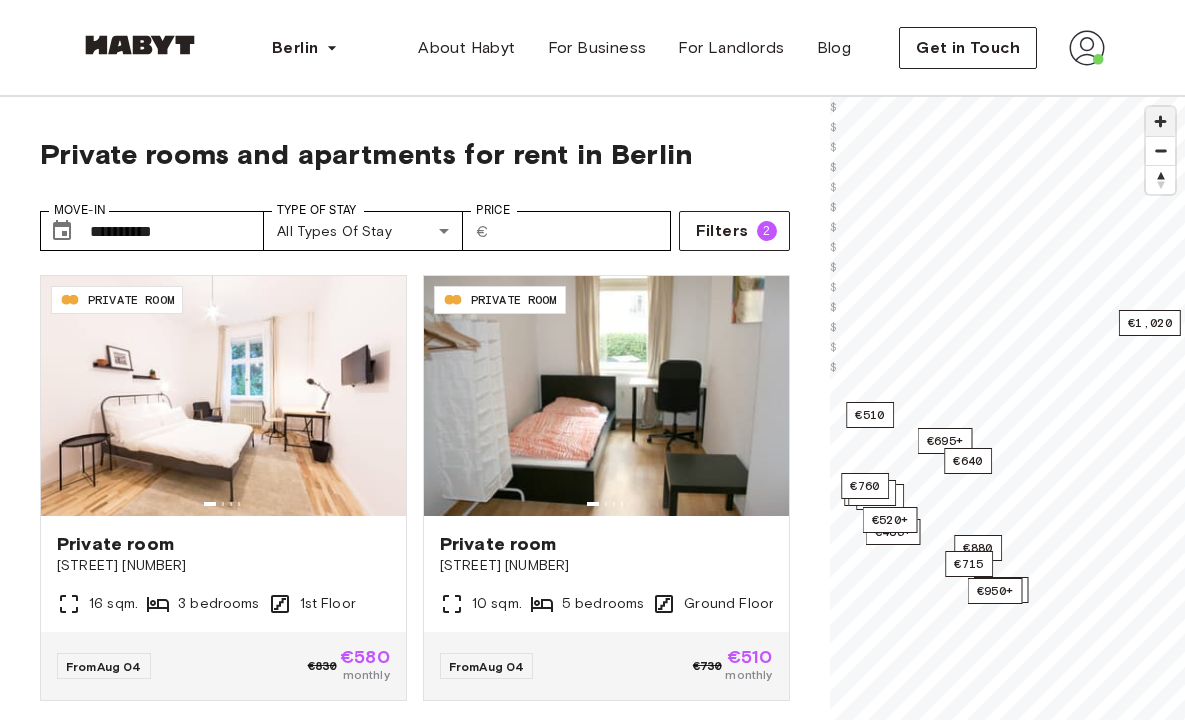 click at bounding box center (1160, 121) 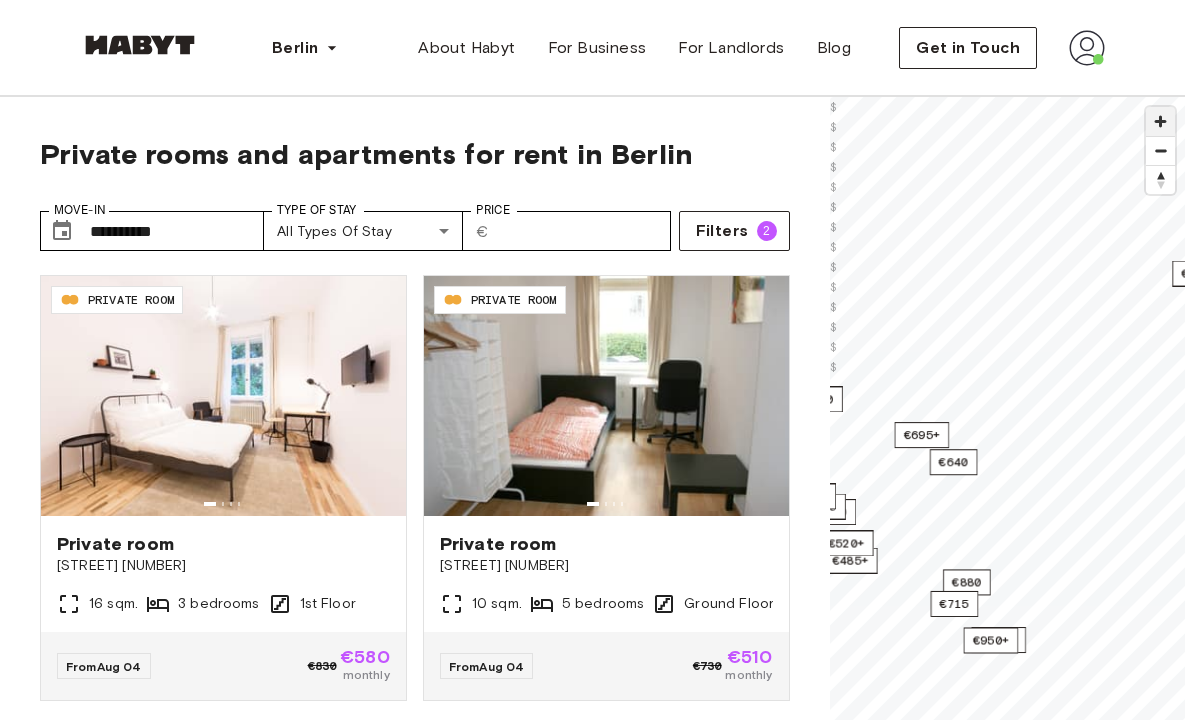 click at bounding box center [1160, 121] 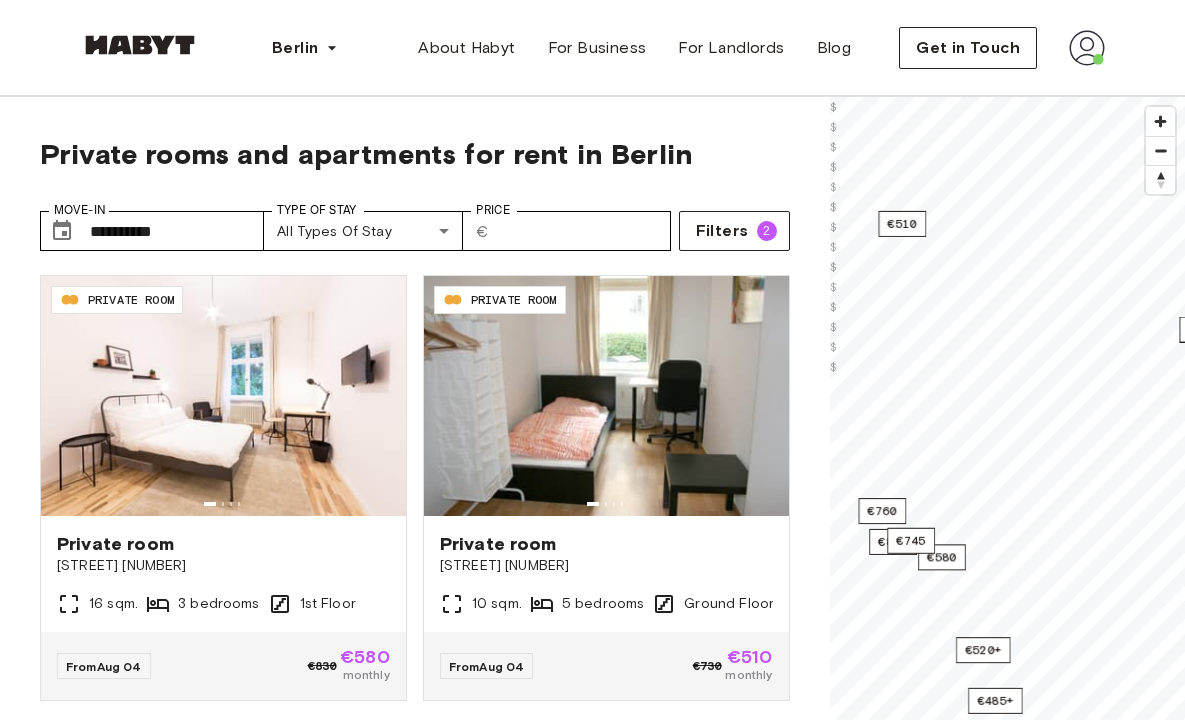 click on "**********" at bounding box center (592, 2471) 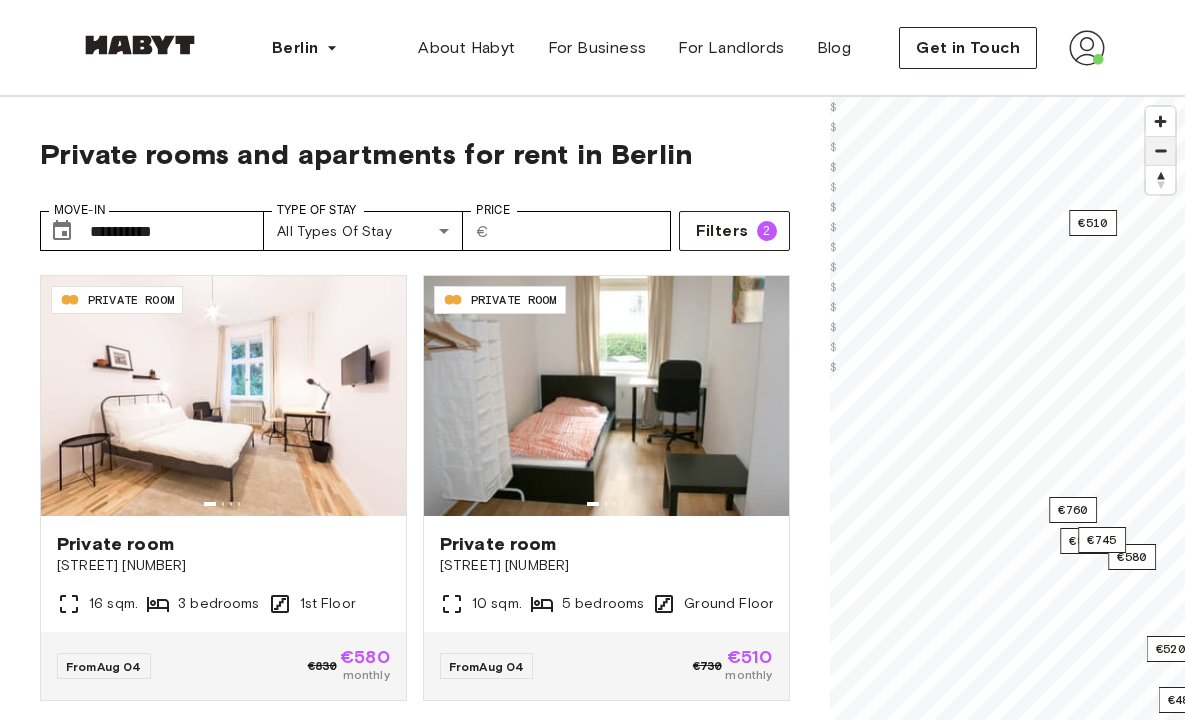 click at bounding box center [1160, 151] 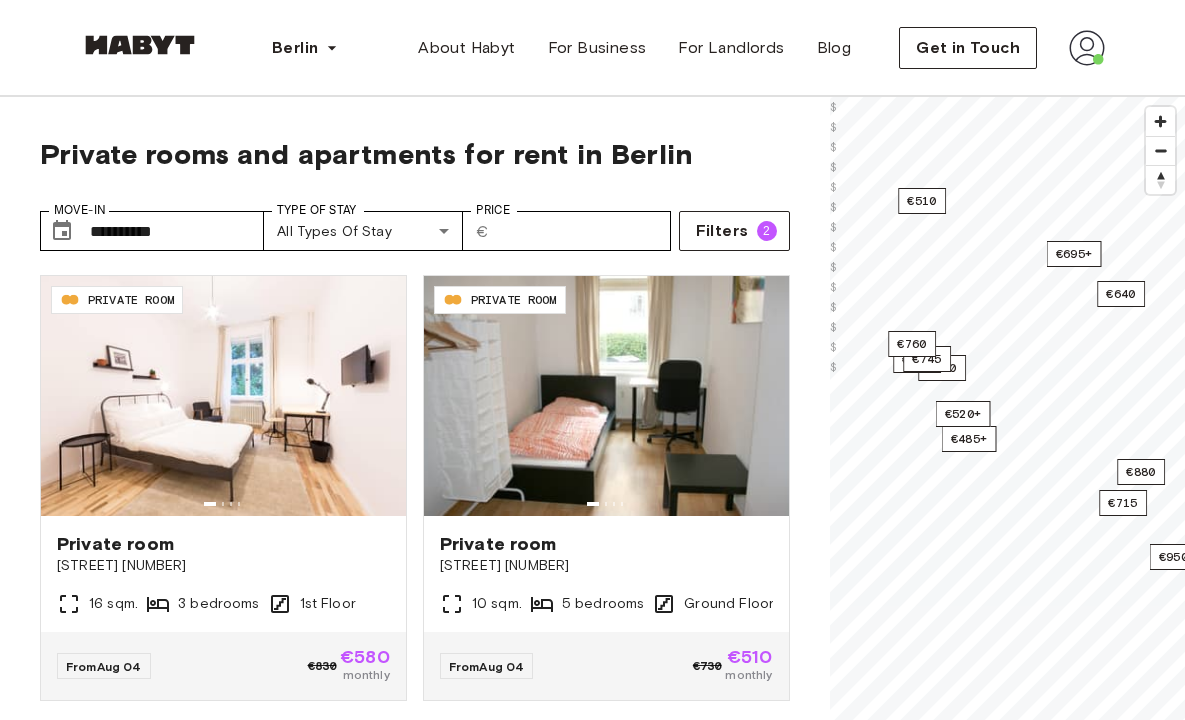 click on "**********" at bounding box center (592, 546) 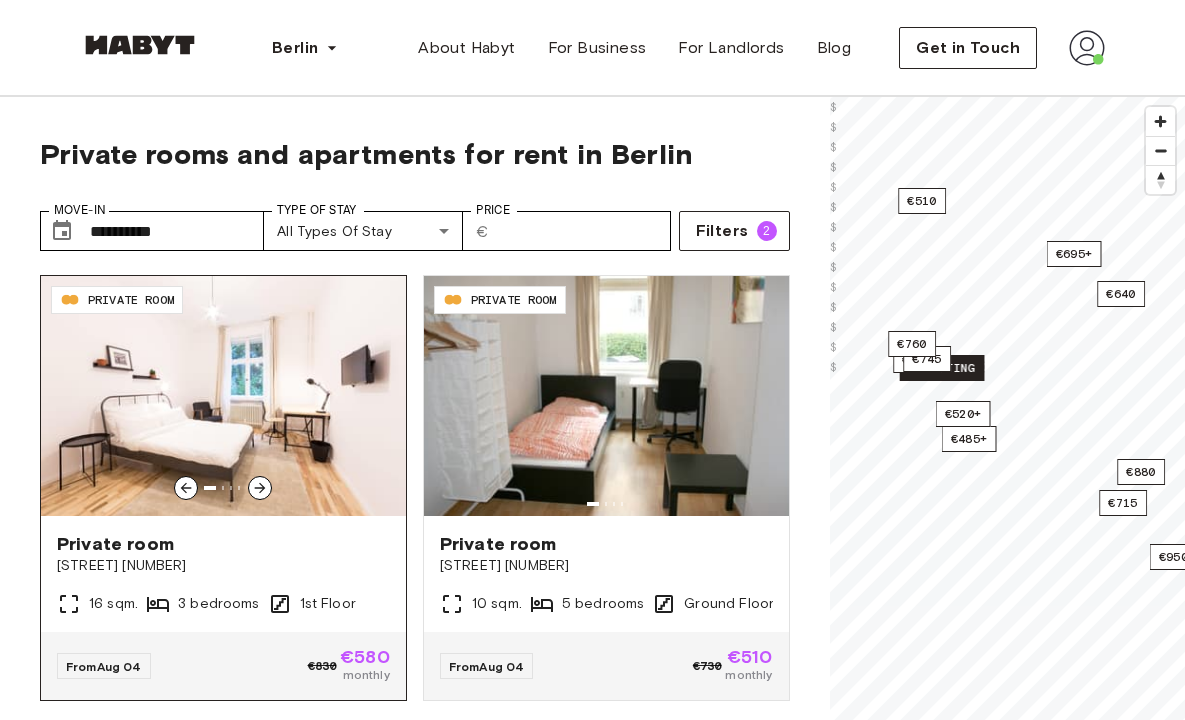 click on "Grünbergerstraße 3" at bounding box center (223, 566) 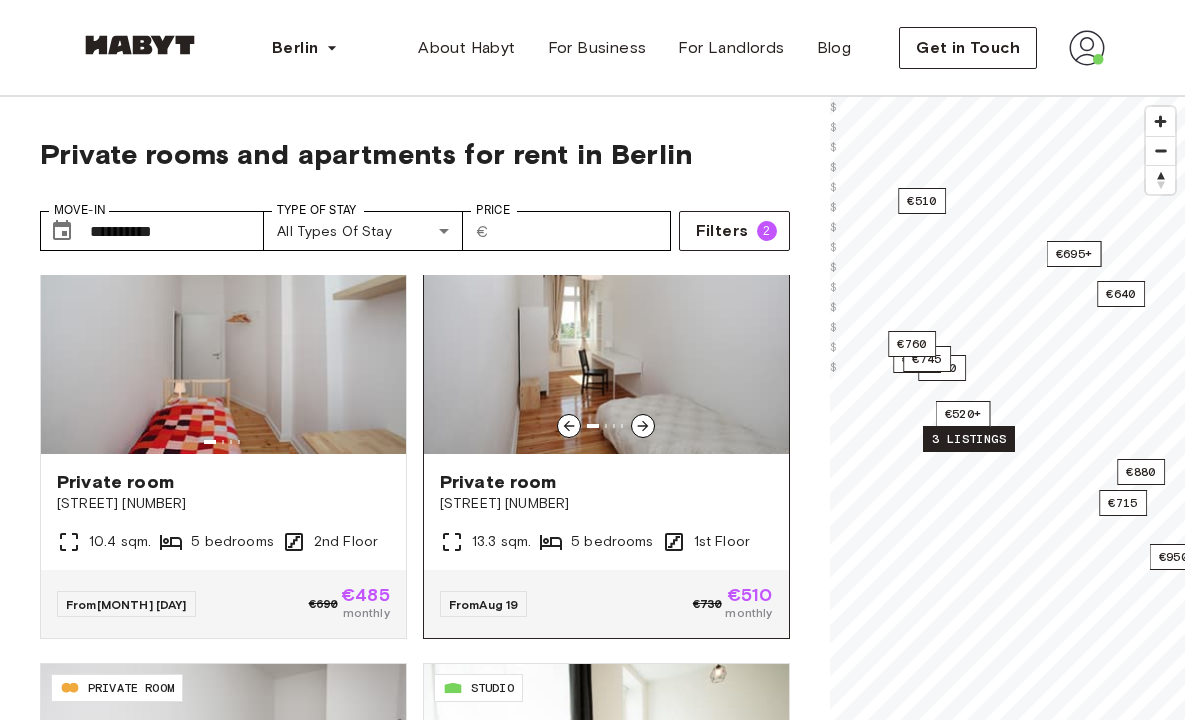scroll, scrollTop: 966, scrollLeft: 0, axis: vertical 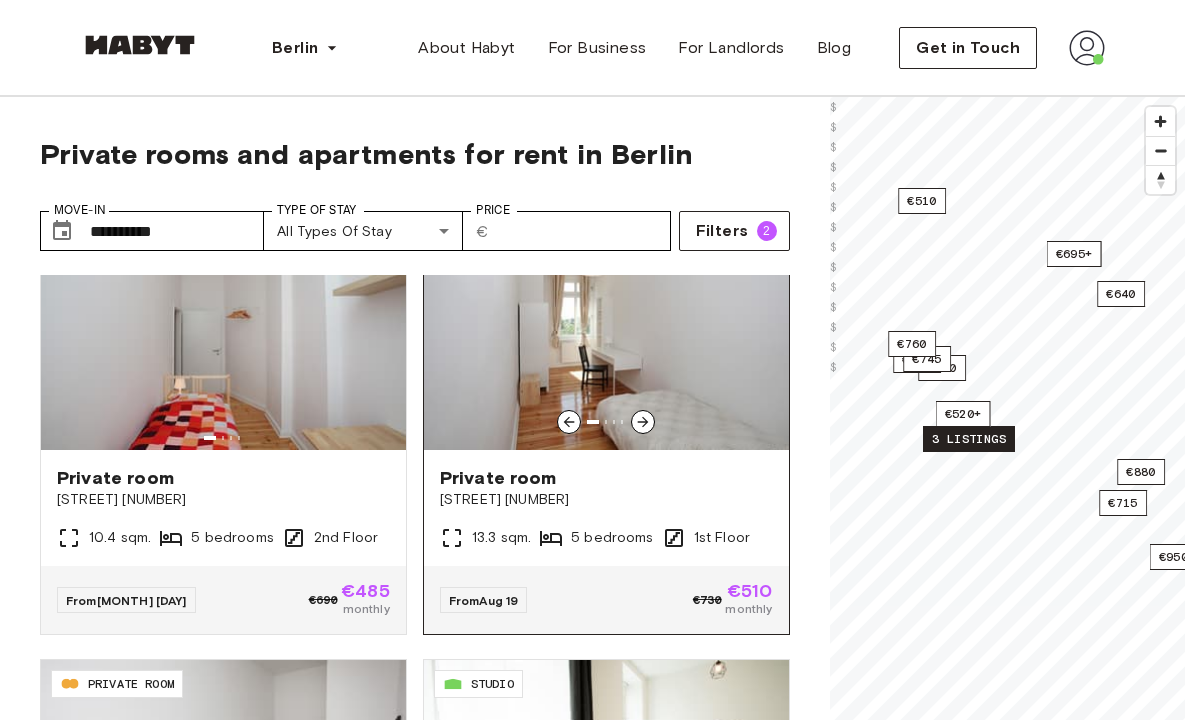 click at bounding box center (606, 330) 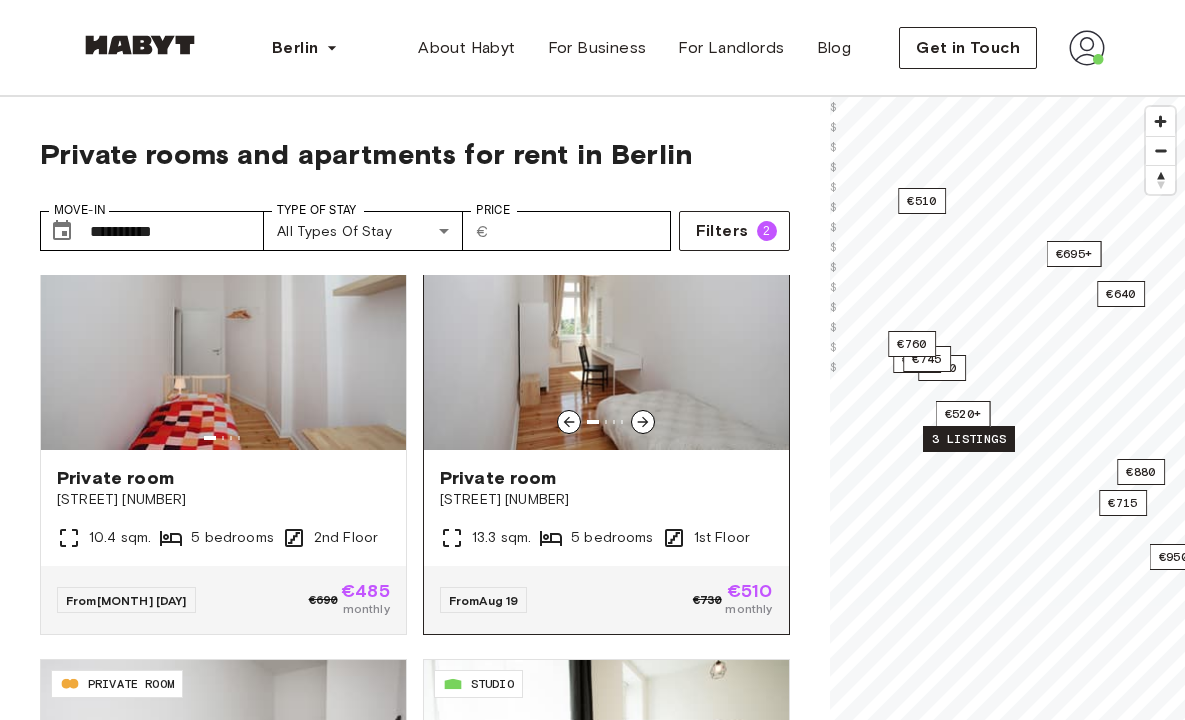click on "[STREET] [NUMBER]" at bounding box center [606, 500] 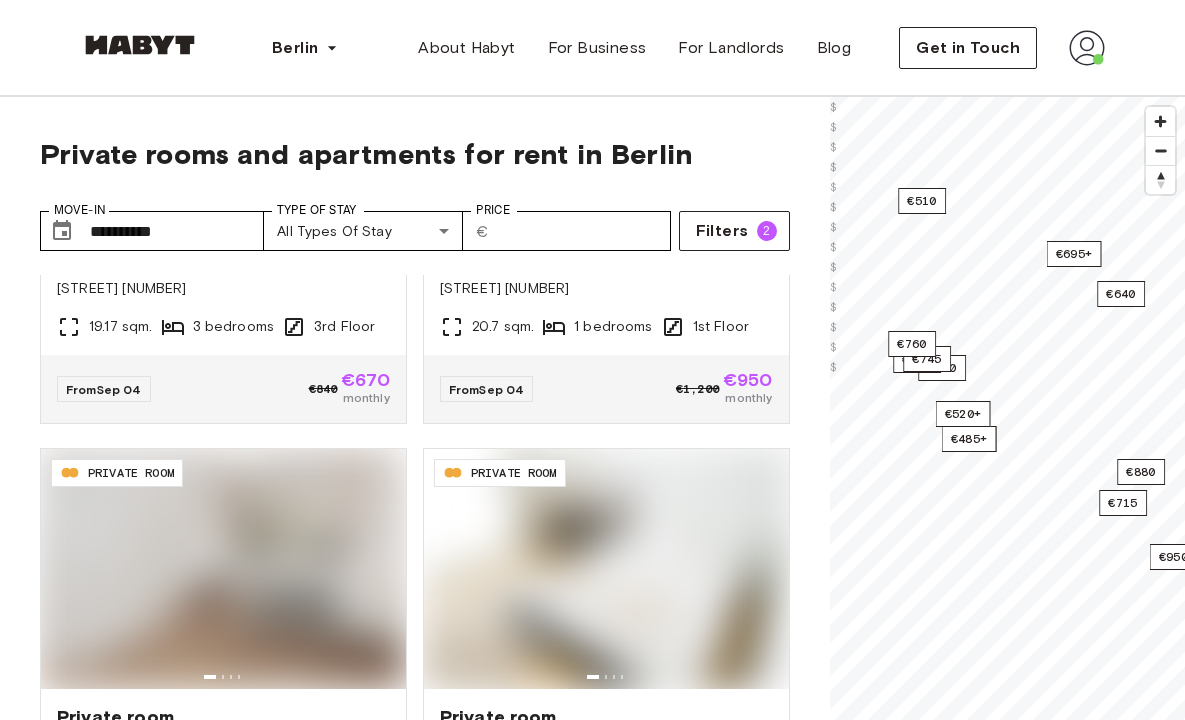 scroll, scrollTop: 3870, scrollLeft: 0, axis: vertical 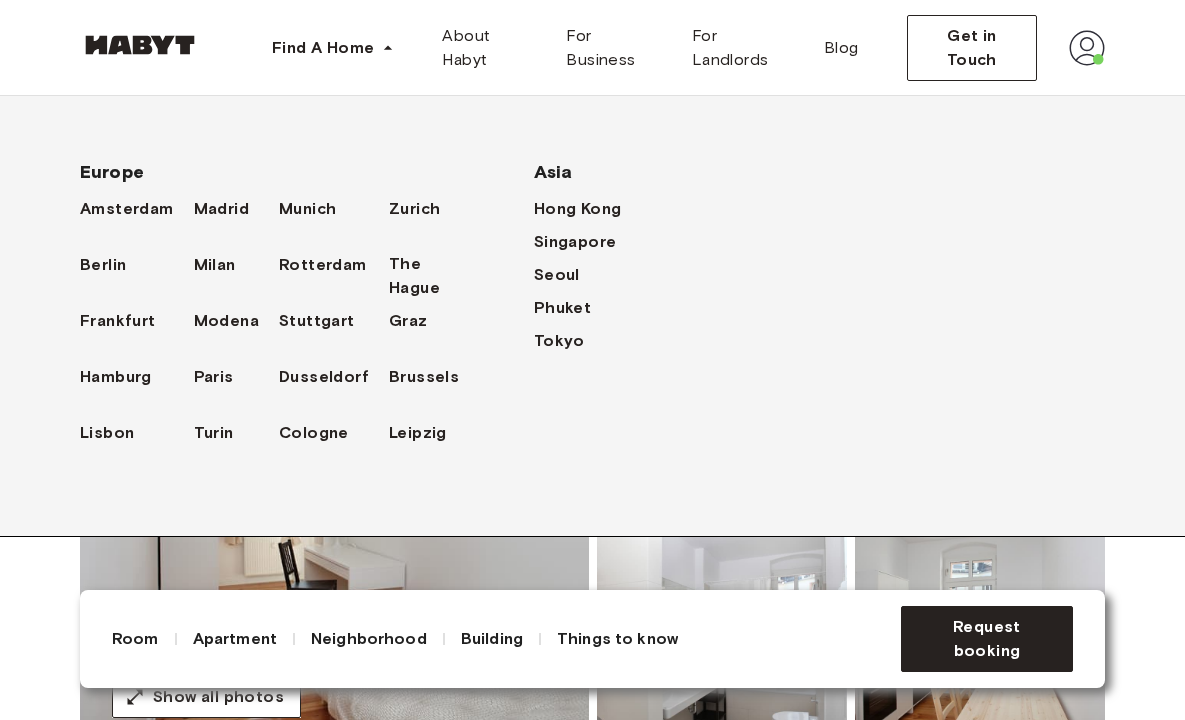 click on "Find A Home" at bounding box center (333, 48) 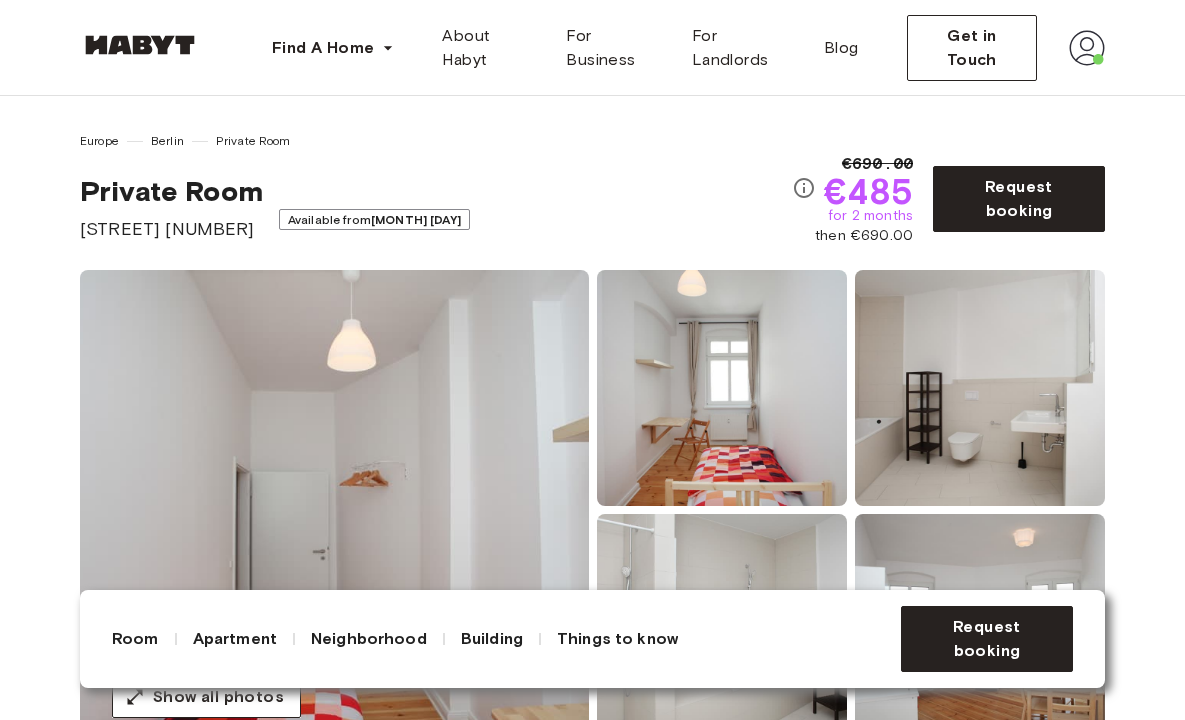 scroll, scrollTop: 0, scrollLeft: 0, axis: both 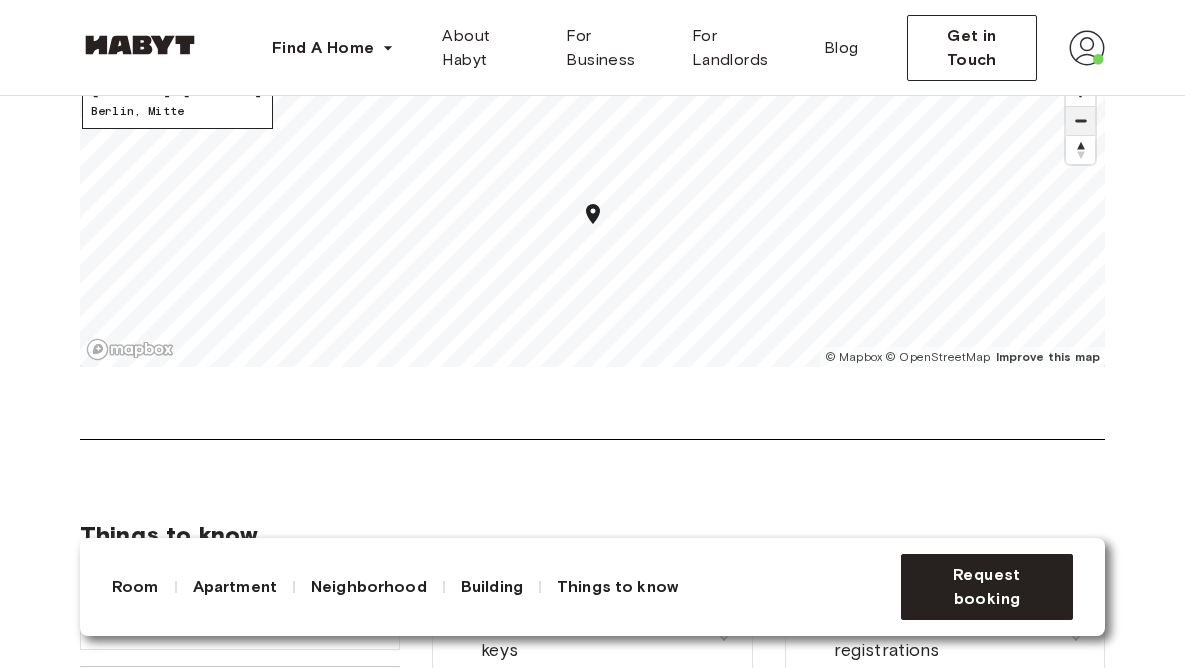 click at bounding box center [1080, 121] 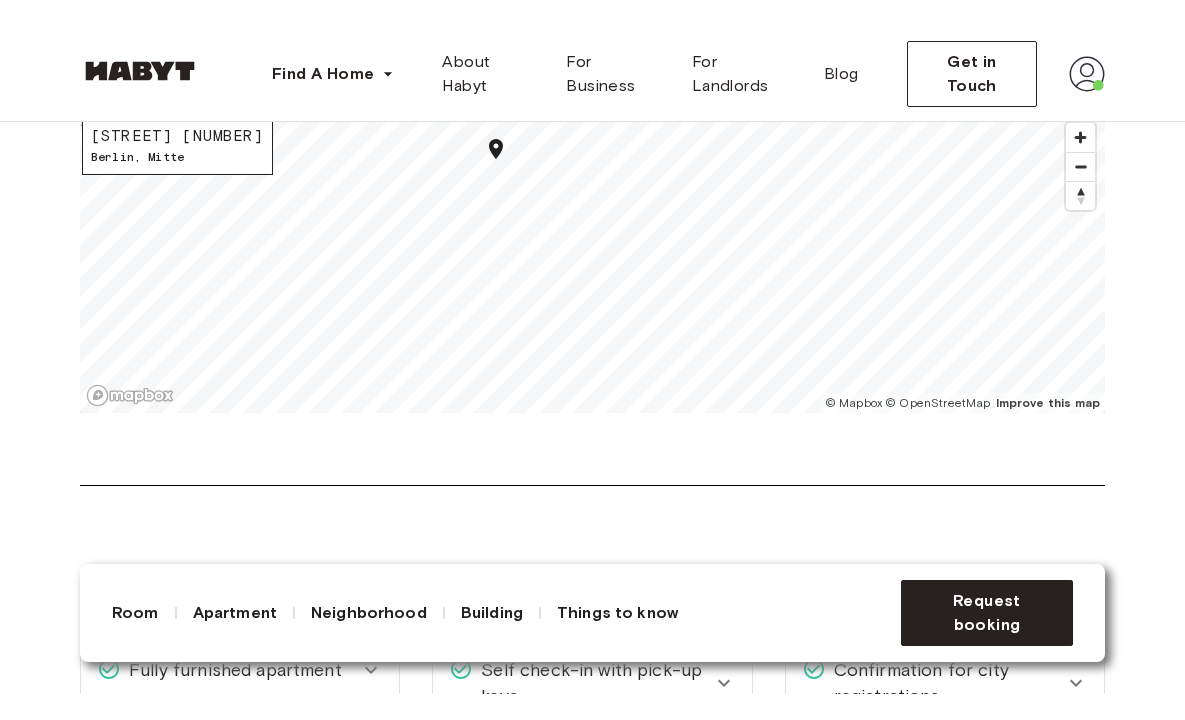 scroll, scrollTop: 2429, scrollLeft: 0, axis: vertical 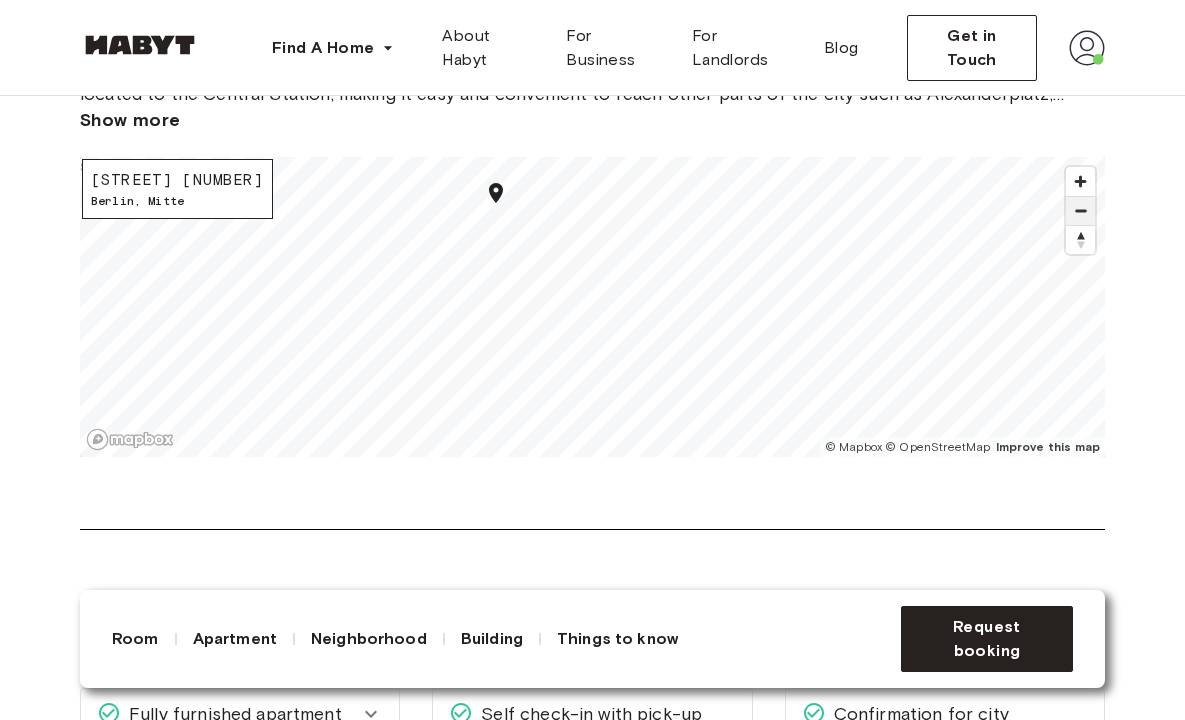 click at bounding box center (1080, 211) 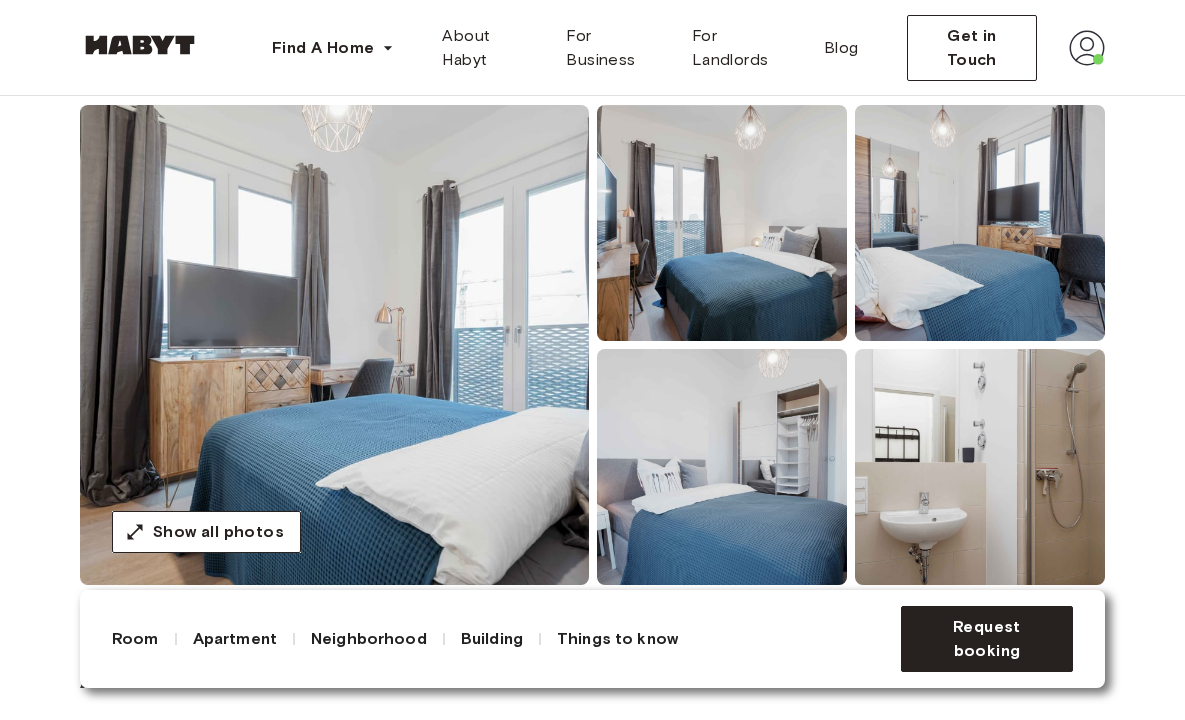 scroll, scrollTop: 161, scrollLeft: 0, axis: vertical 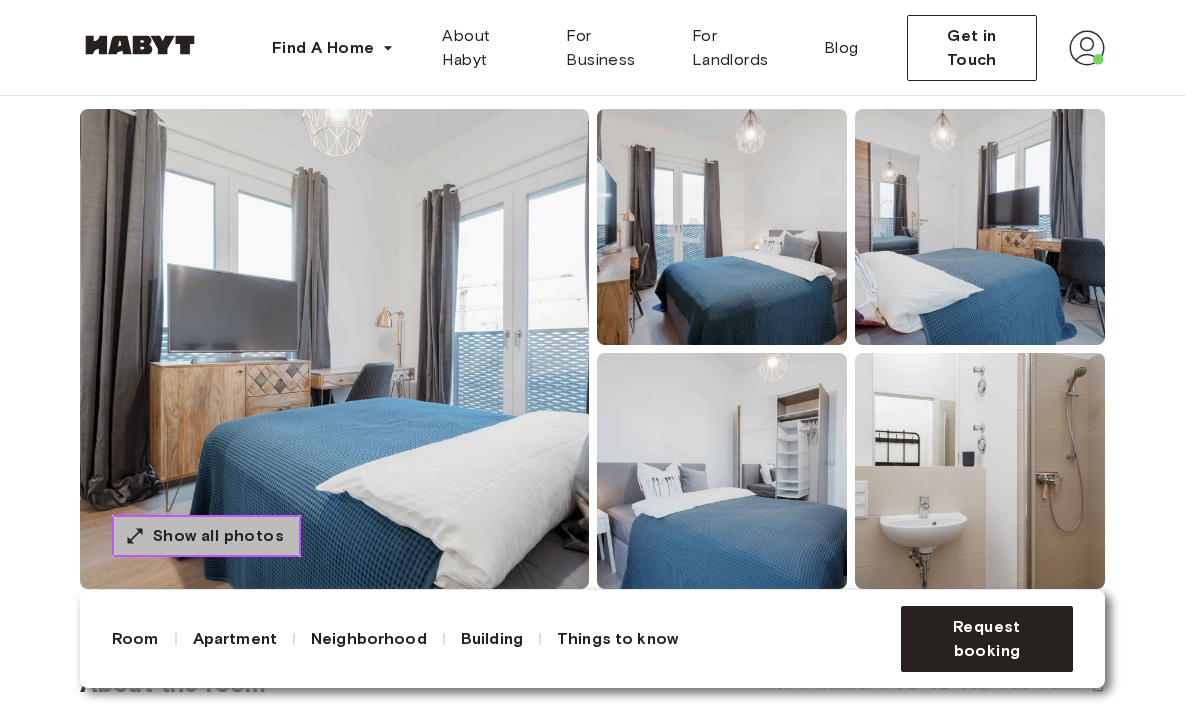 click on "Show all photos" at bounding box center [218, 536] 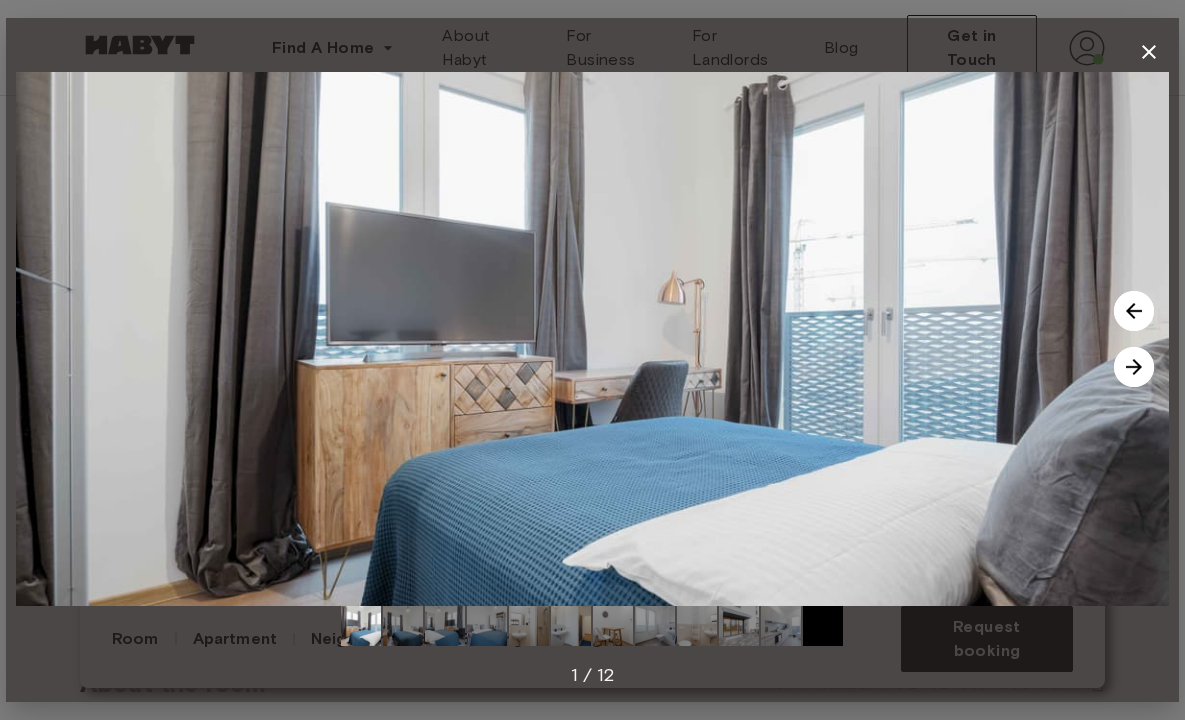 click at bounding box center [1134, 367] 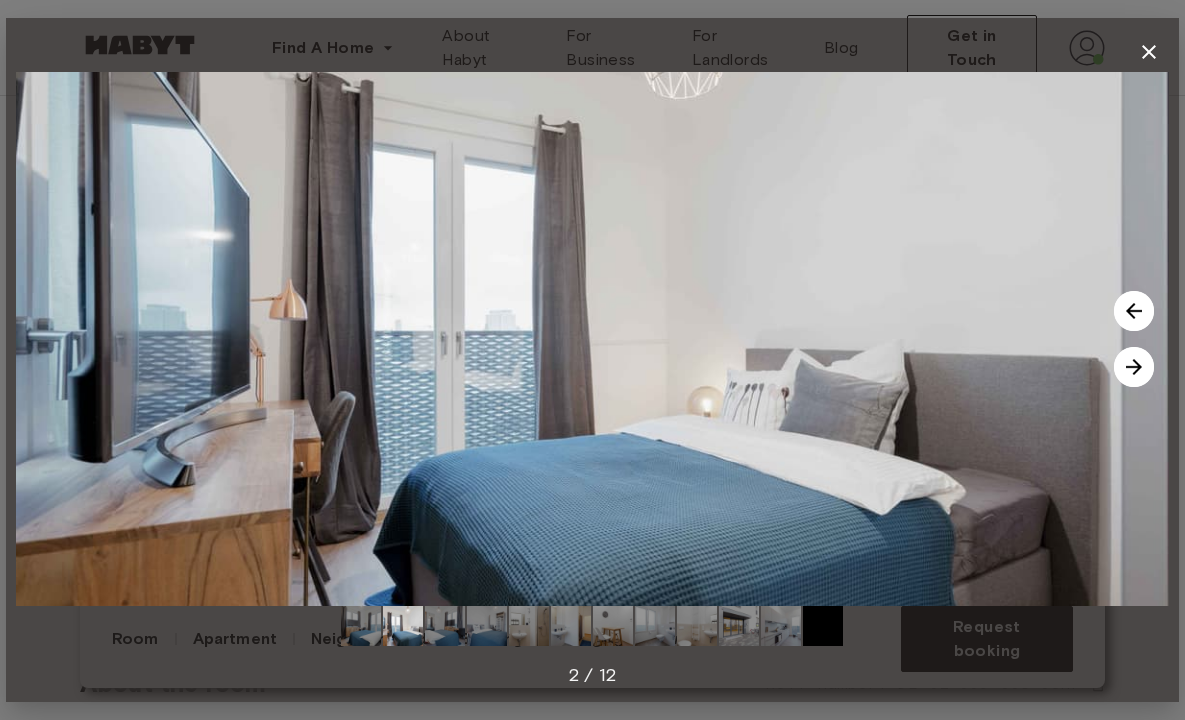 click at bounding box center [1134, 367] 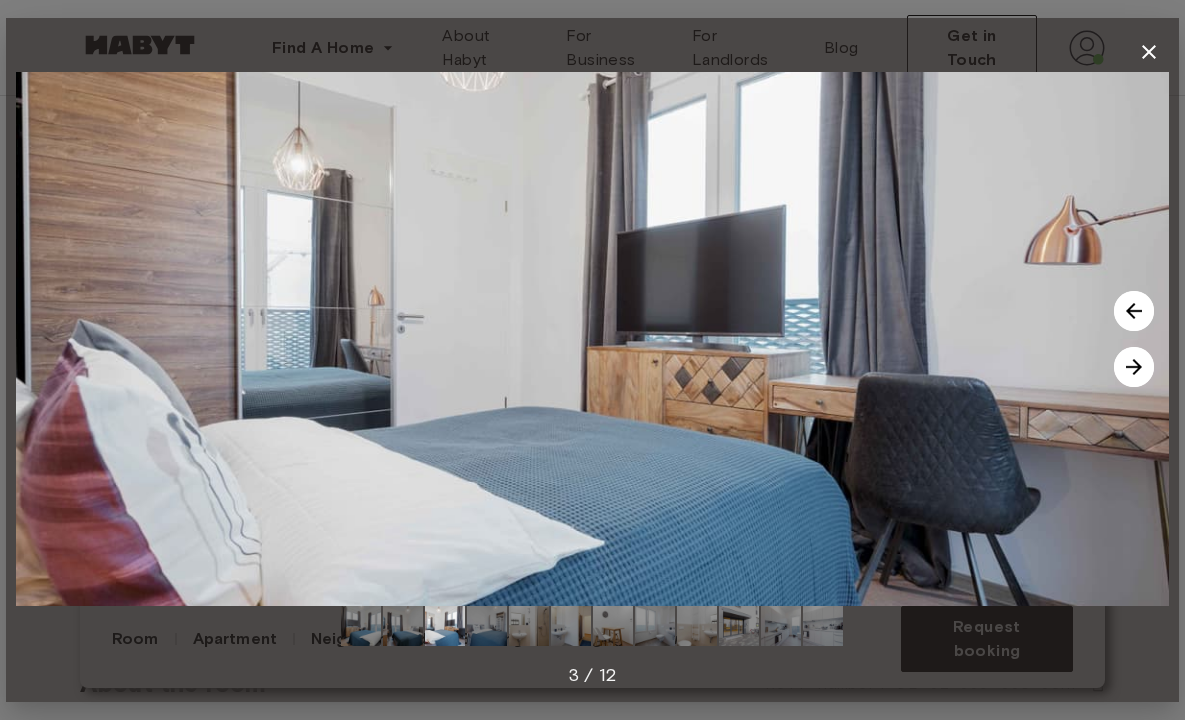 click at bounding box center (1134, 367) 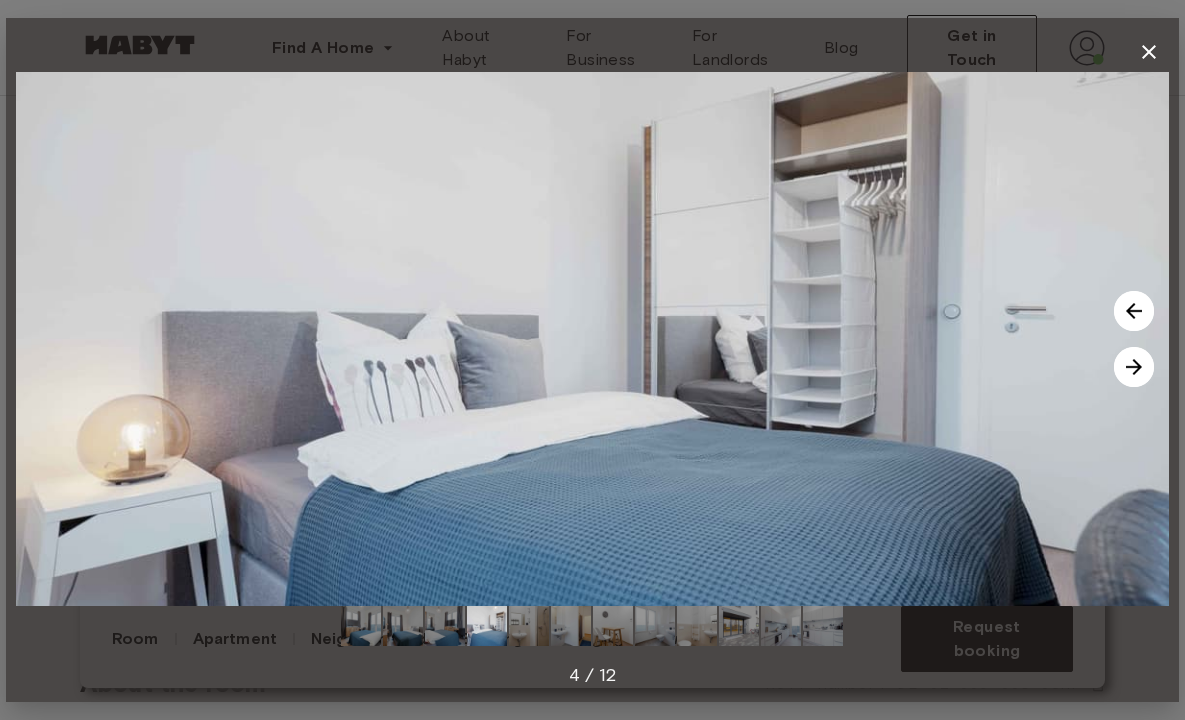 click at bounding box center [1134, 367] 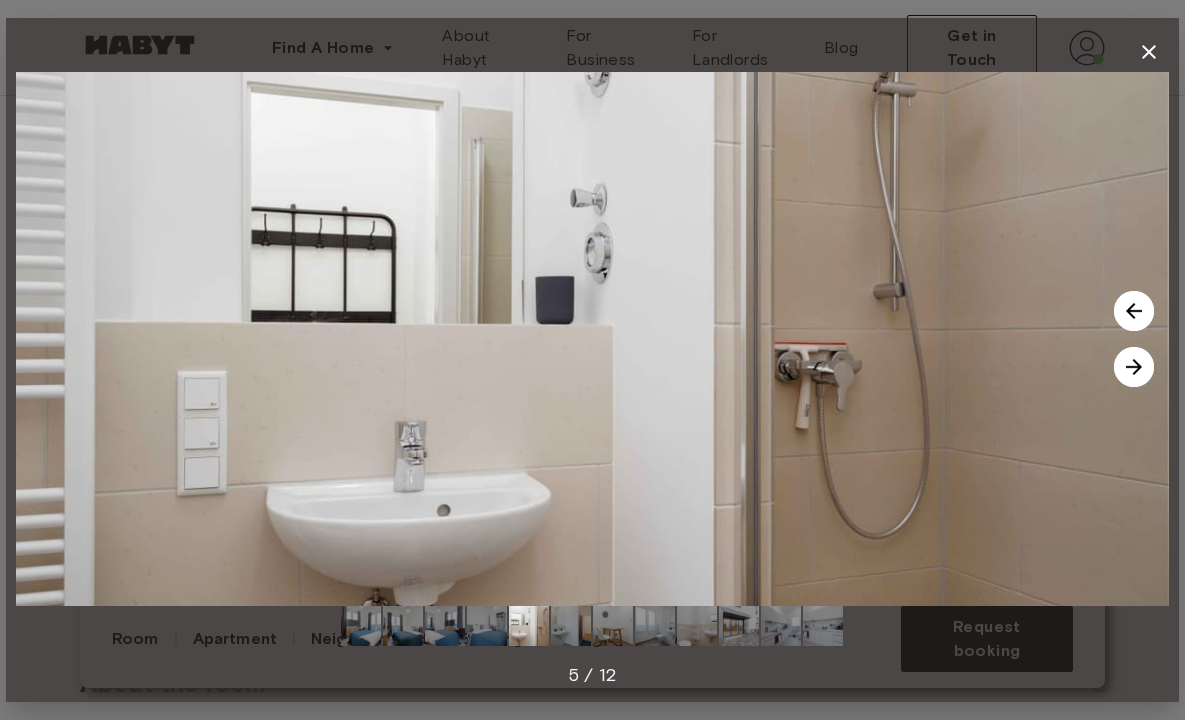 click at bounding box center (1134, 367) 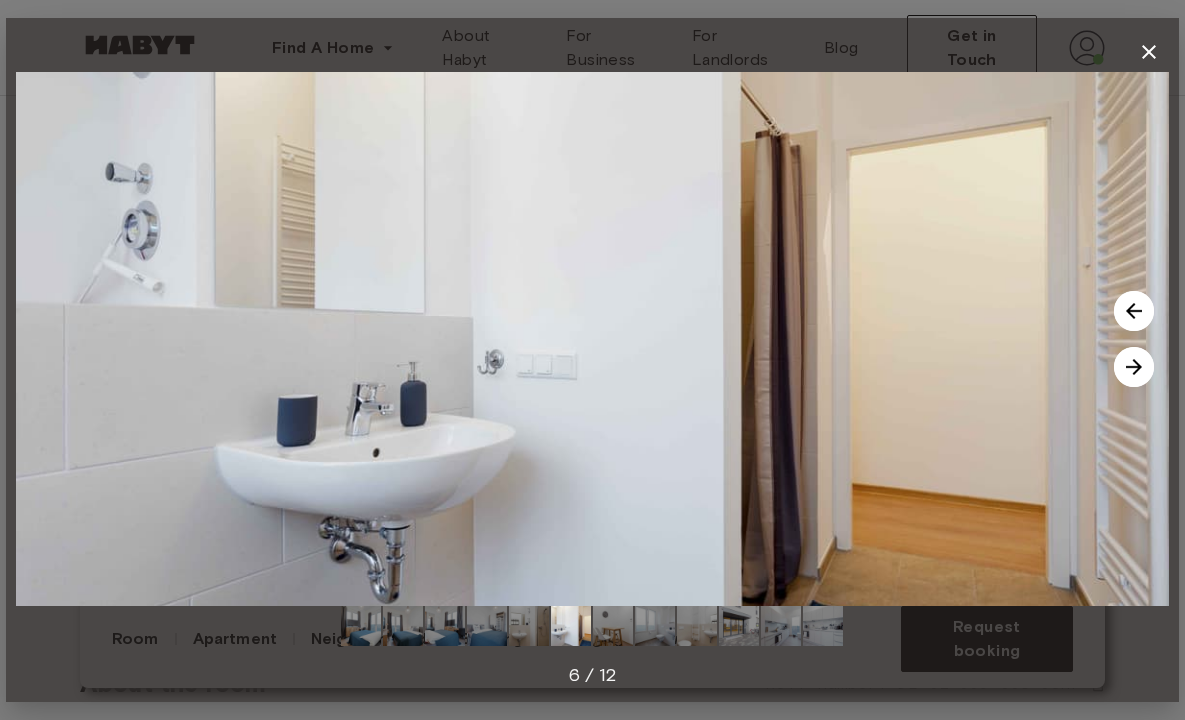 click at bounding box center (1134, 367) 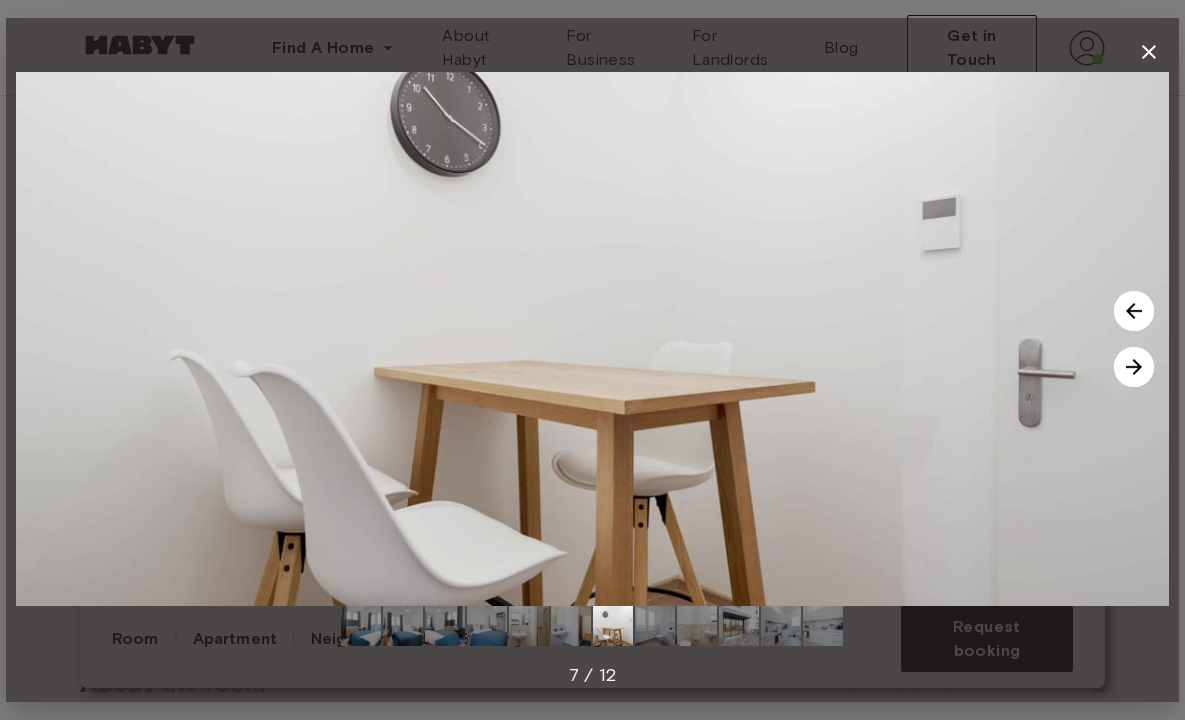 click at bounding box center [1134, 367] 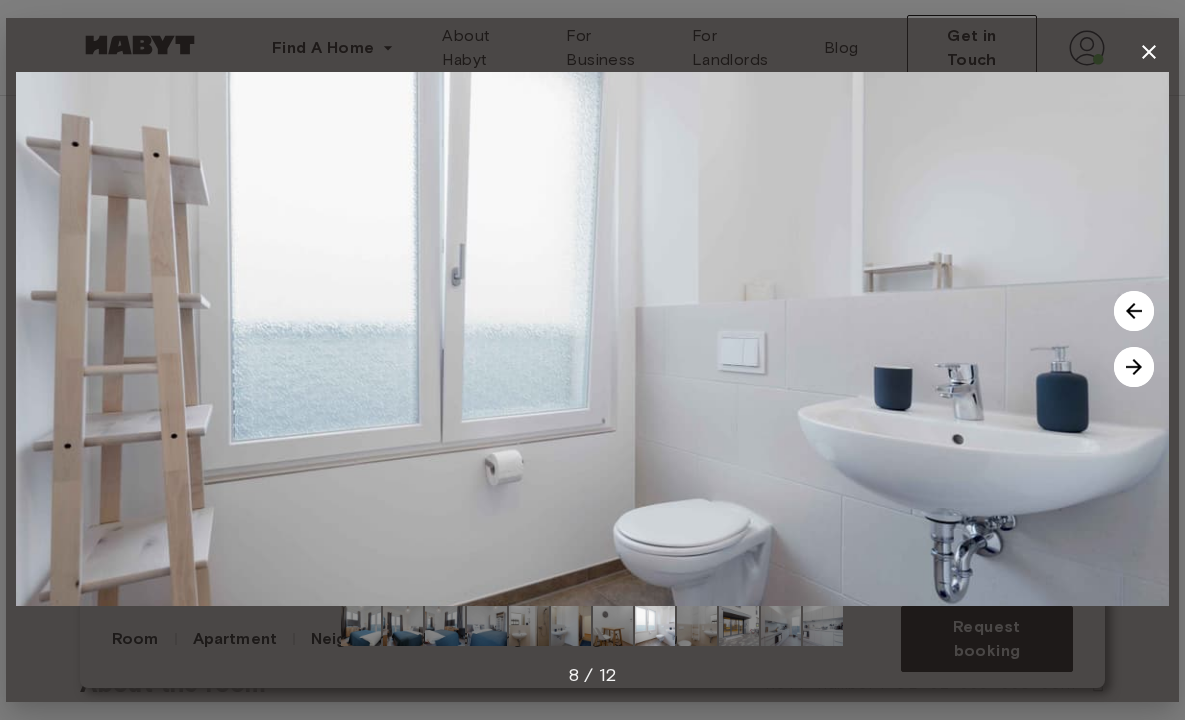 click at bounding box center [1134, 367] 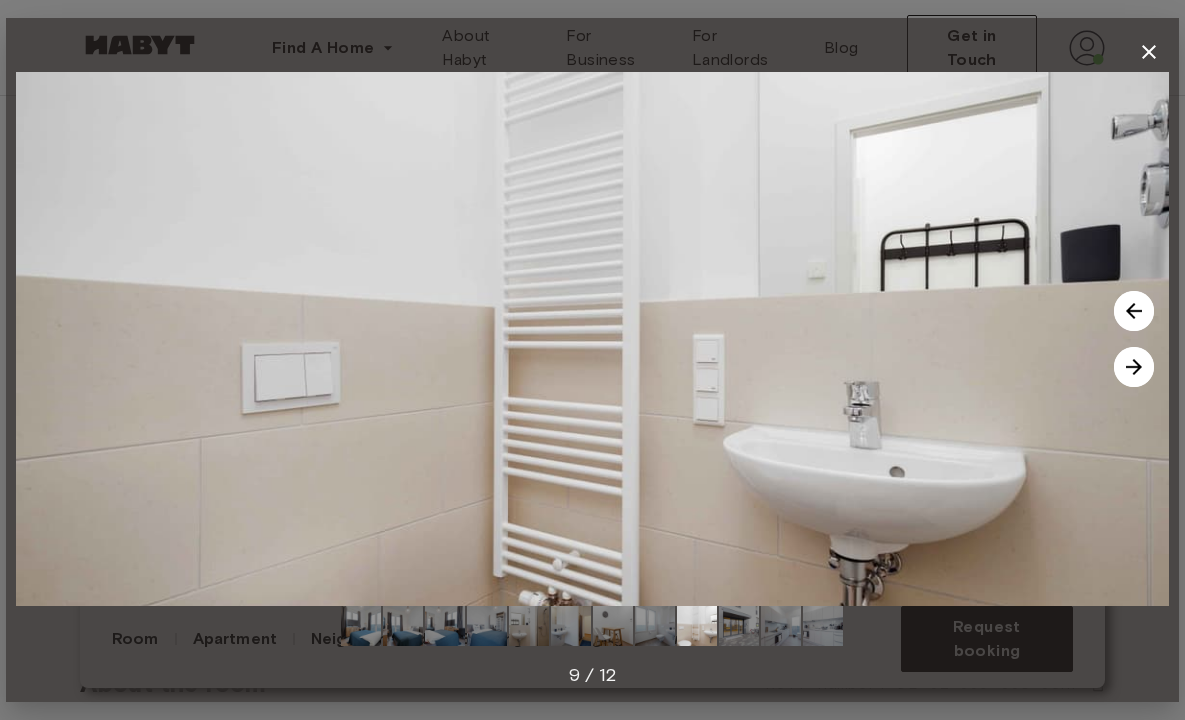 click at bounding box center (1134, 367) 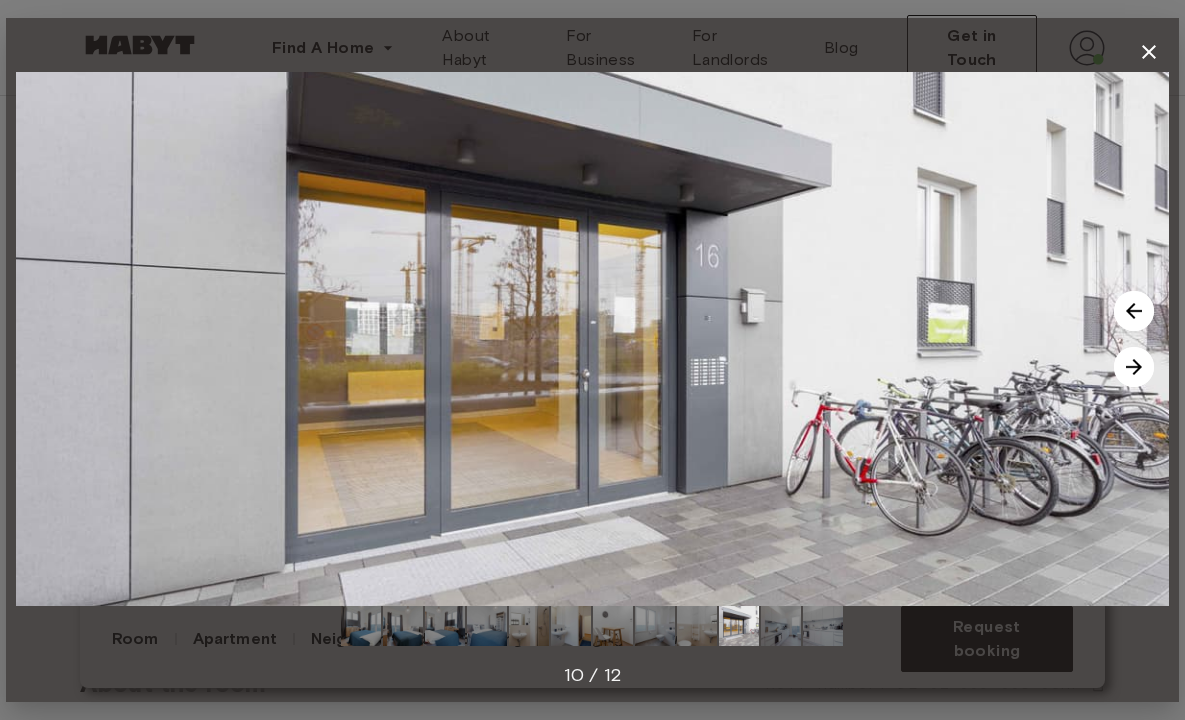 click at bounding box center (1134, 367) 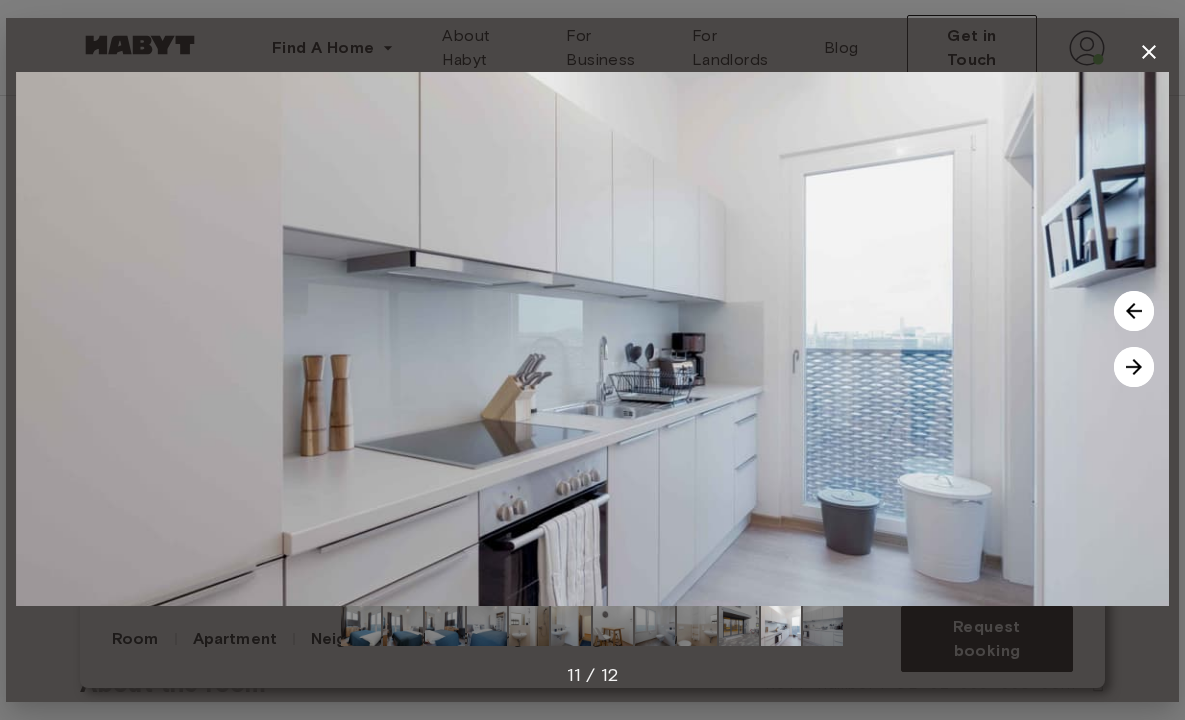 click at bounding box center (1134, 367) 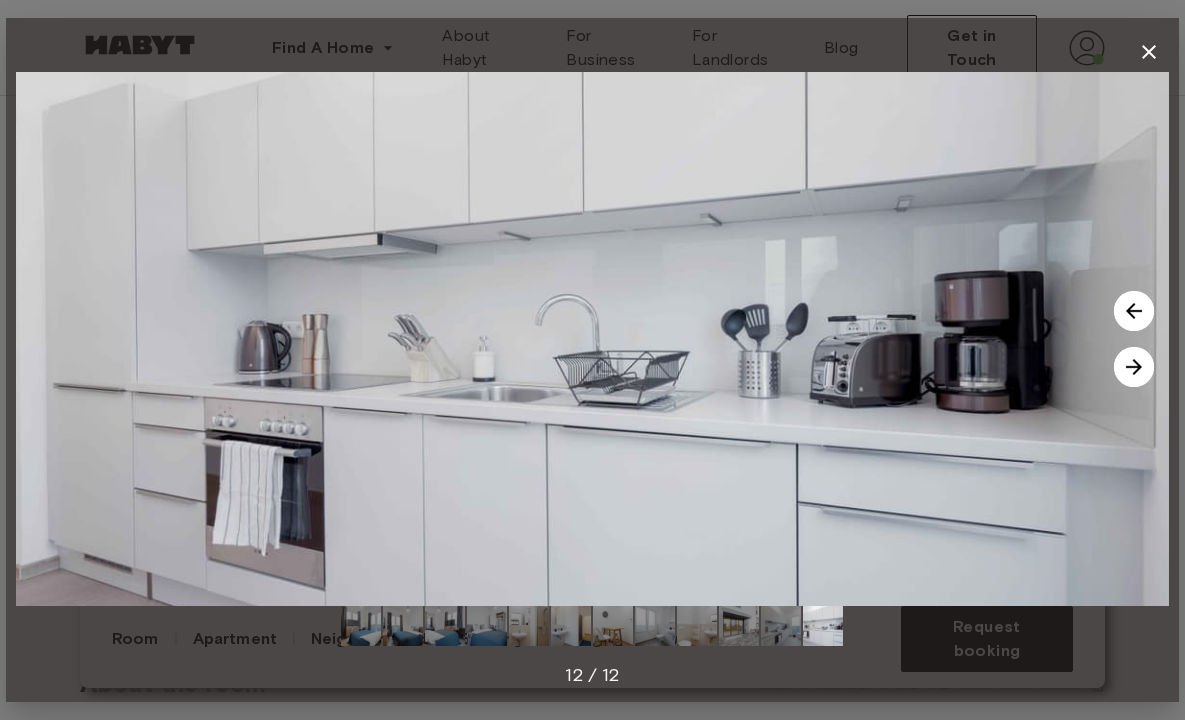 click at bounding box center [1134, 367] 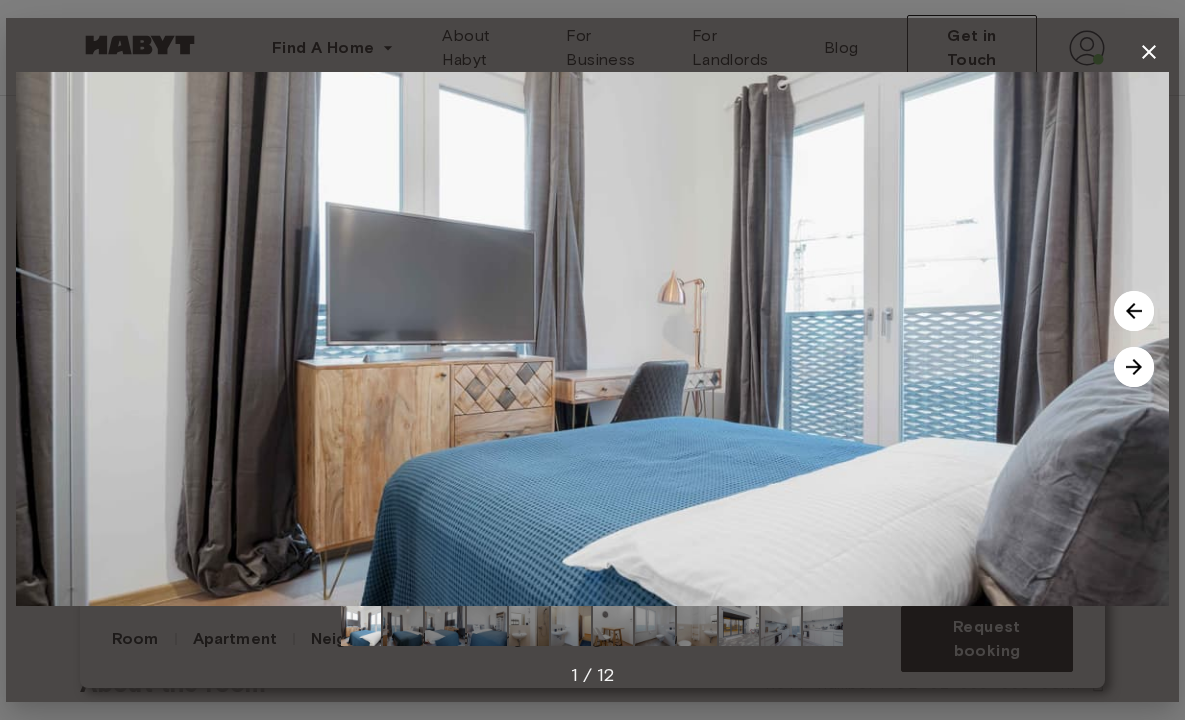 click at bounding box center [1134, 367] 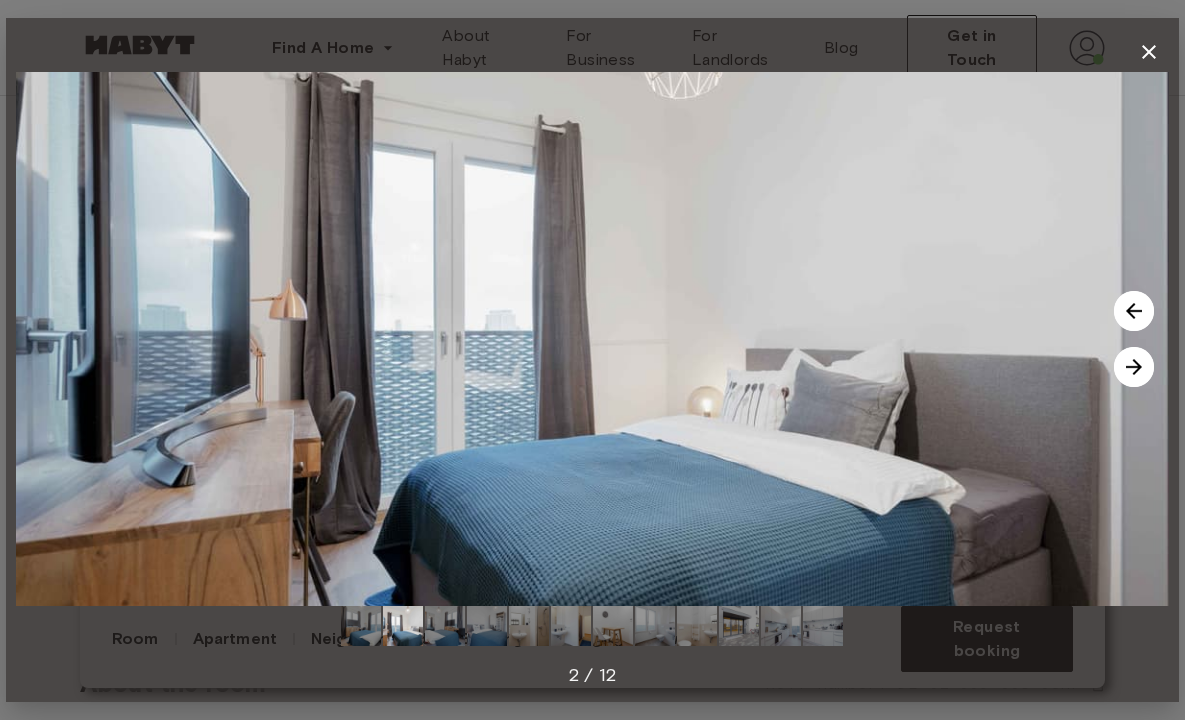 click at bounding box center [1134, 367] 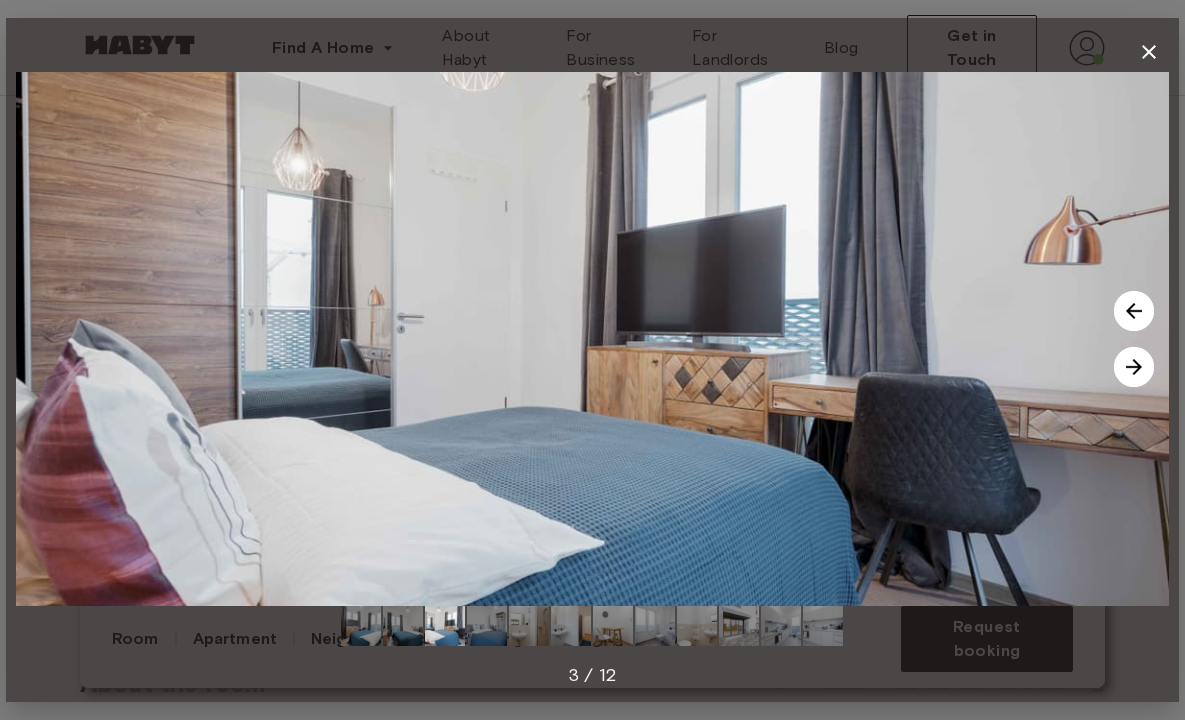 click at bounding box center [1134, 367] 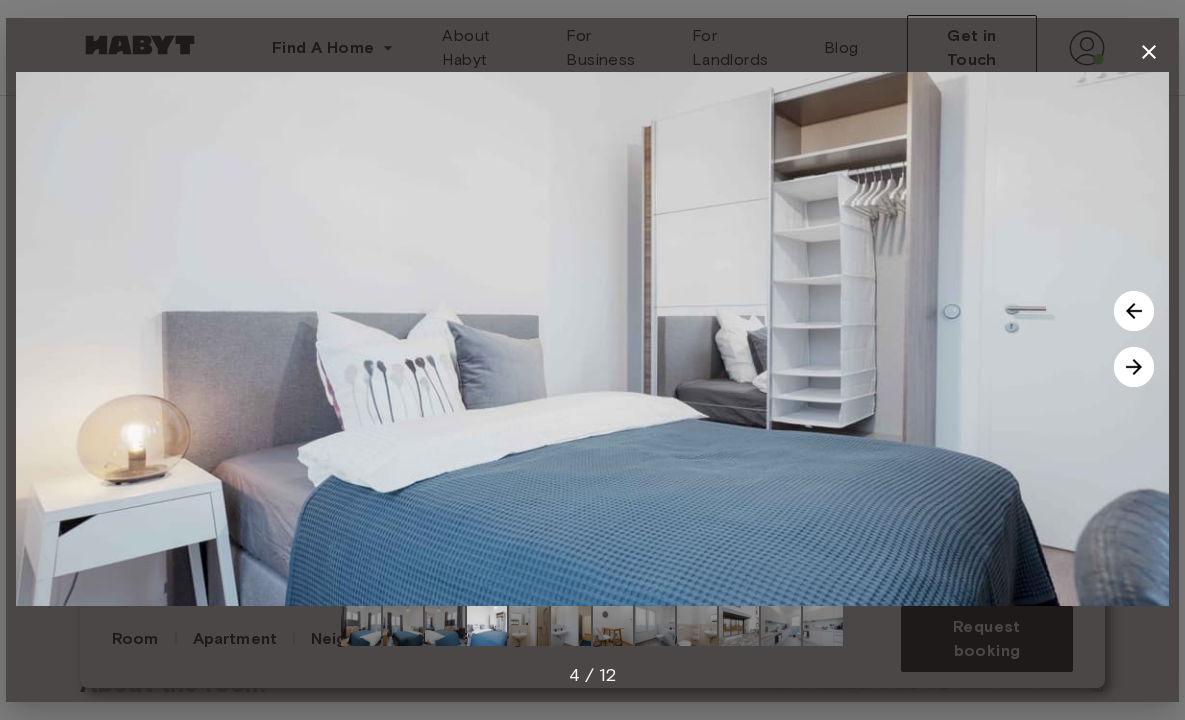 click at bounding box center (1134, 367) 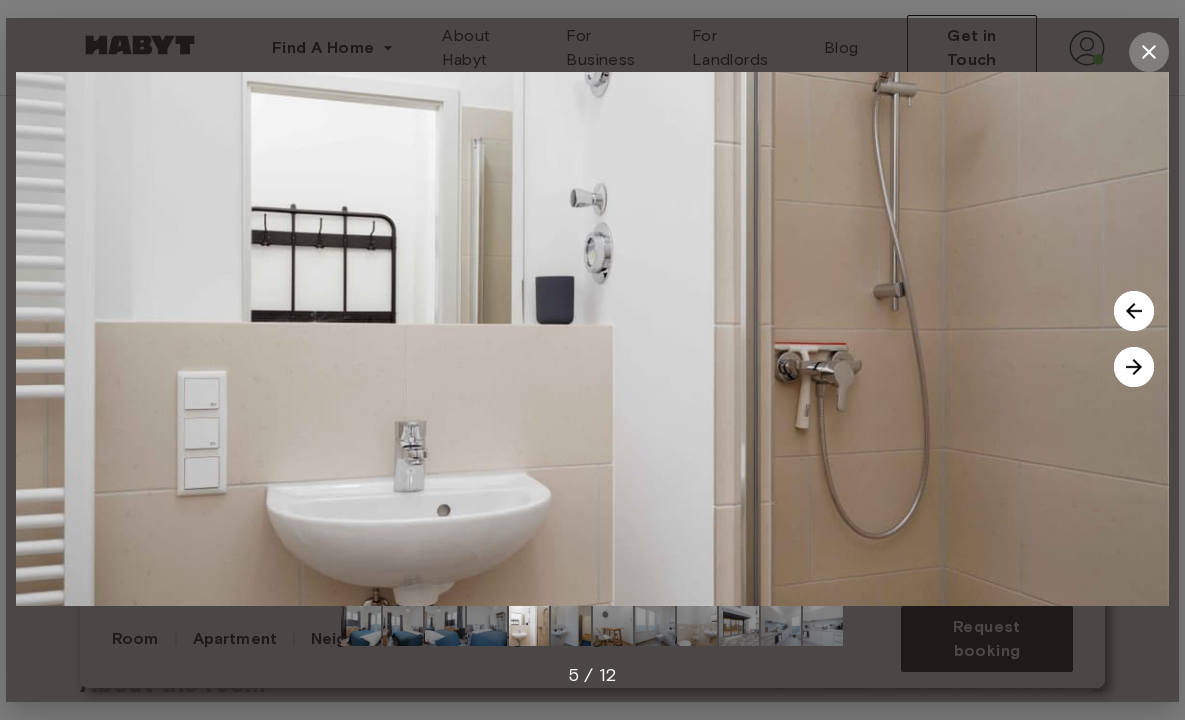 click 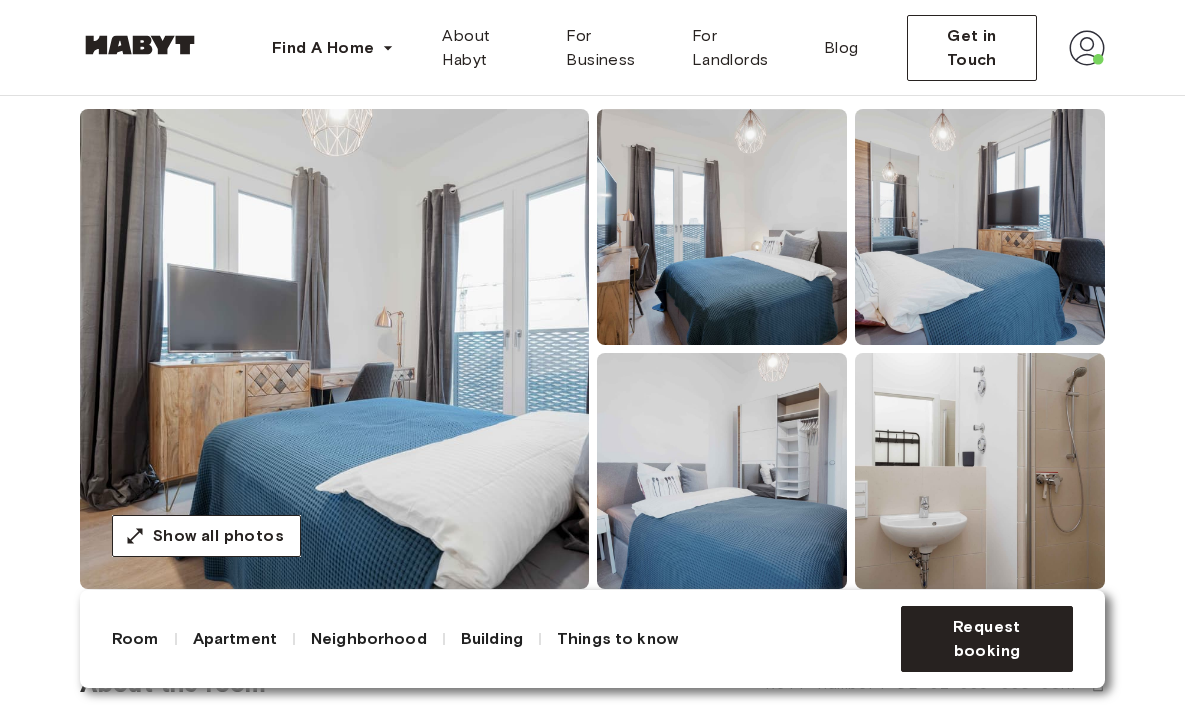 click on "Show all photos" at bounding box center [592, 349] 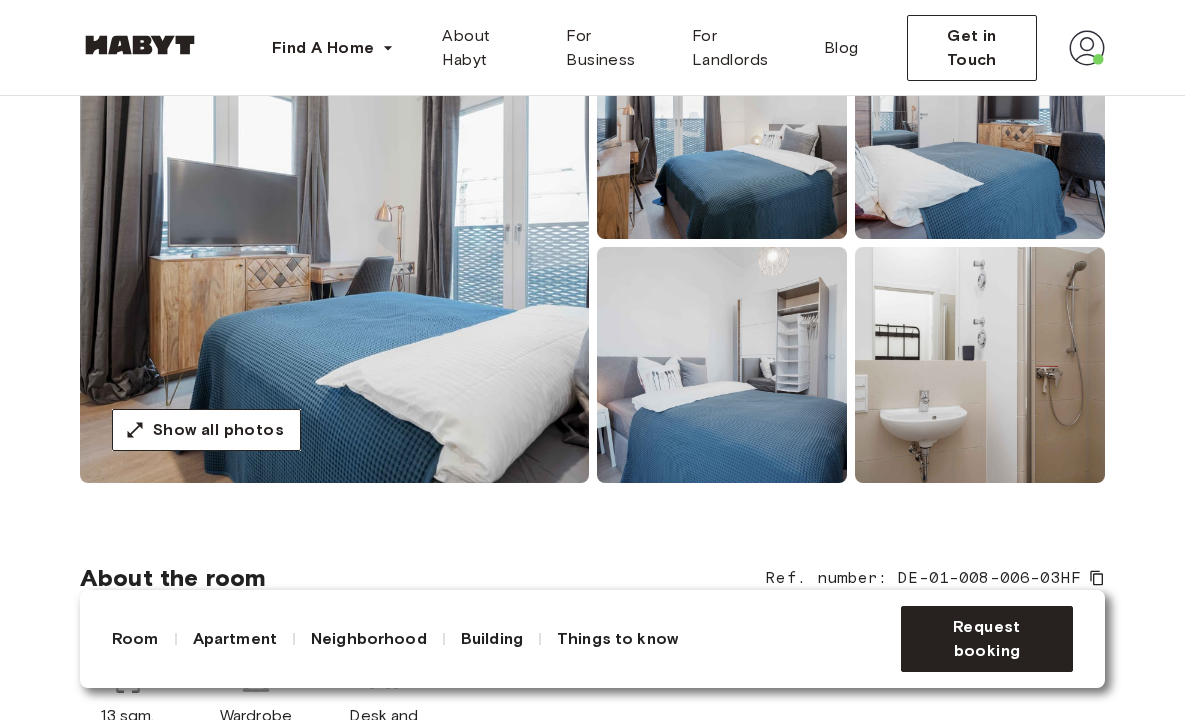 scroll, scrollTop: 0, scrollLeft: 0, axis: both 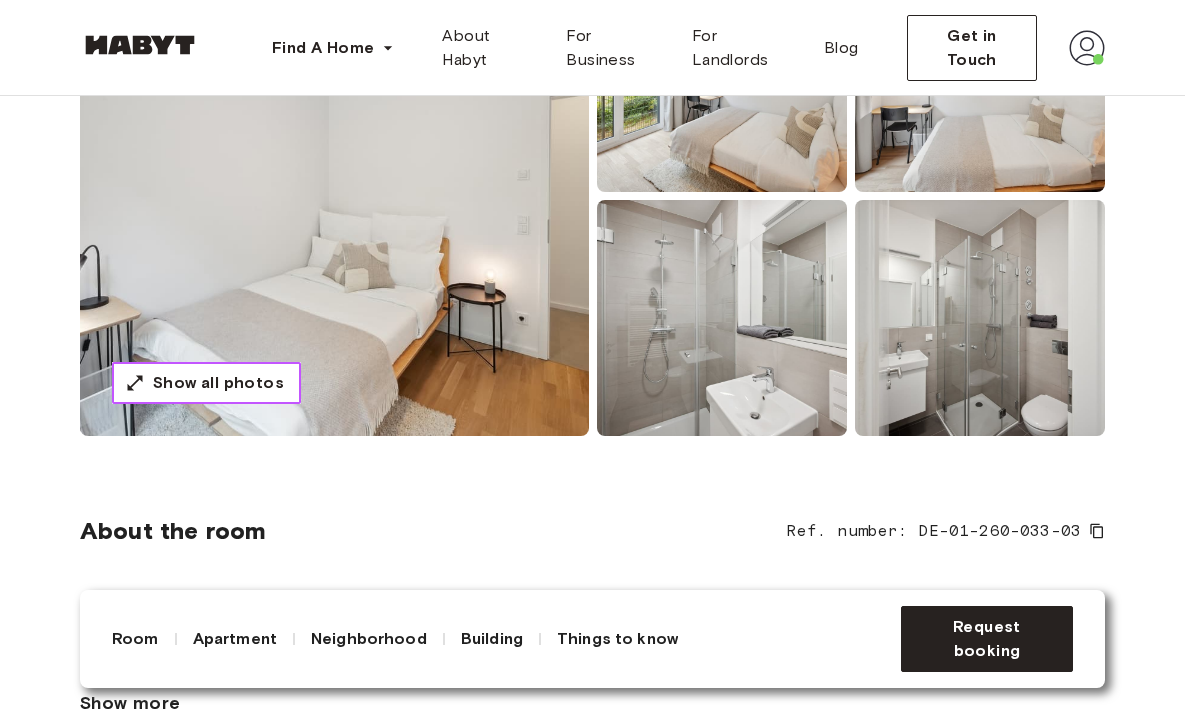 click on "Show all photos" at bounding box center (218, 383) 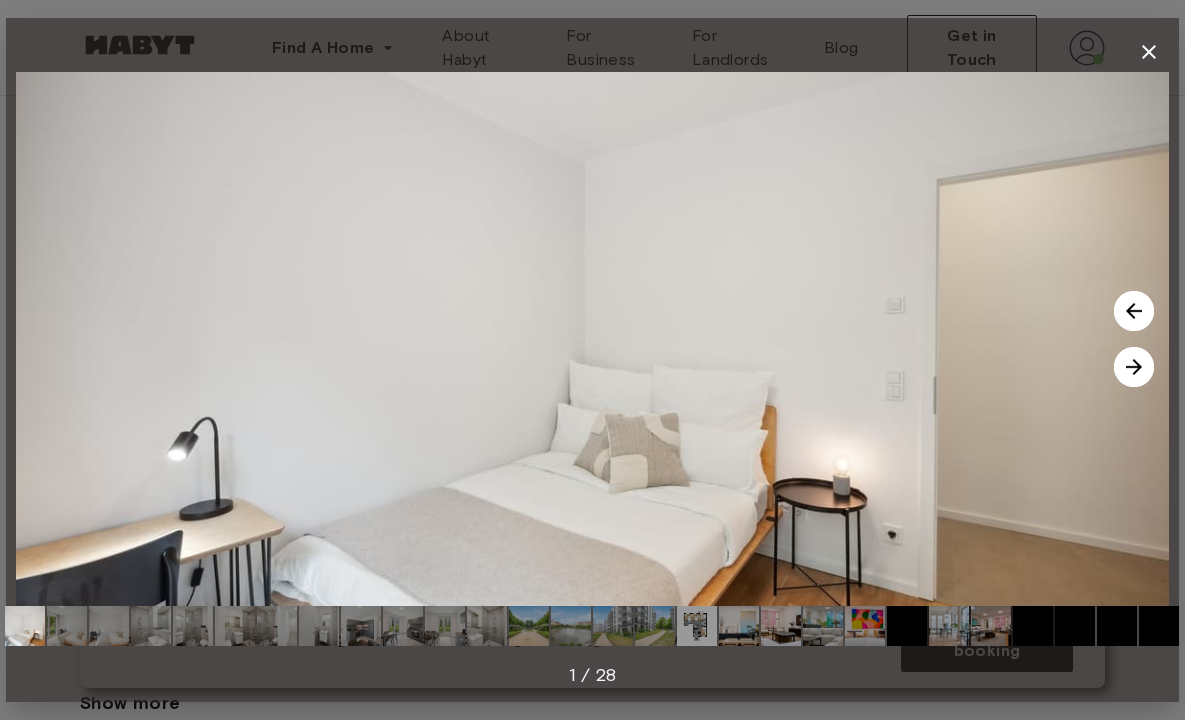 click at bounding box center [1134, 367] 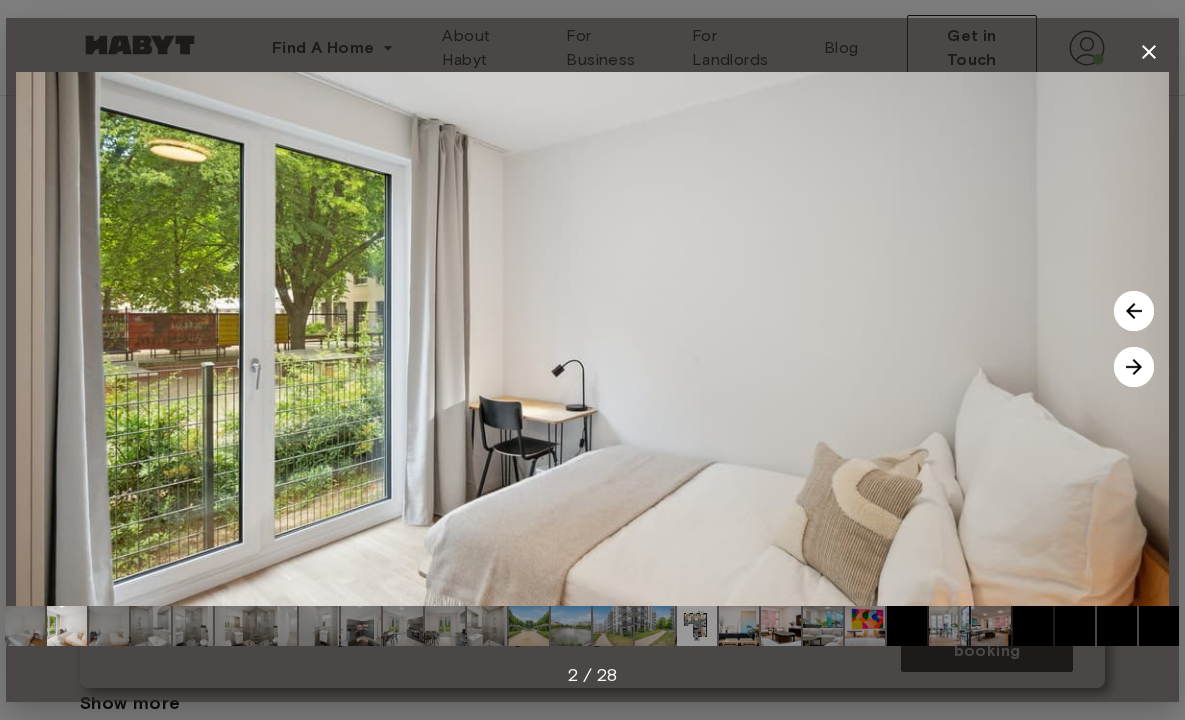 click at bounding box center [1134, 367] 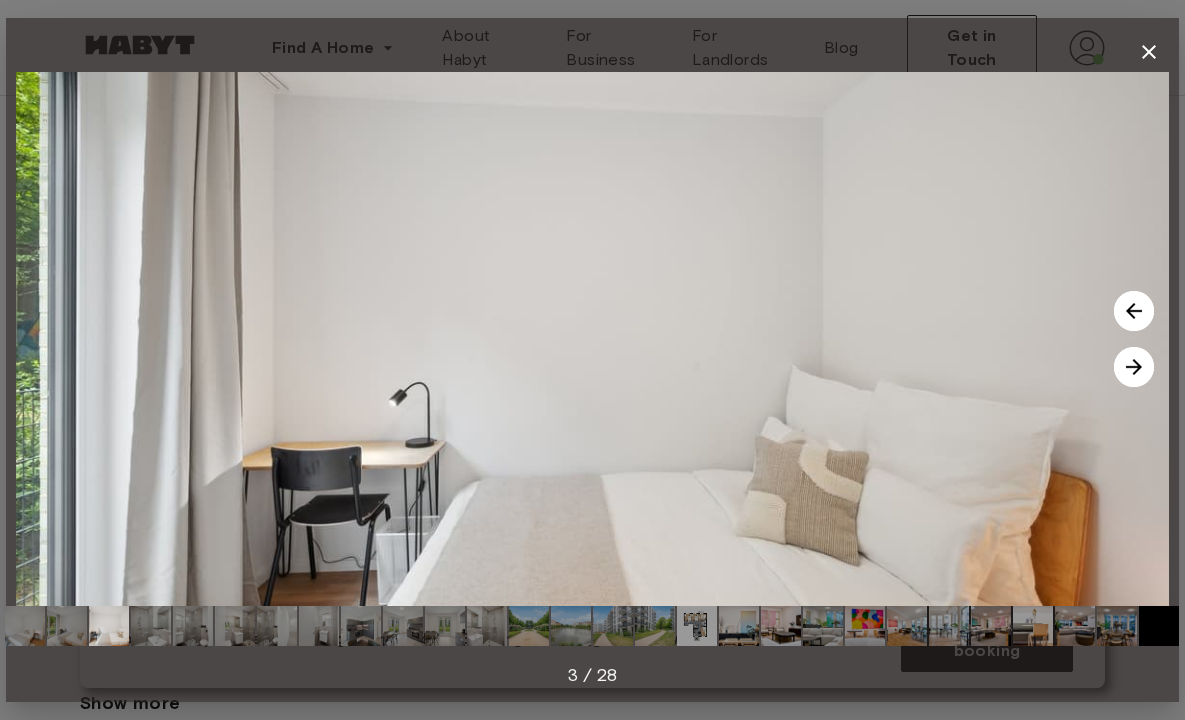 click at bounding box center (1134, 311) 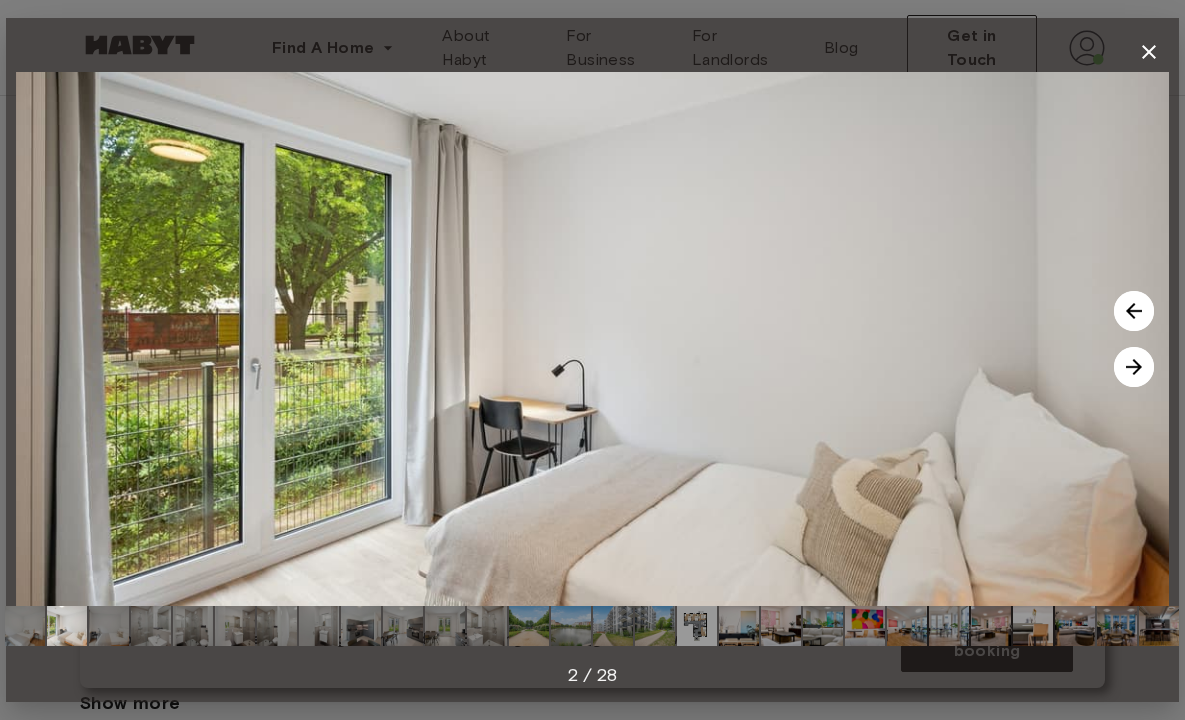 click at bounding box center [1134, 367] 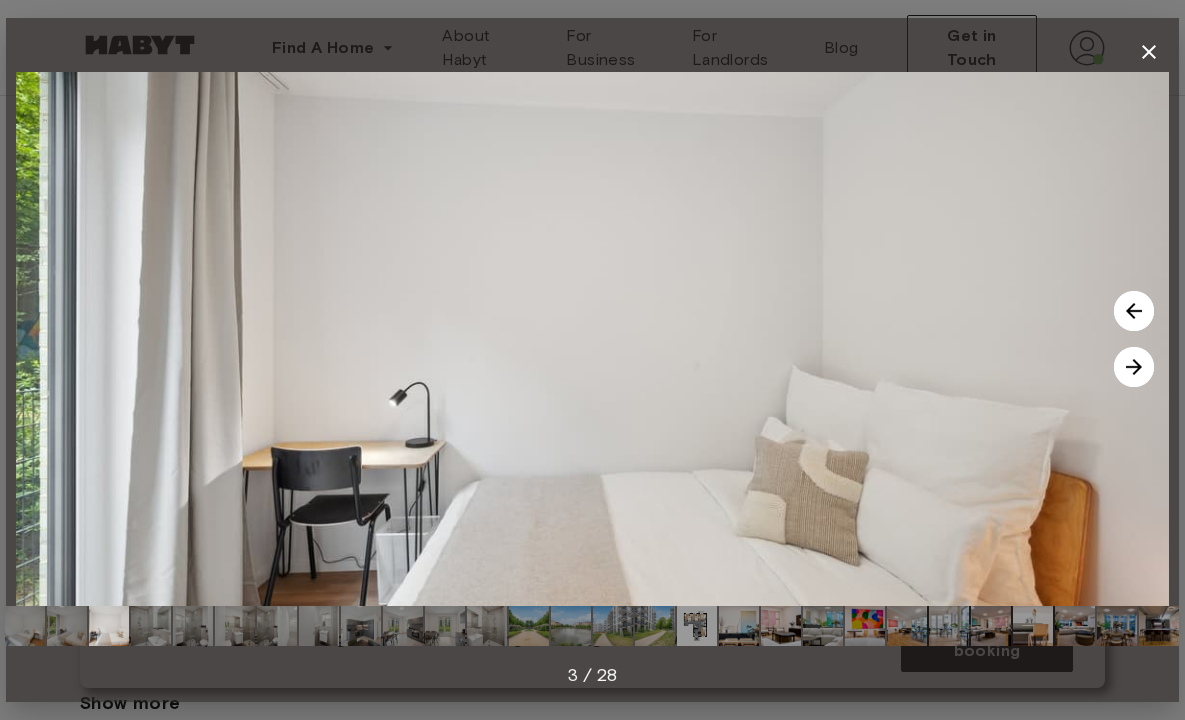click at bounding box center [1134, 367] 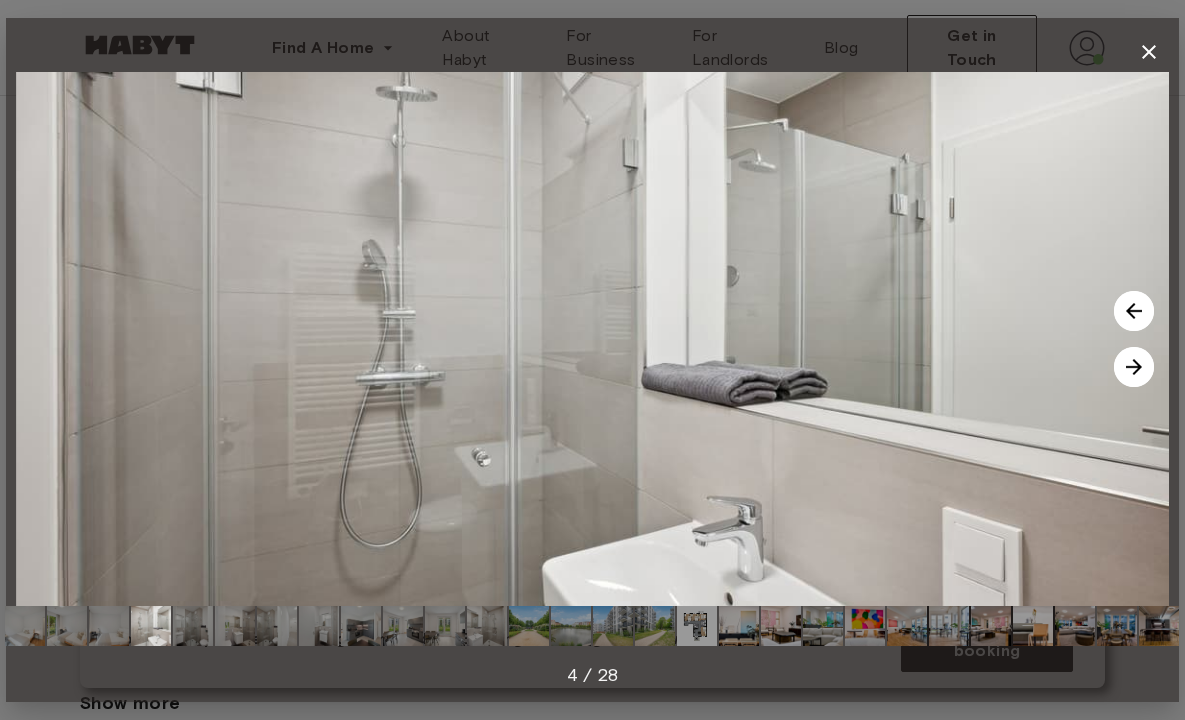 click at bounding box center (1134, 367) 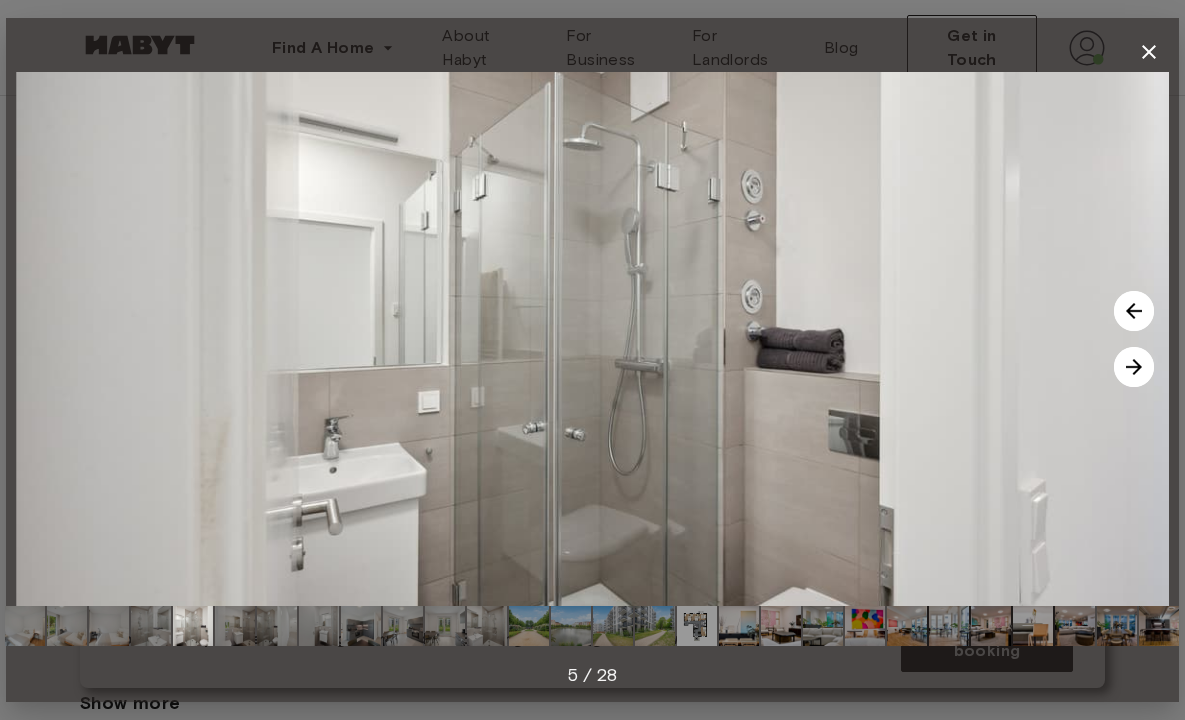 click at bounding box center [1134, 367] 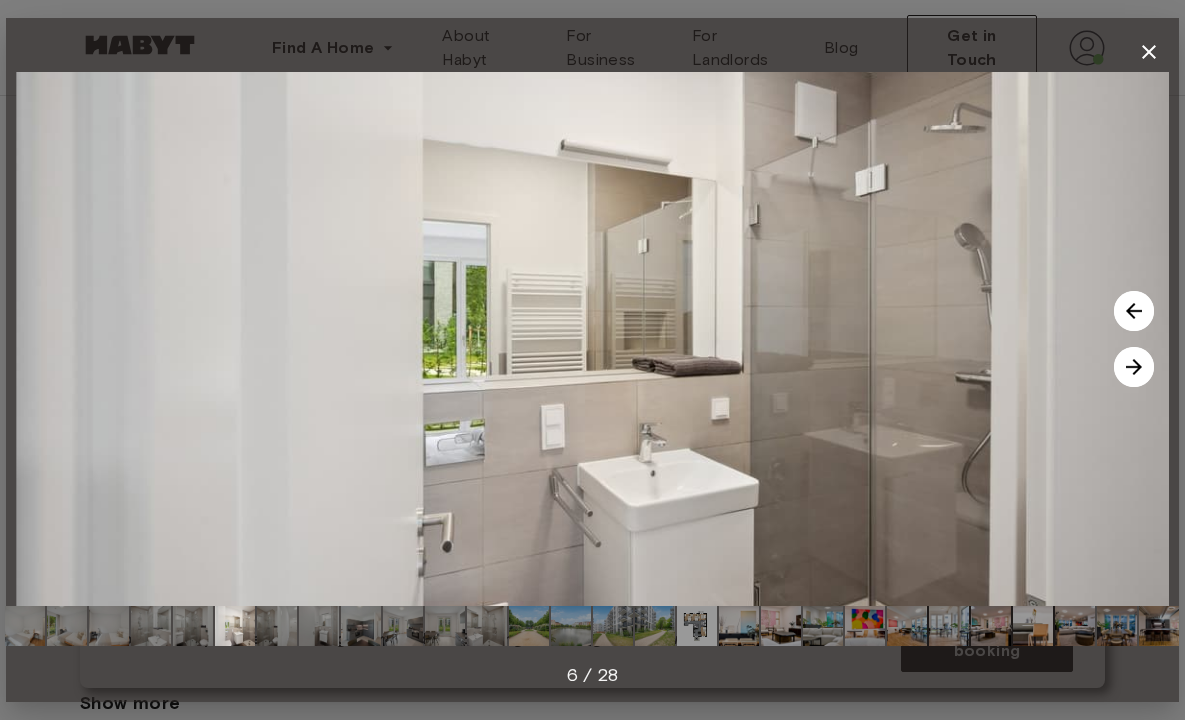 click at bounding box center (1134, 367) 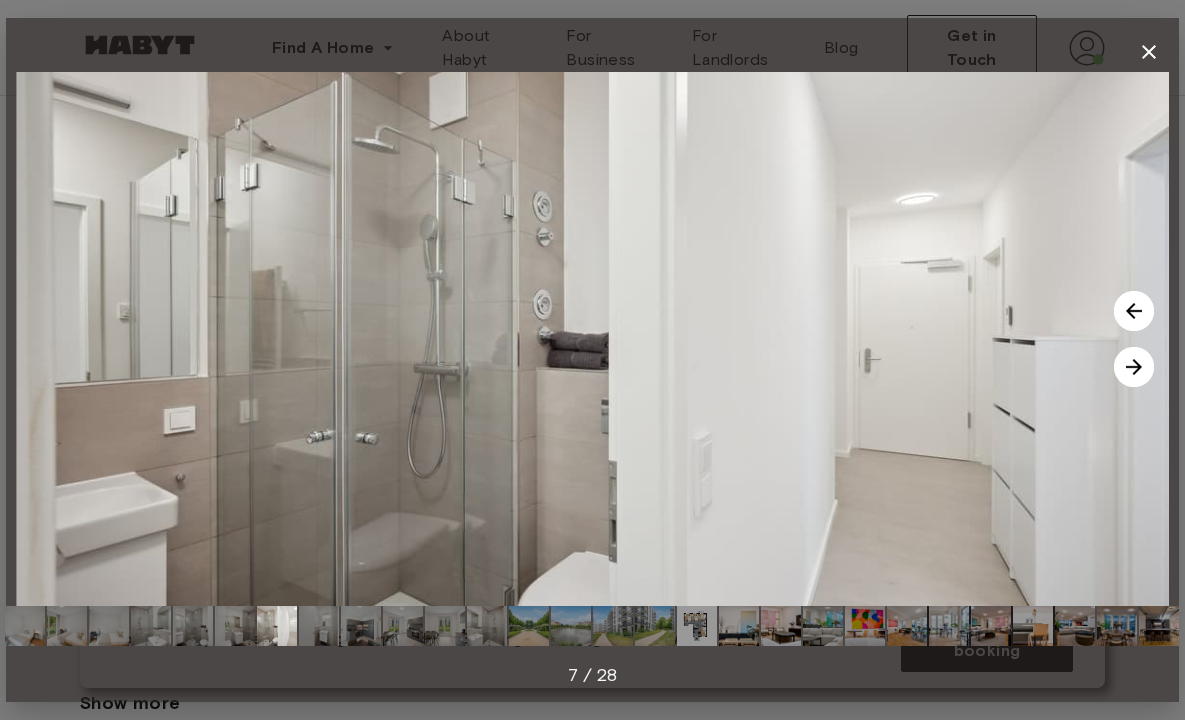 click at bounding box center [1134, 367] 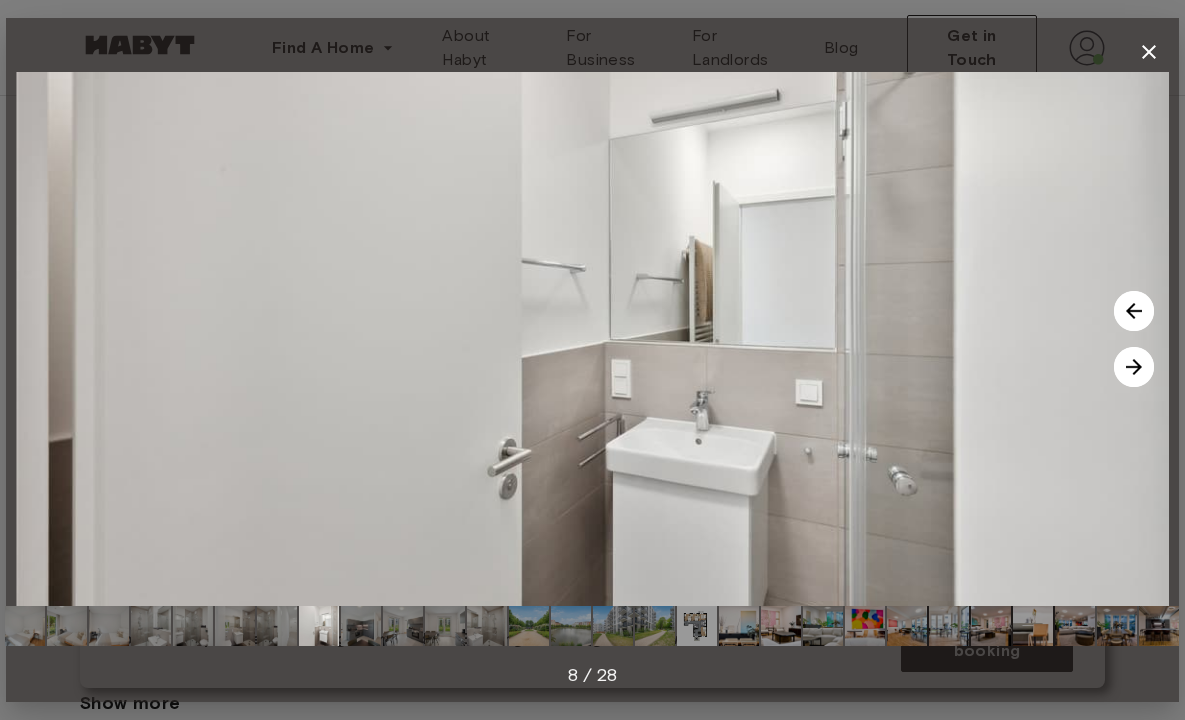 click at bounding box center (1134, 367) 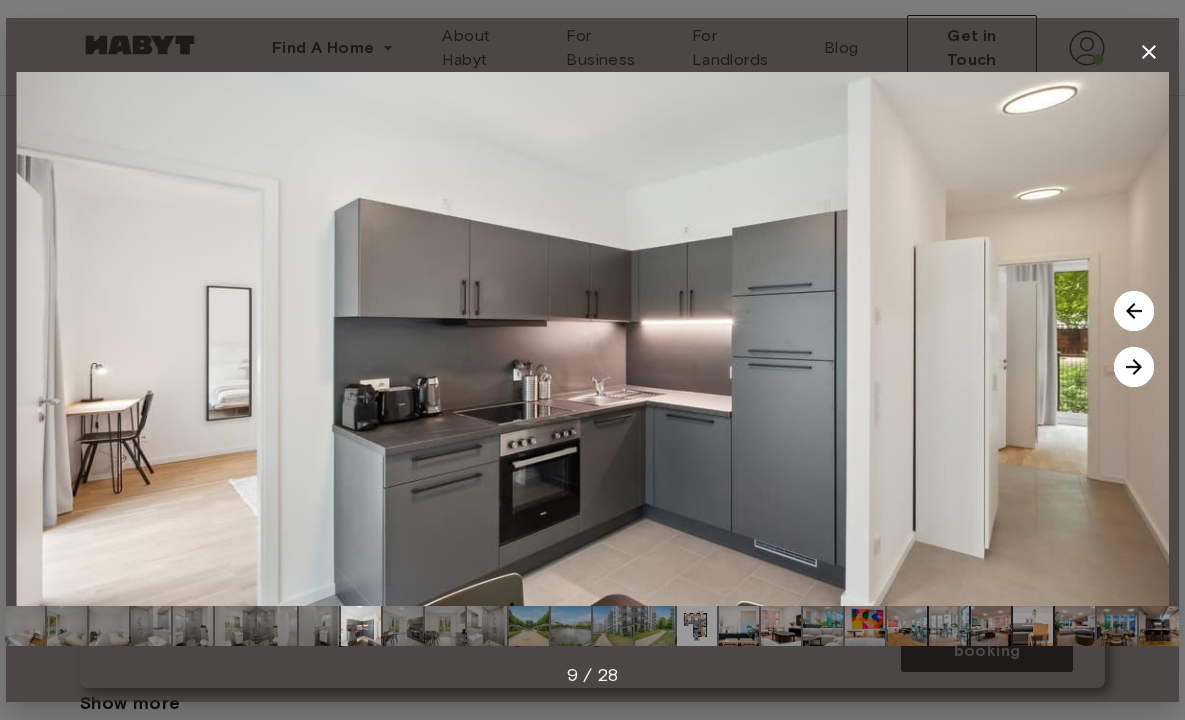 click at bounding box center (1134, 367) 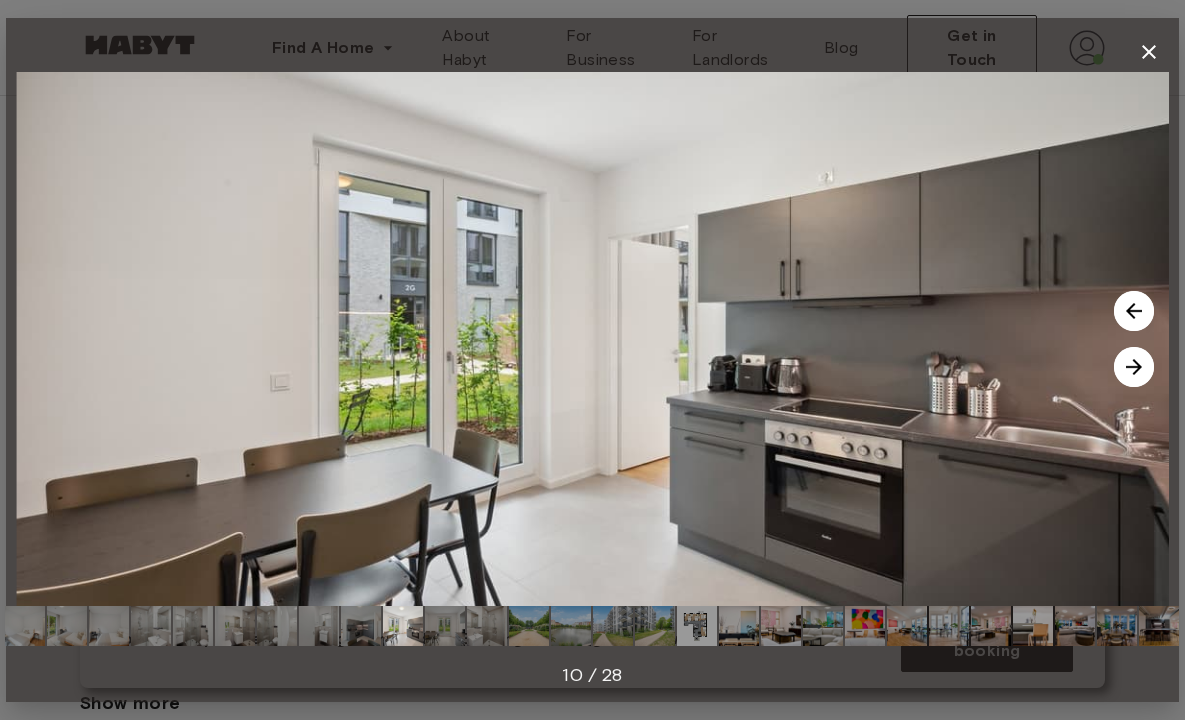 click at bounding box center [1134, 367] 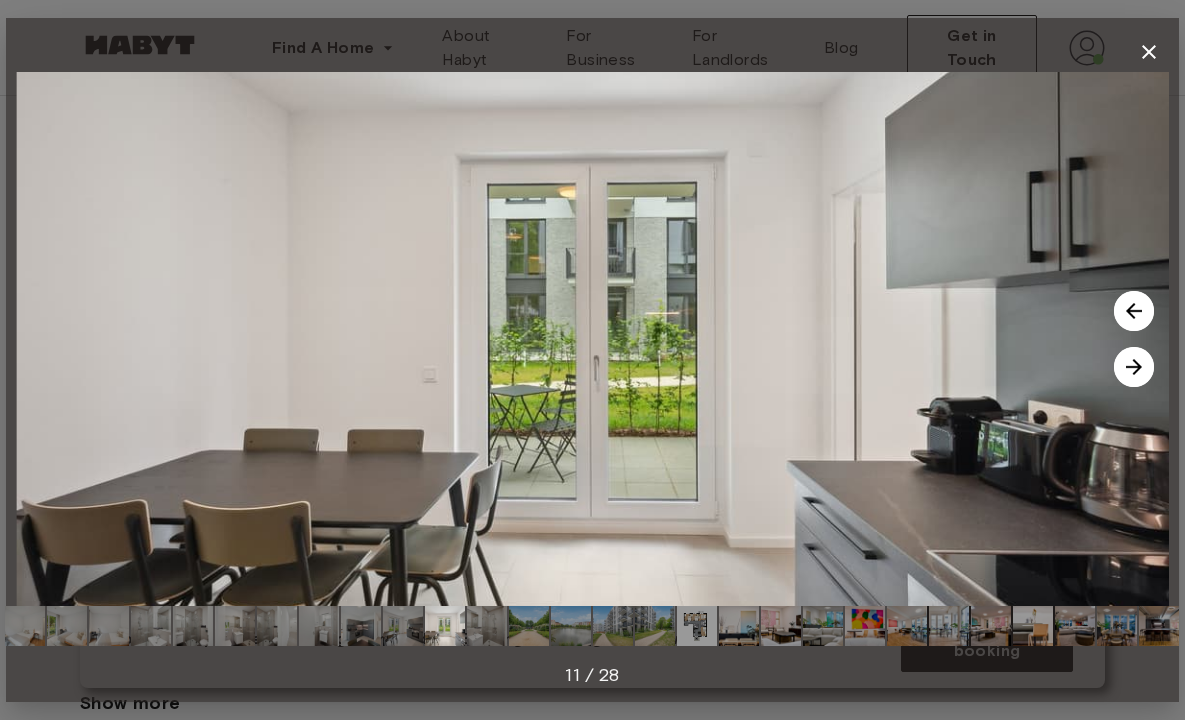 click at bounding box center (1134, 367) 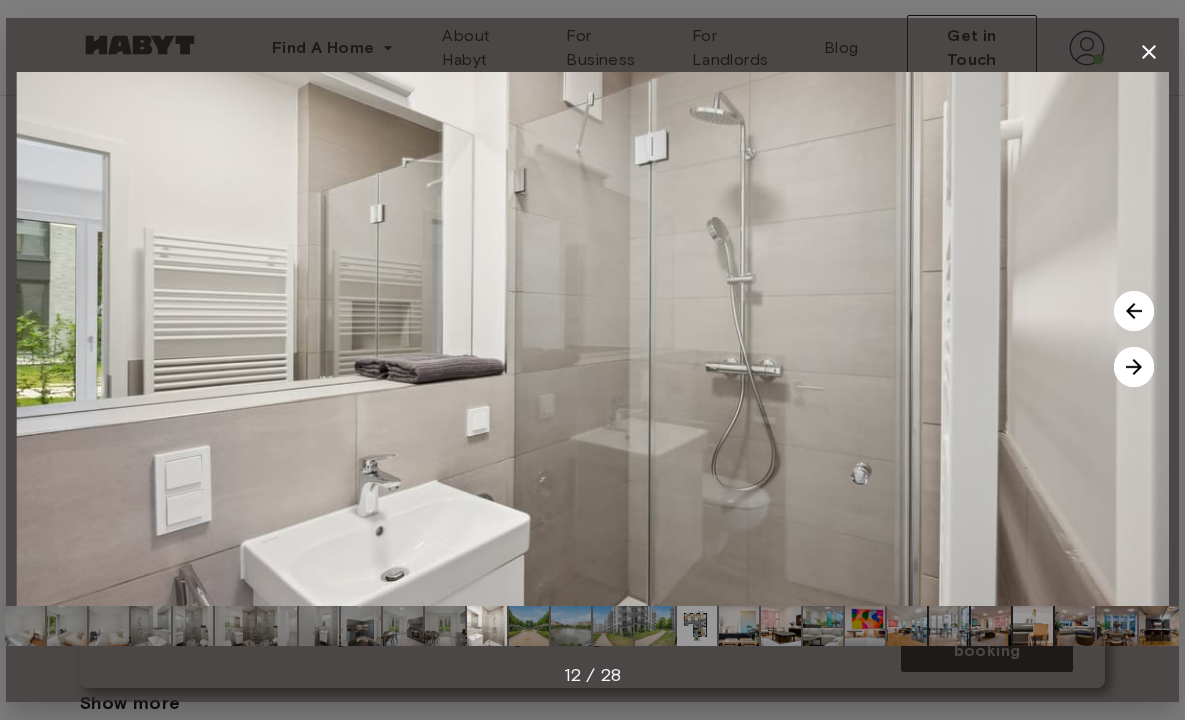 click at bounding box center [1134, 367] 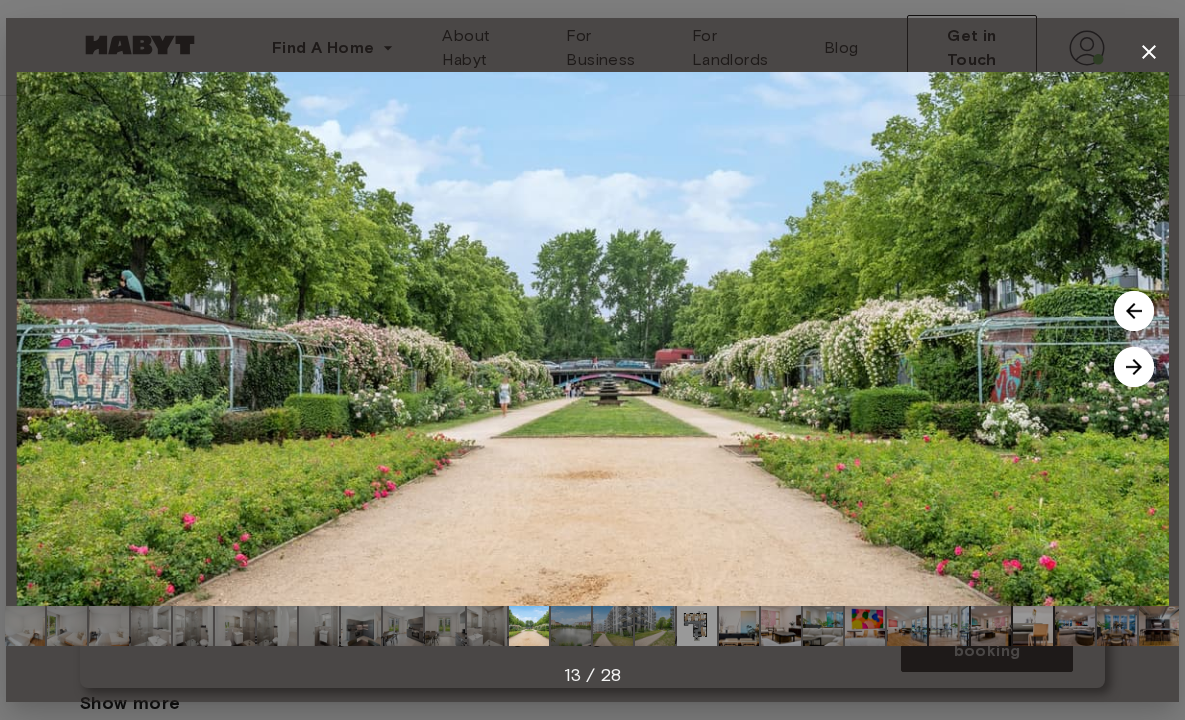 click 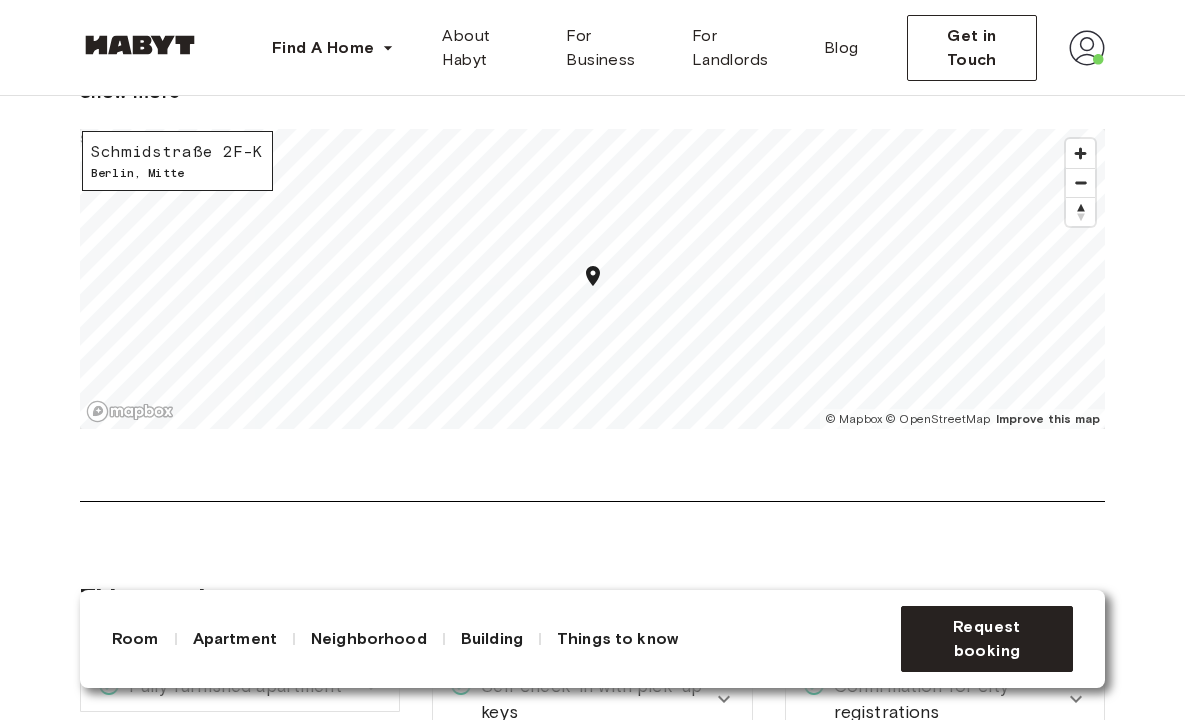 scroll, scrollTop: 3020, scrollLeft: 0, axis: vertical 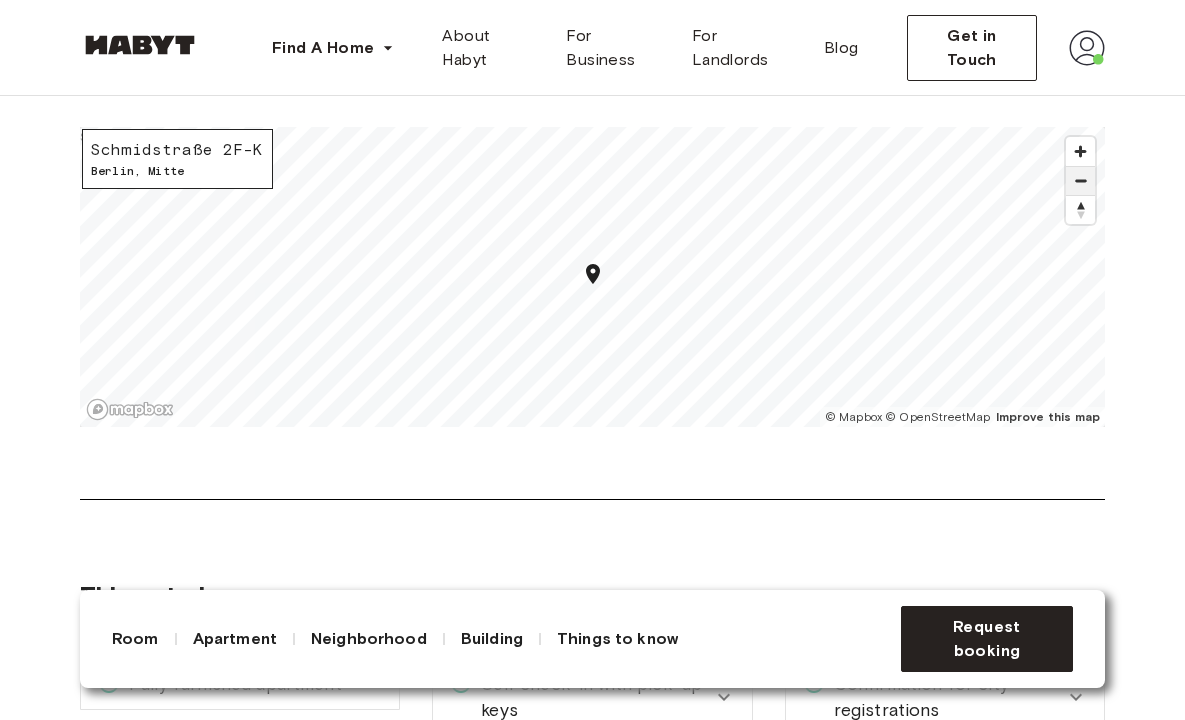 click at bounding box center [1080, 181] 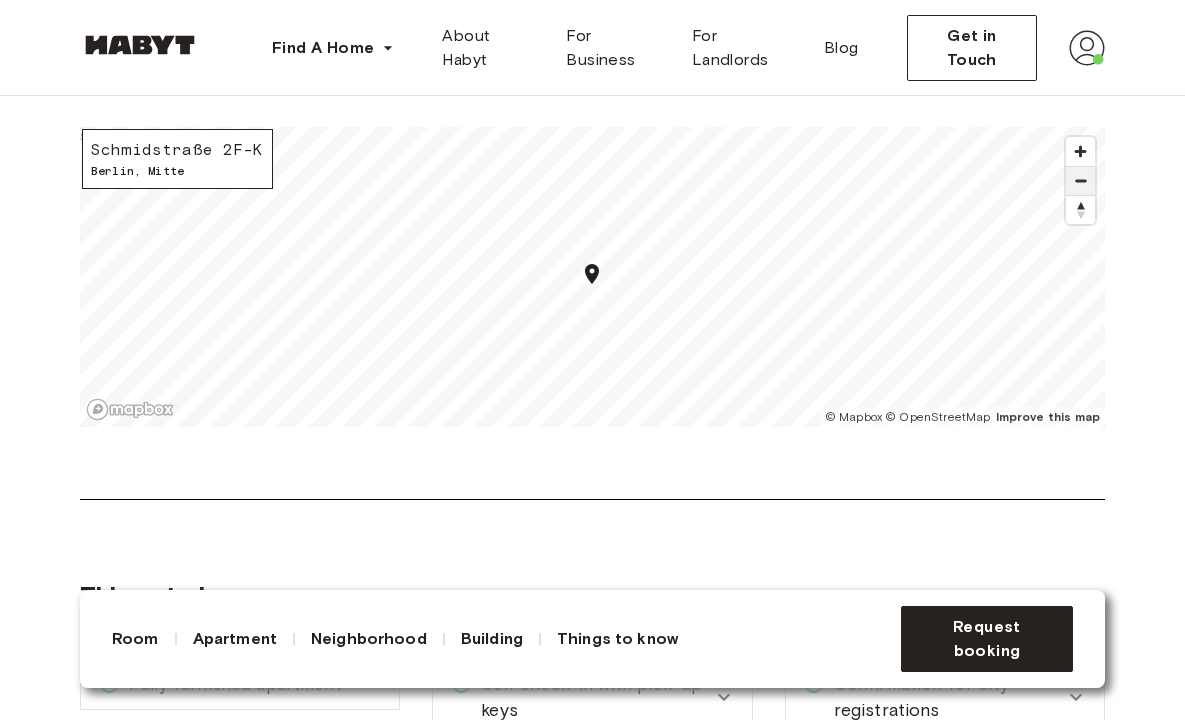click at bounding box center (1080, 181) 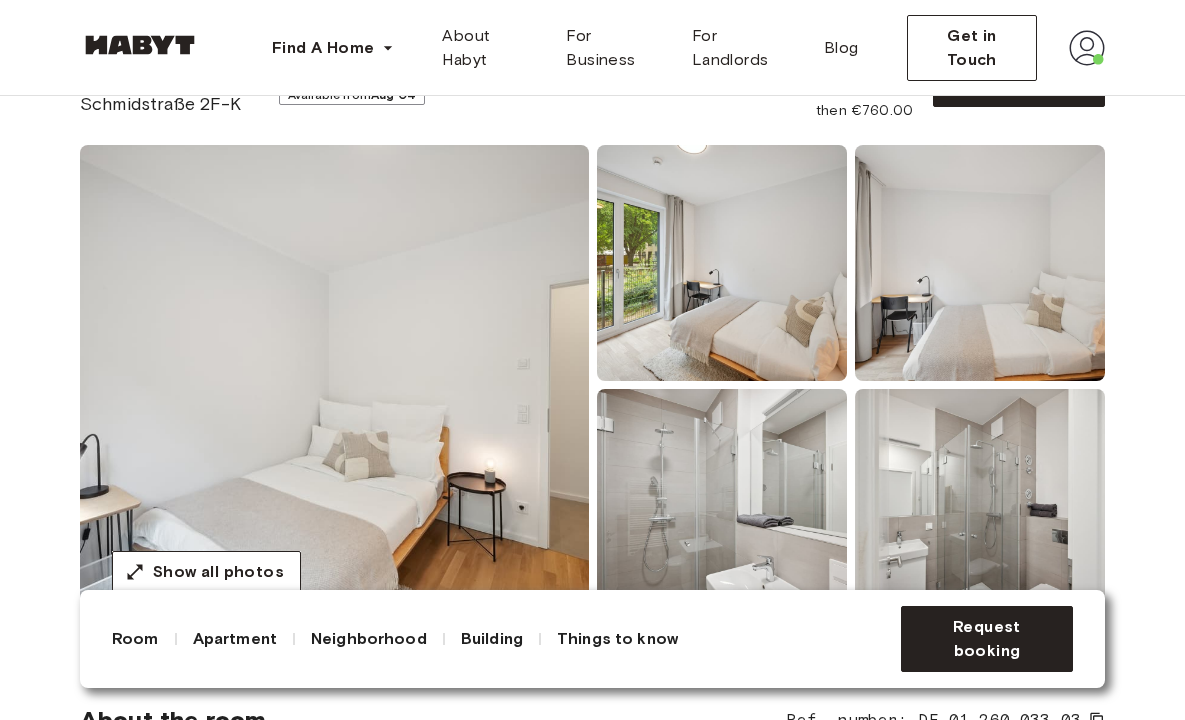 scroll, scrollTop: 0, scrollLeft: 0, axis: both 